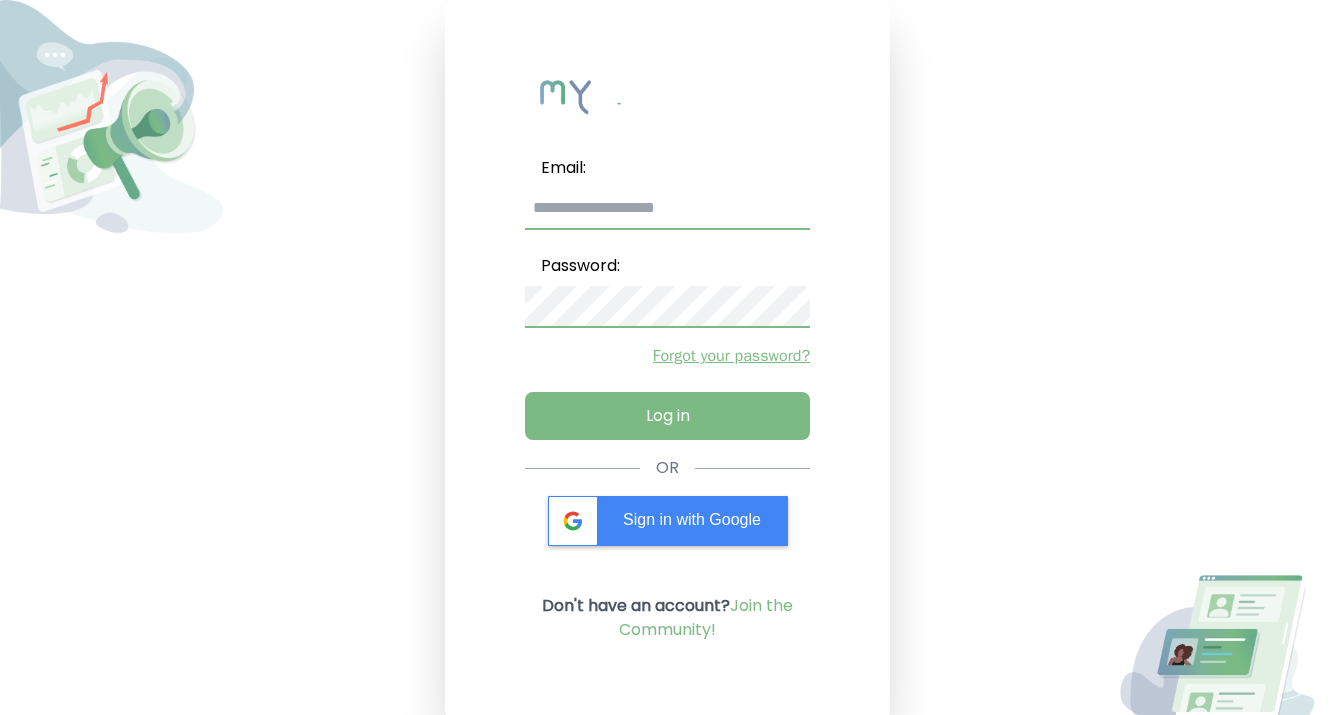 scroll, scrollTop: 0, scrollLeft: 0, axis: both 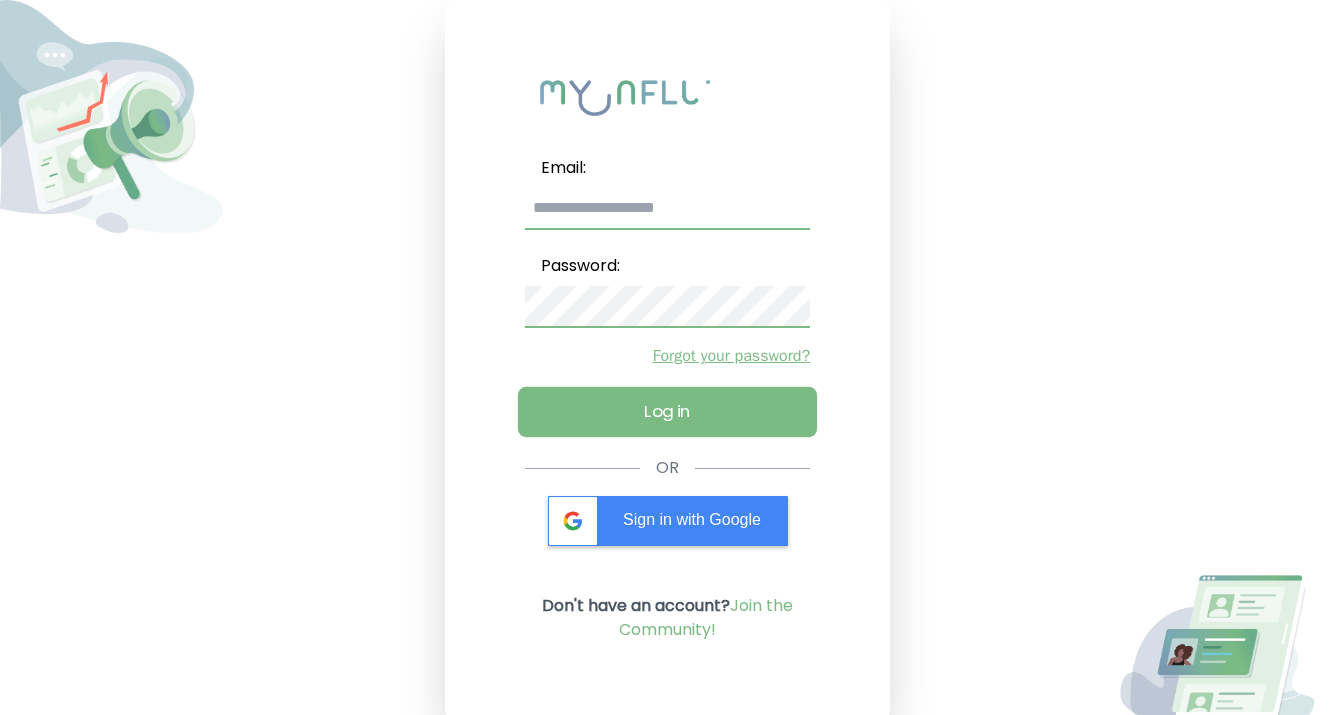 type on "**********" 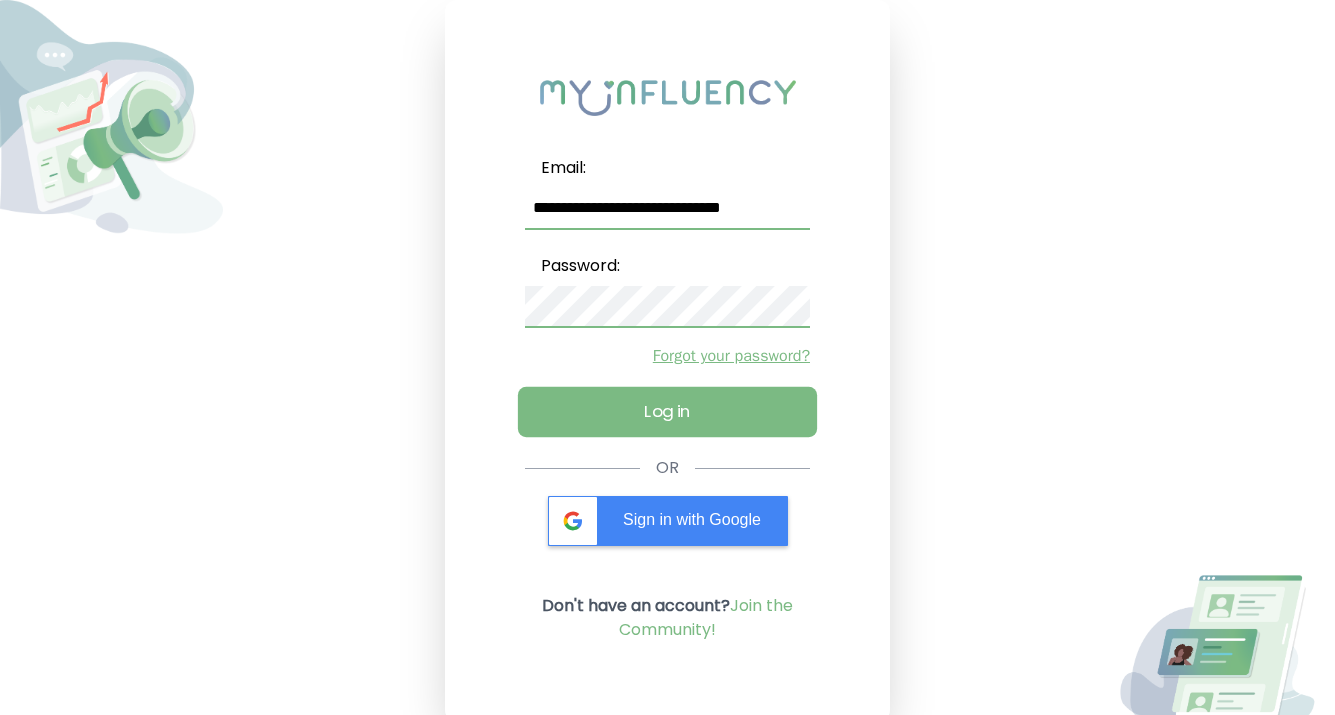 click on "Log in" at bounding box center [667, 412] 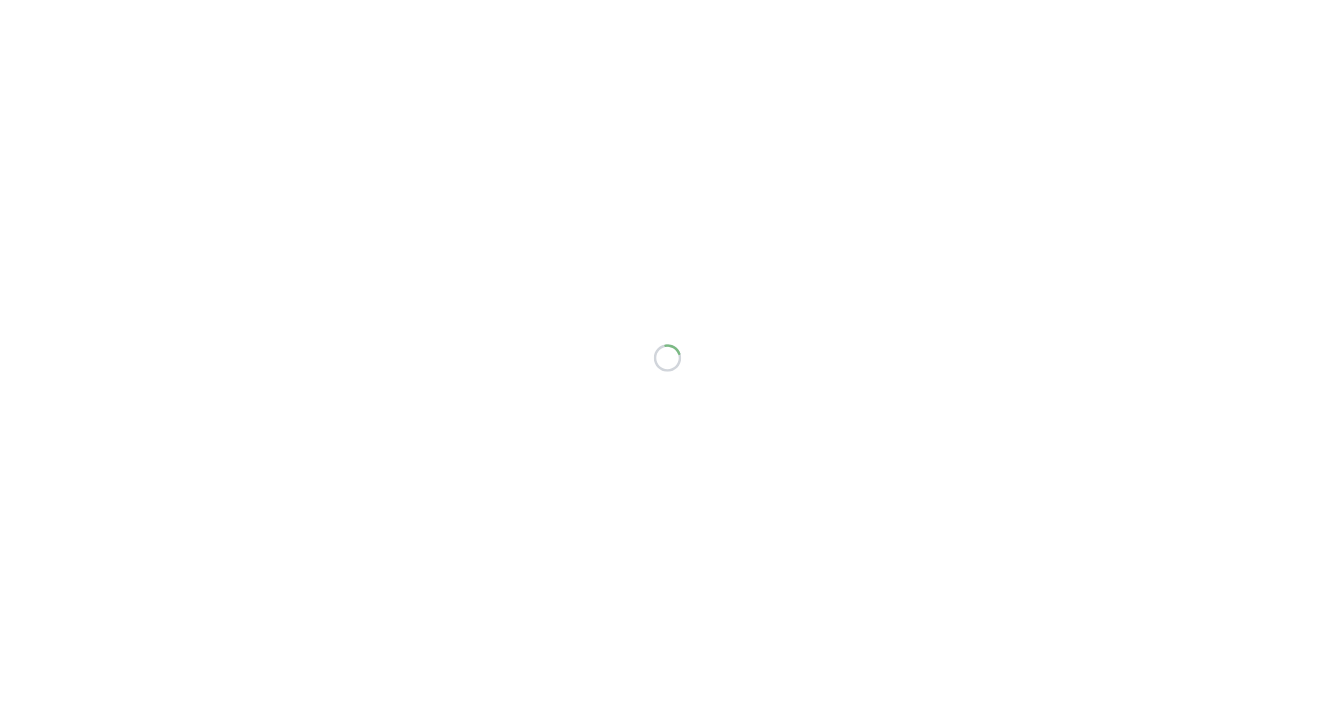 scroll, scrollTop: 0, scrollLeft: 0, axis: both 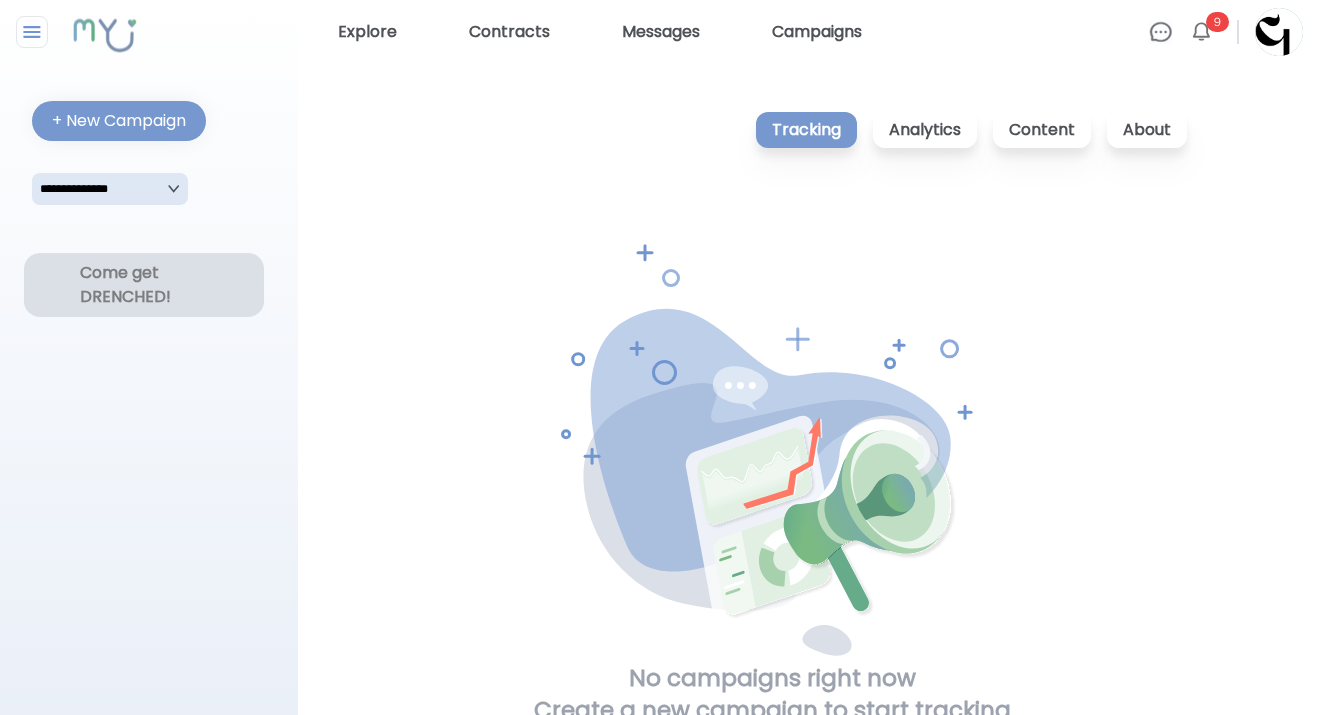 click on "Come get DRENCHED!" at bounding box center (144, 285) 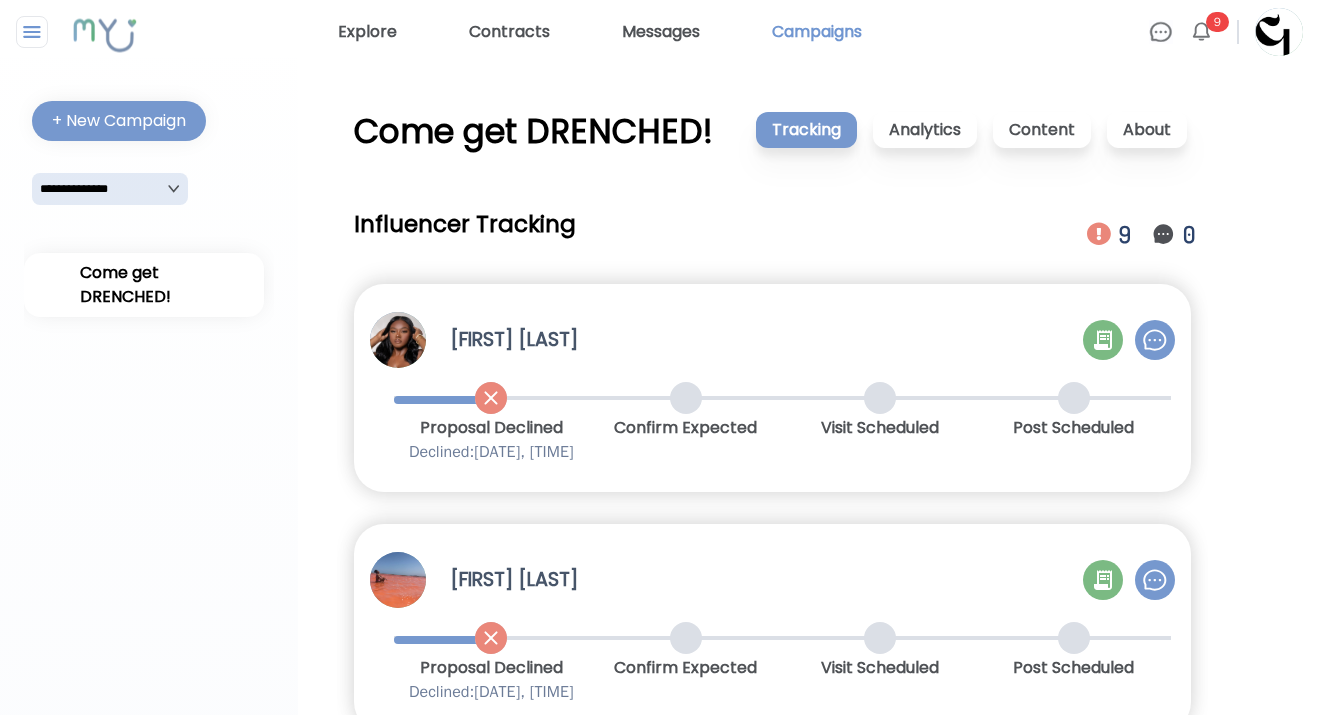 click on "Campaigns" at bounding box center [817, 32] 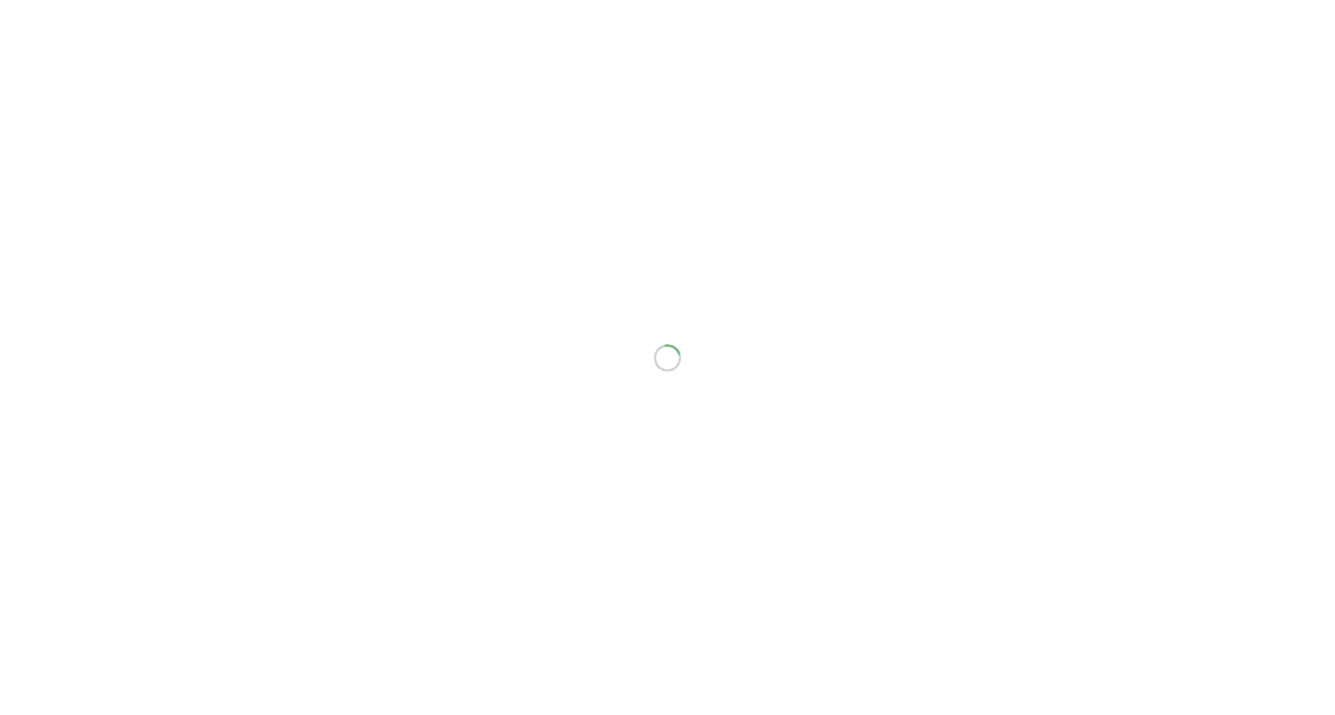 scroll, scrollTop: 0, scrollLeft: 0, axis: both 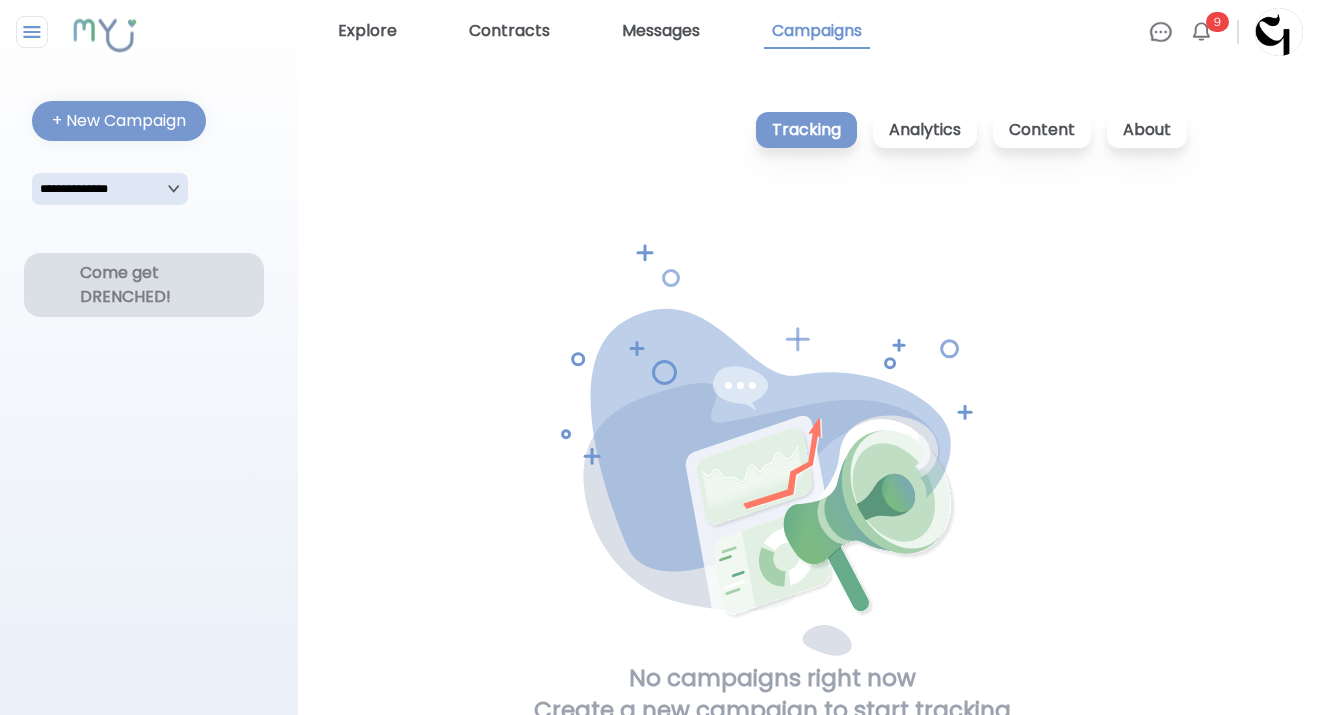 click on "Come get DRENCHED!" at bounding box center (144, 285) 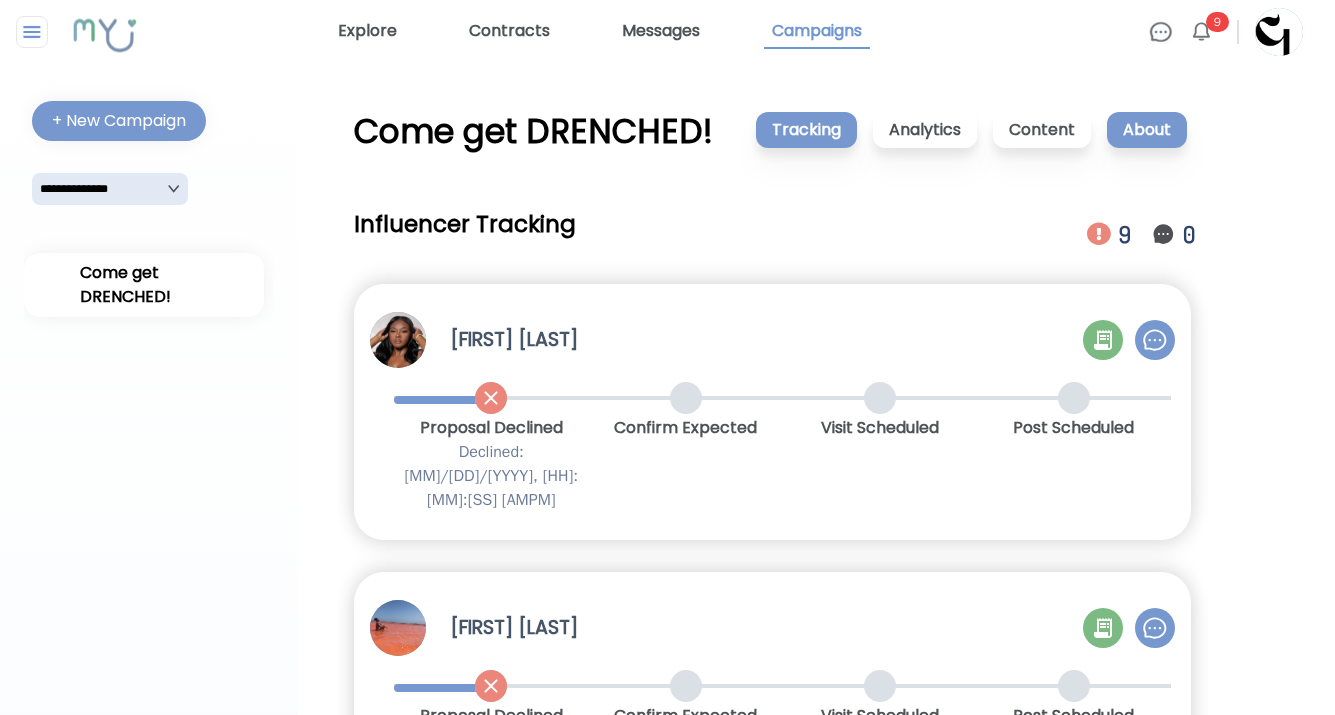 click on "About" at bounding box center (1147, 130) 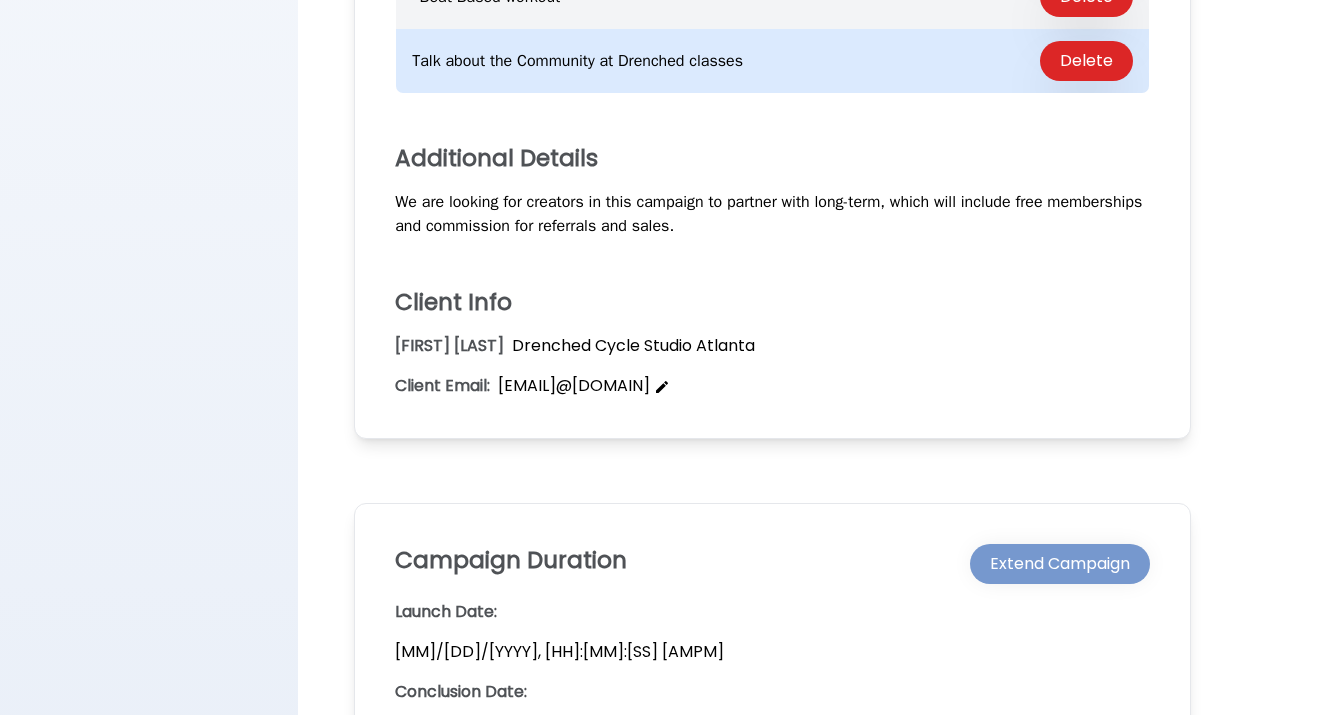 scroll, scrollTop: 1239, scrollLeft: 0, axis: vertical 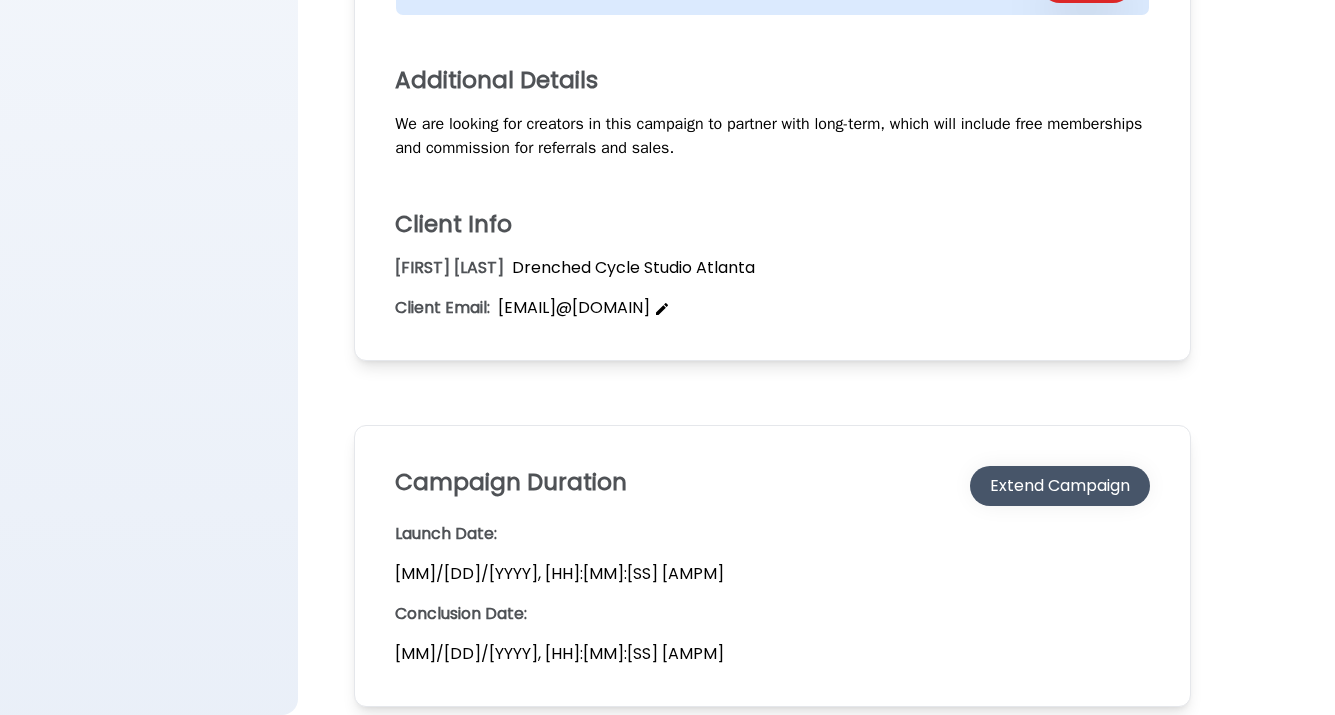 click on "Extend Campaign" at bounding box center [1060, 486] 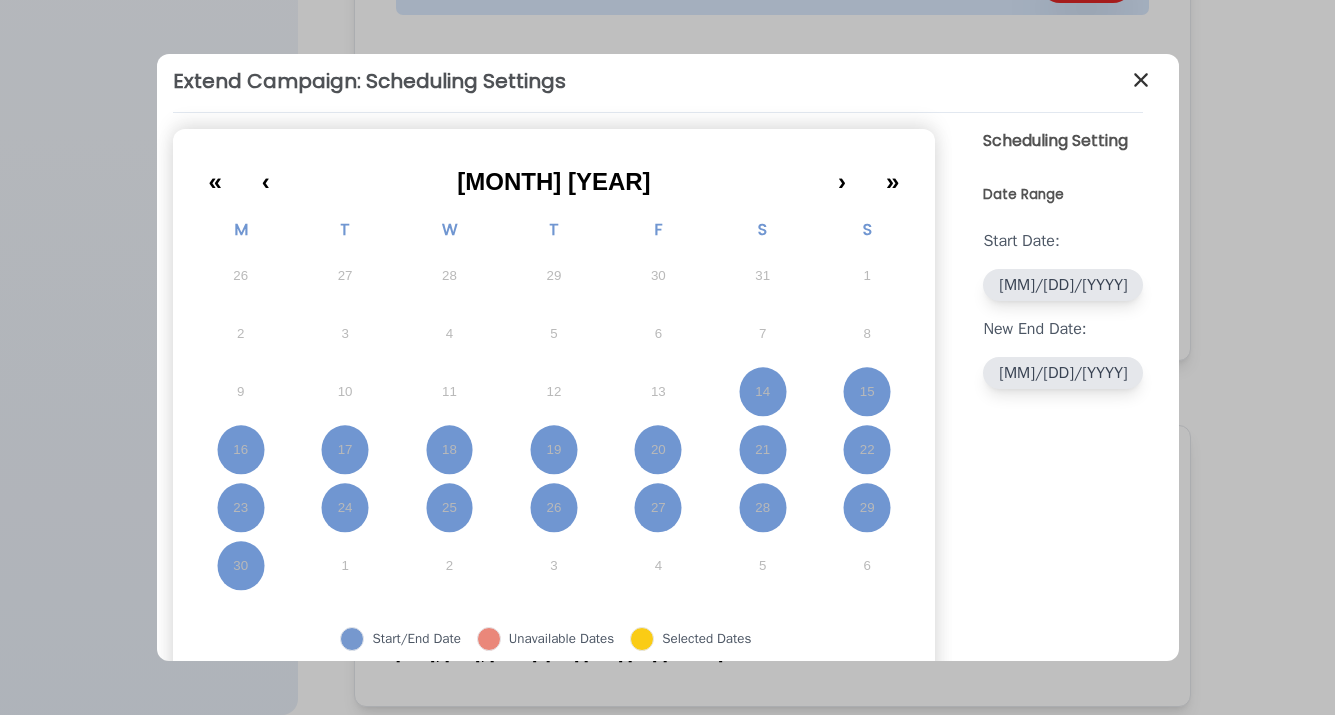 scroll, scrollTop: 19, scrollLeft: 0, axis: vertical 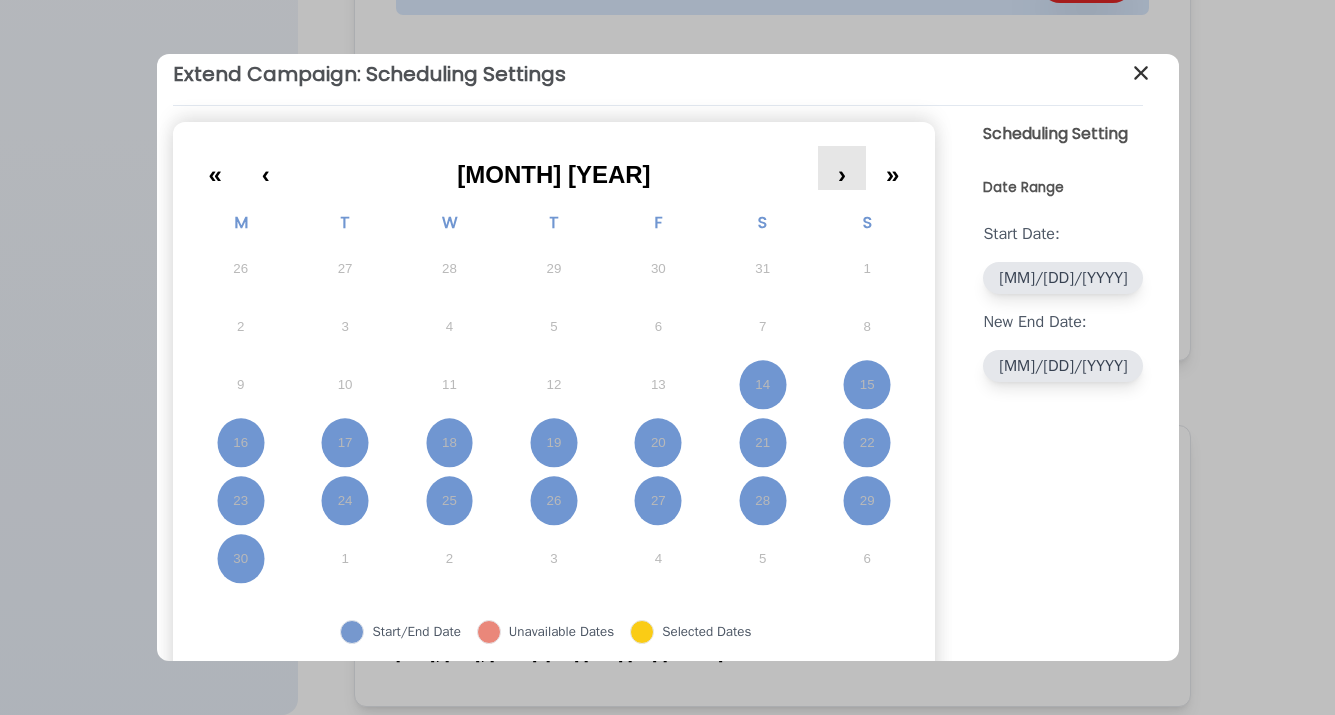 click on "›" at bounding box center [842, 168] 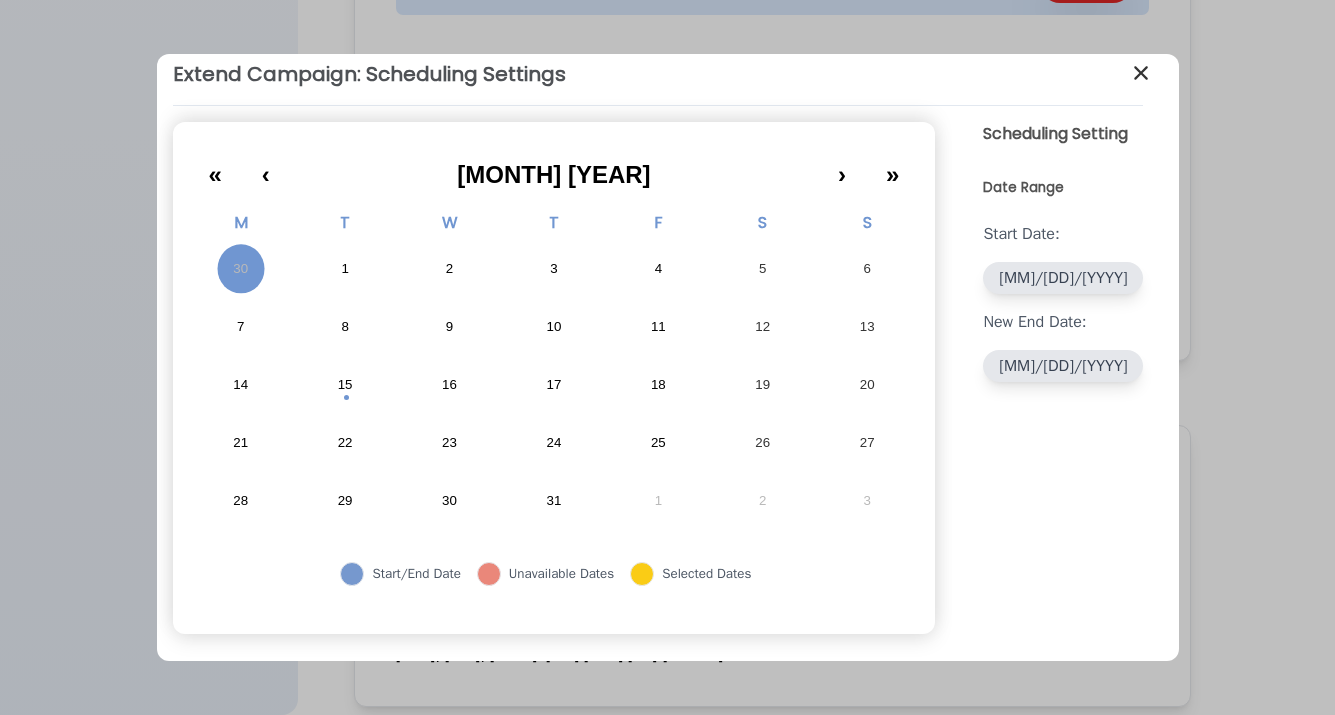 click on "16" at bounding box center [449, 385] 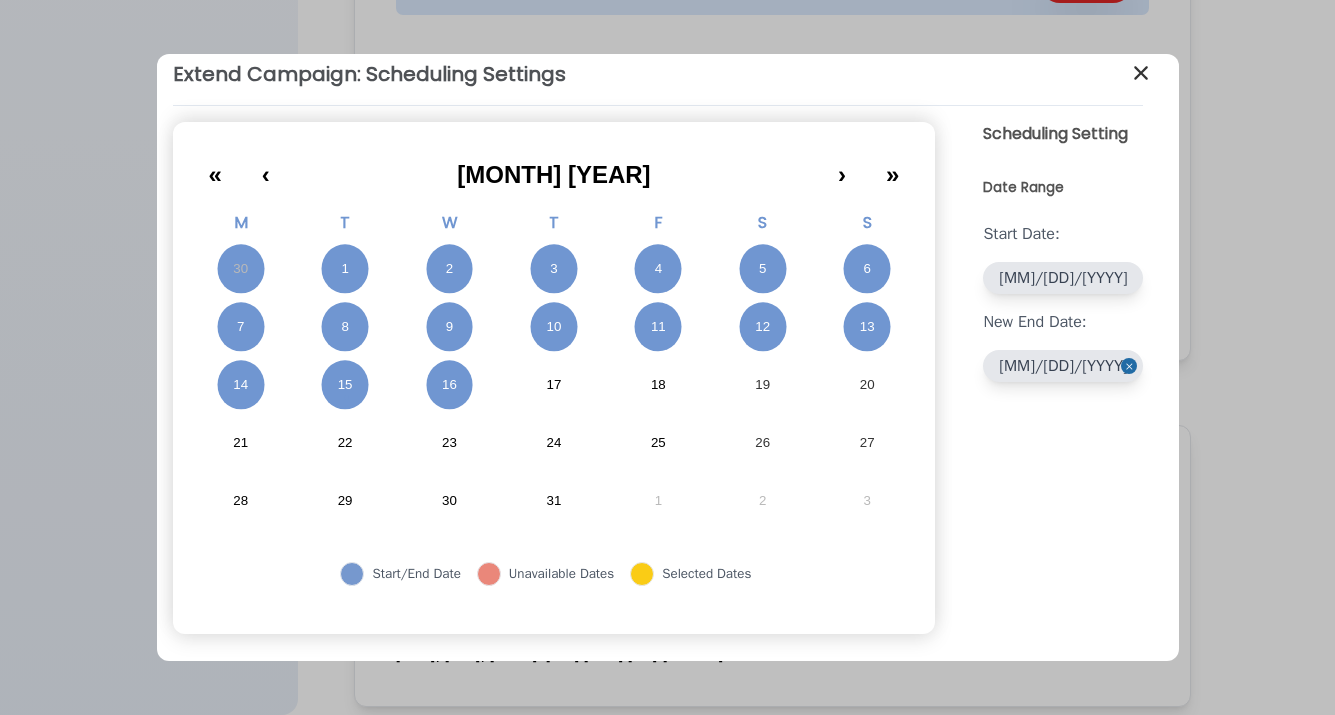 click on "16" at bounding box center [449, 385] 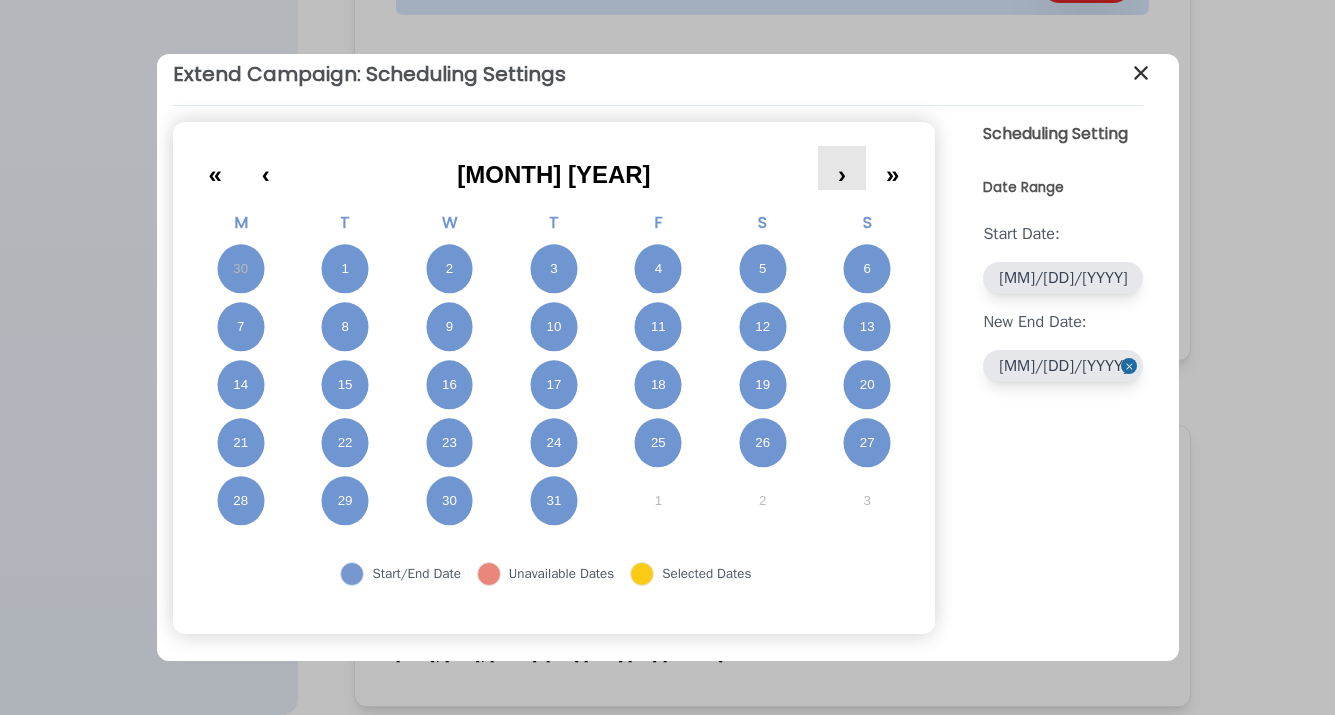 click on "›" at bounding box center (842, 168) 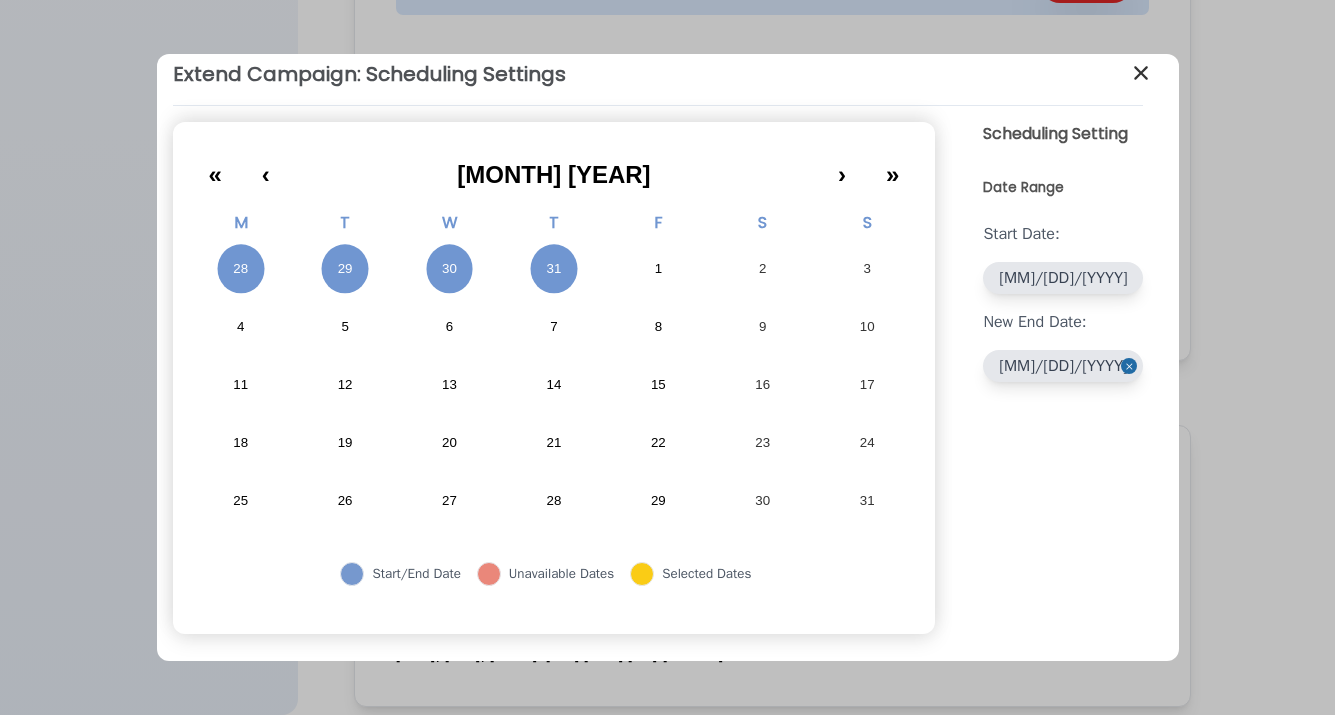 click on "2" at bounding box center (763, 269) 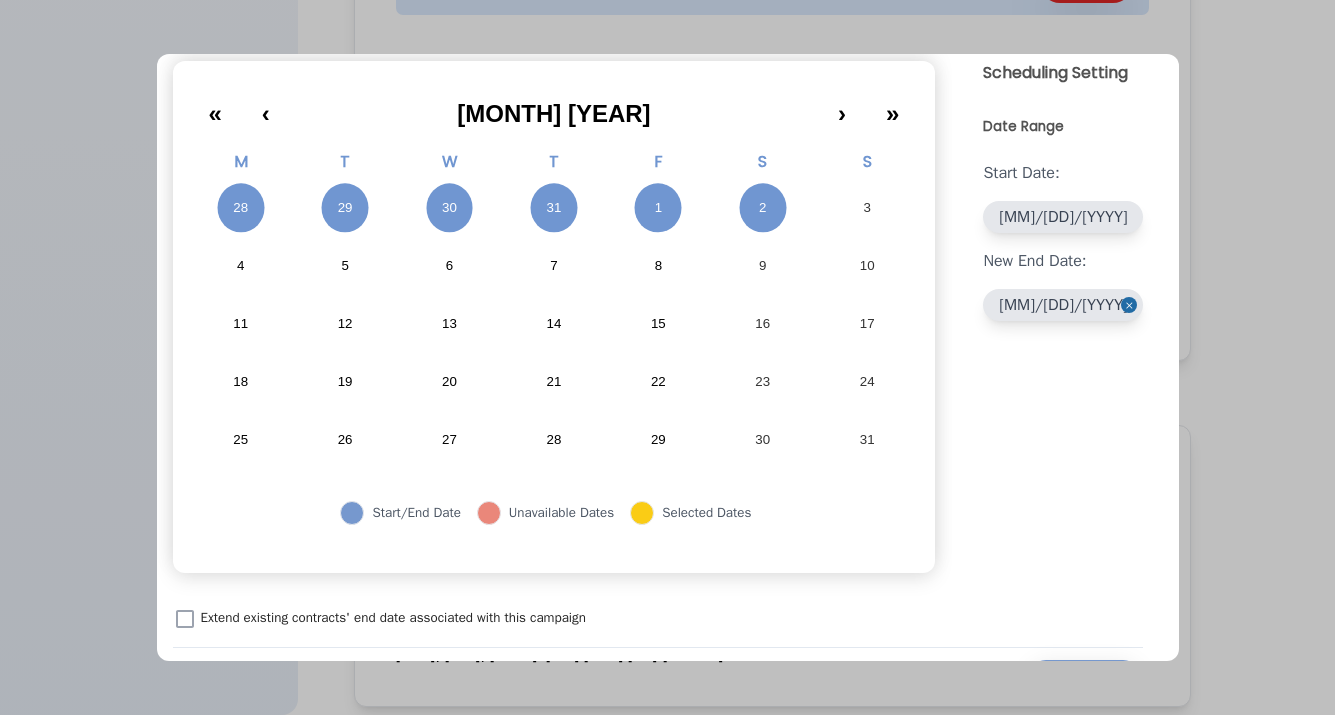 scroll, scrollTop: 134, scrollLeft: 0, axis: vertical 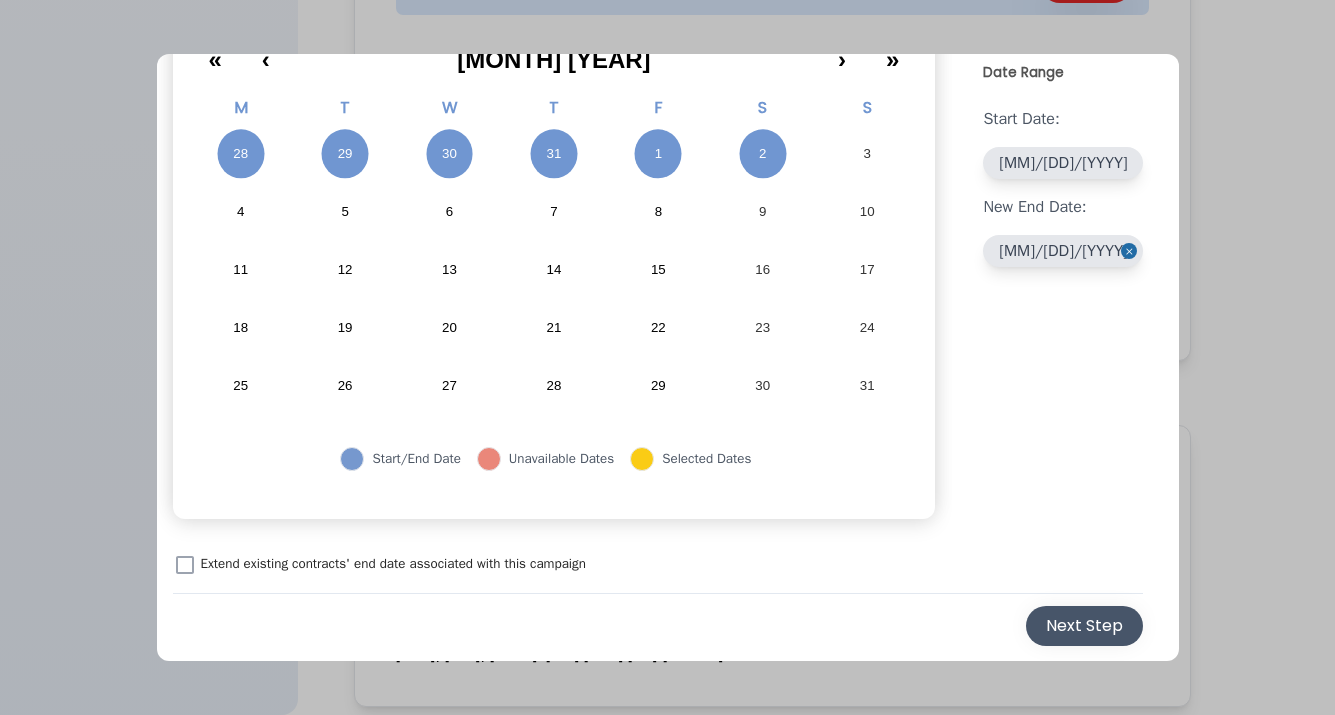 click on "Next Step" at bounding box center (1084, 626) 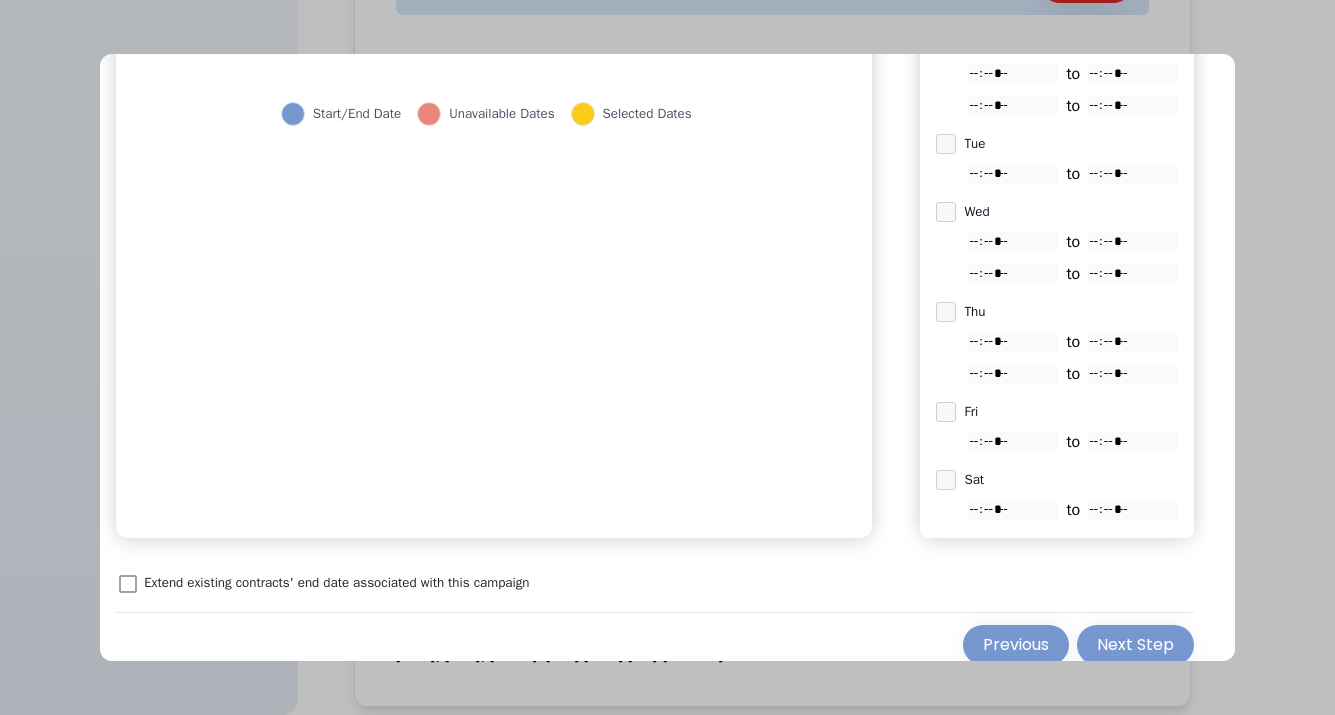 scroll, scrollTop: 498, scrollLeft: 0, axis: vertical 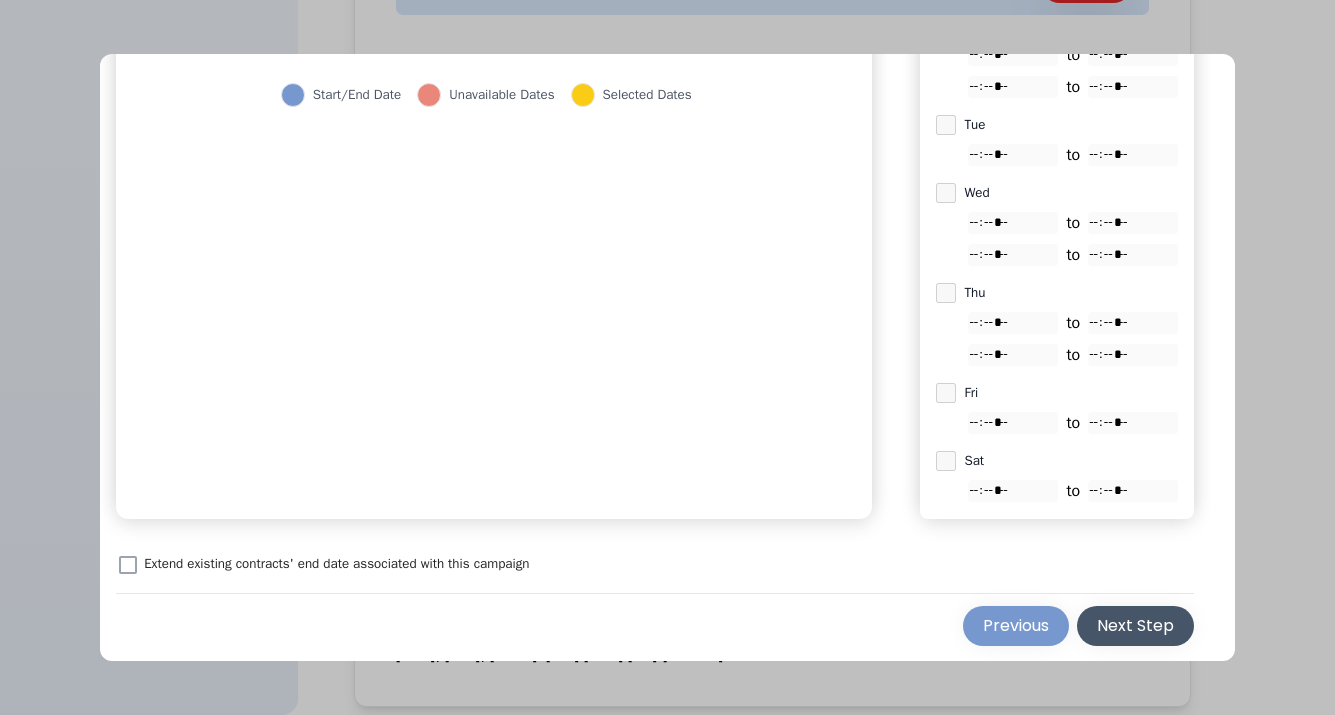 click on "Next Step" at bounding box center [1135, 626] 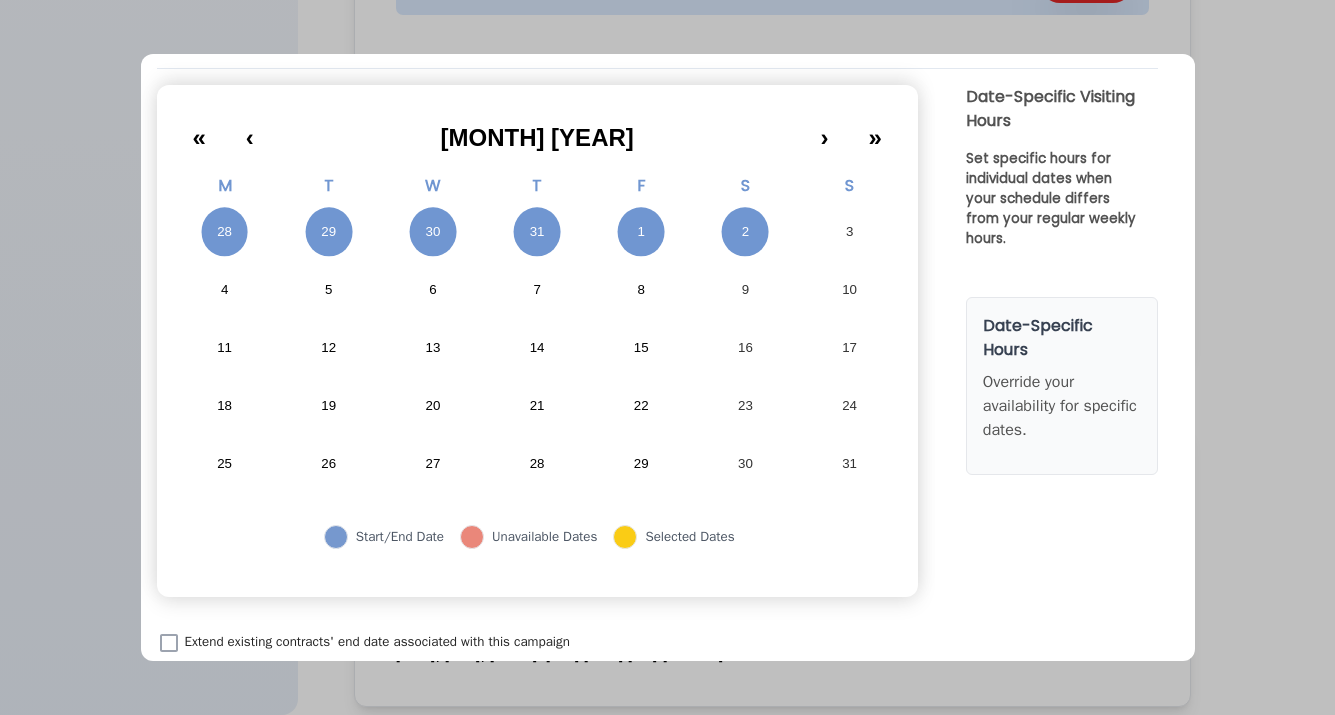 scroll, scrollTop: 134, scrollLeft: 0, axis: vertical 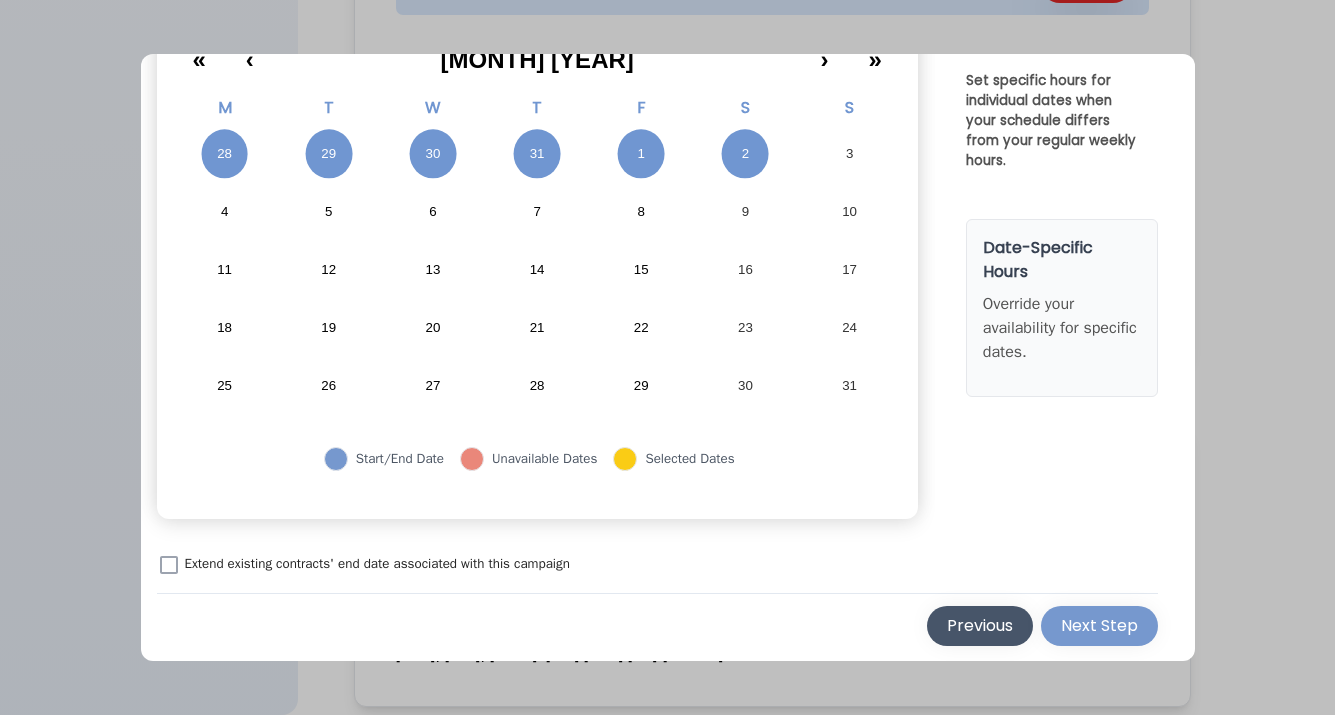 click on "Previous" at bounding box center [980, 626] 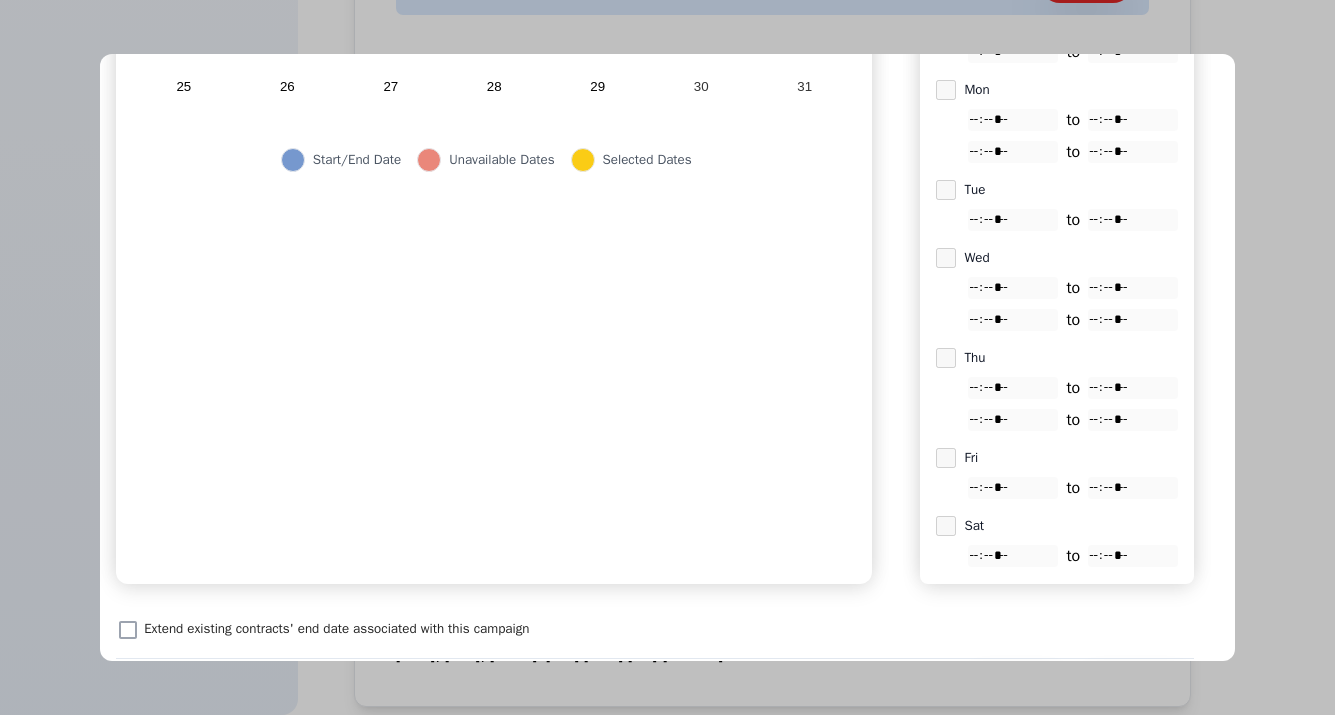 scroll, scrollTop: 498, scrollLeft: 0, axis: vertical 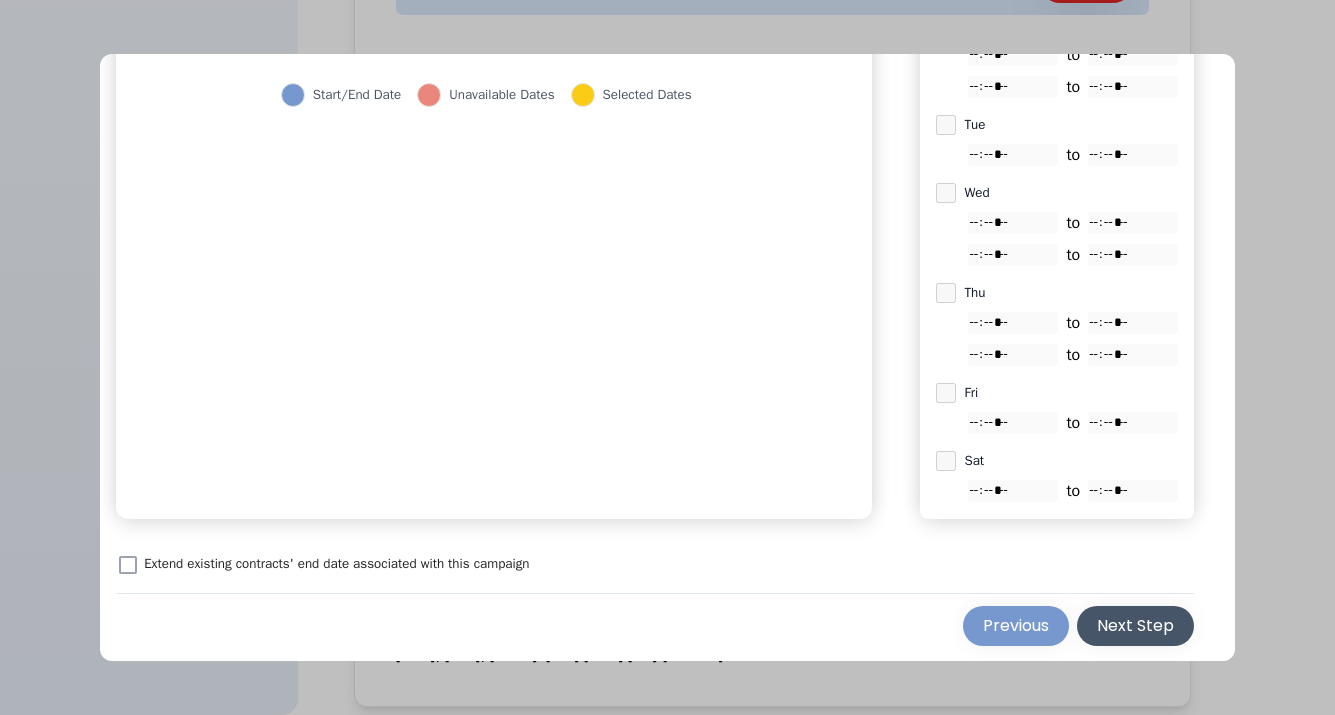 click on "Next Step" at bounding box center (1135, 626) 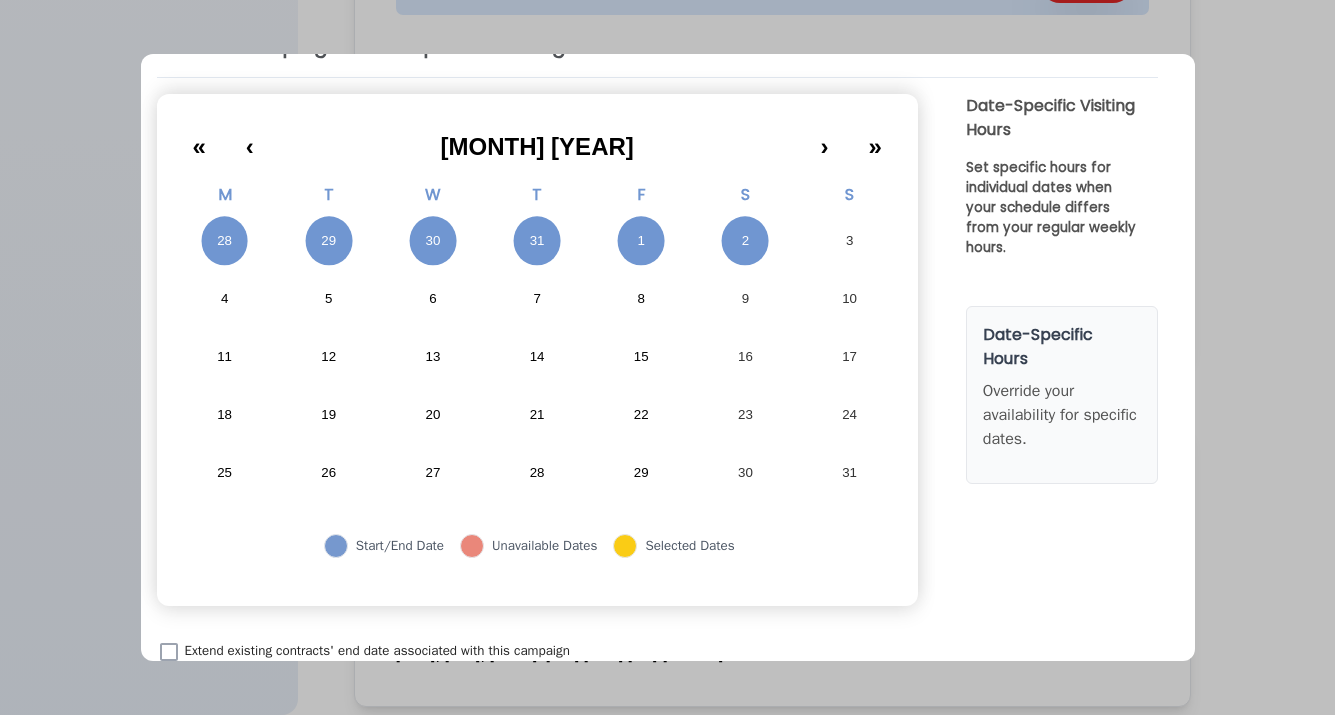 scroll, scrollTop: 134, scrollLeft: 0, axis: vertical 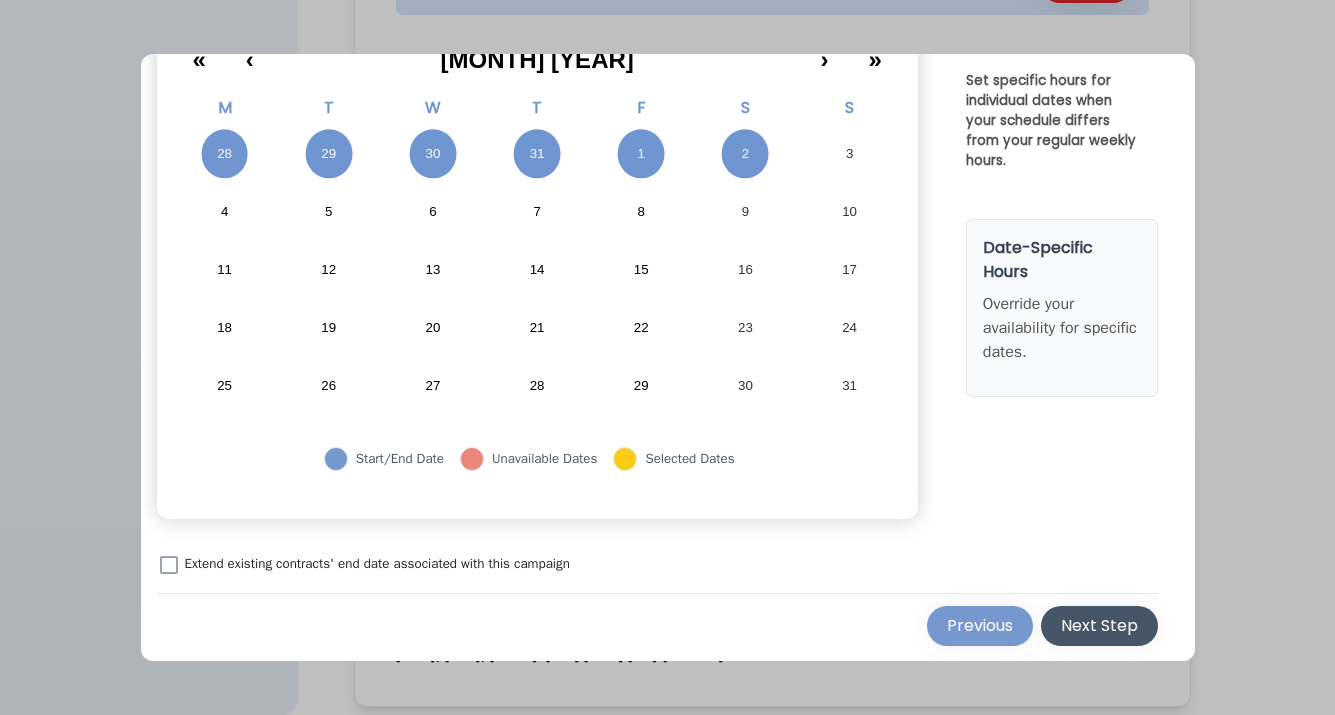 click on "Next Step" at bounding box center (1099, 626) 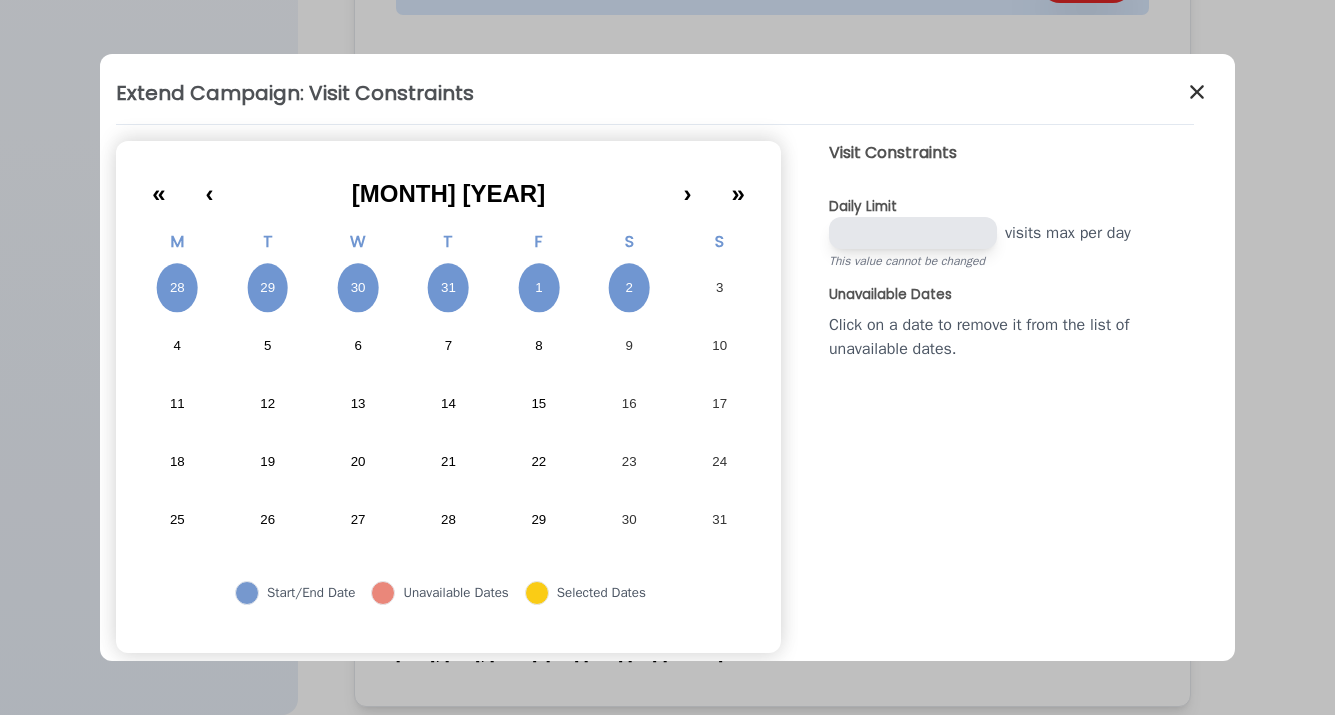 scroll, scrollTop: 134, scrollLeft: 0, axis: vertical 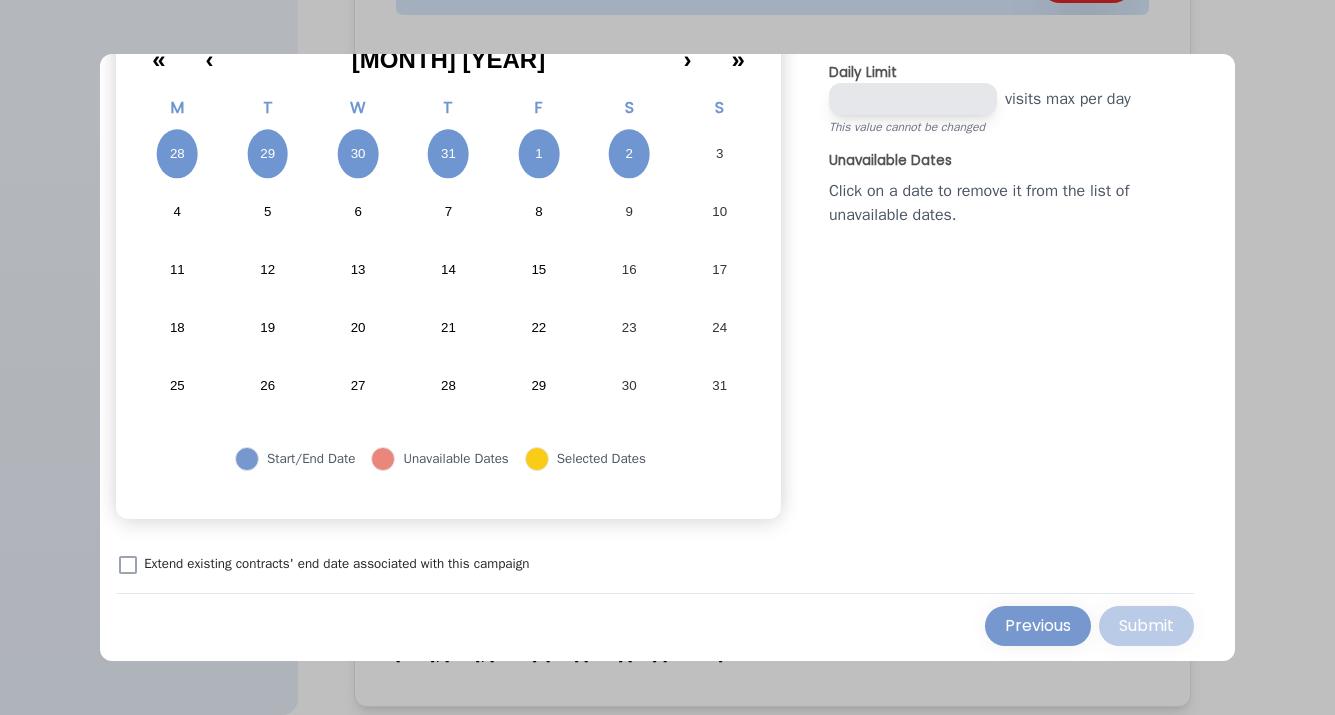 click on "« ‹ August 2025 › » M T W T F S S 28 29 30 31 1 2 3 4 5 6 7 8 9 10 11 12 13 14 15 16 17 18 19 20 21 22 23 24 25 26 27 28 29 30 31 Start/End Date Unavailable Dates Selected Dates" at bounding box center (448, 263) 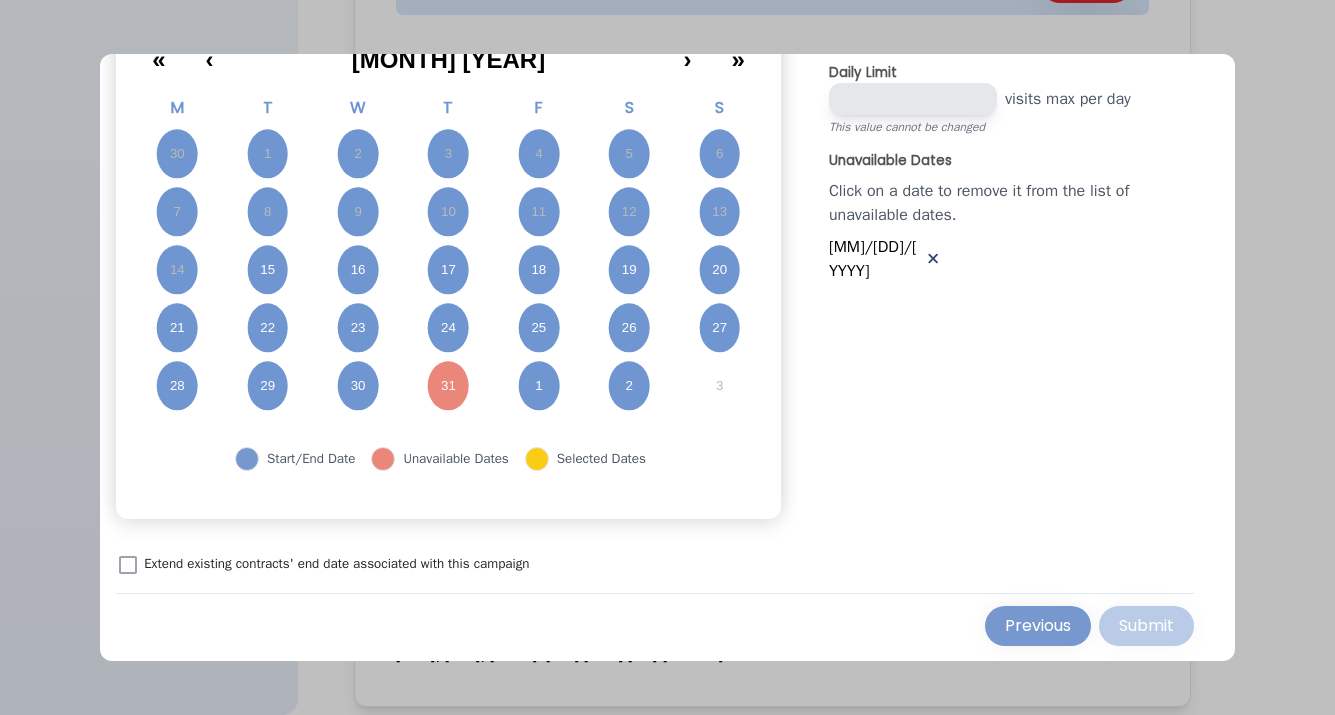 click on "31" at bounding box center (448, 386) 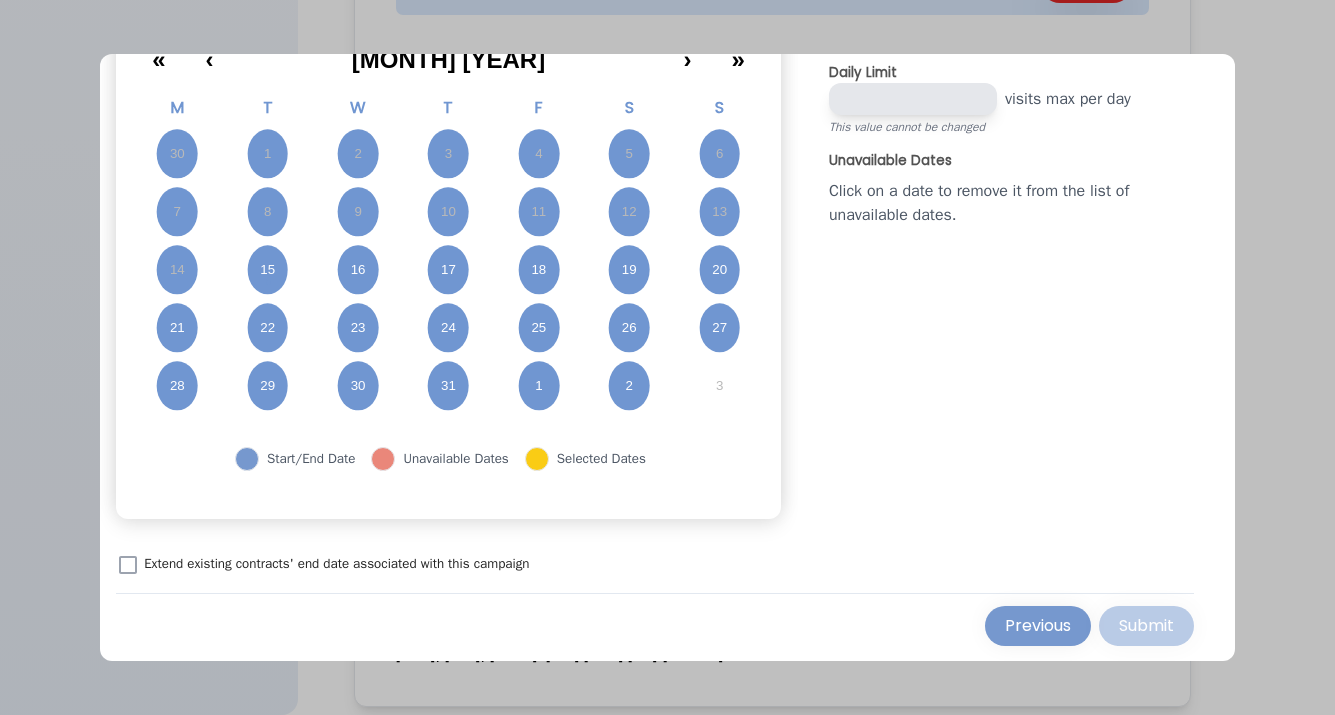 click on "15" at bounding box center [267, 270] 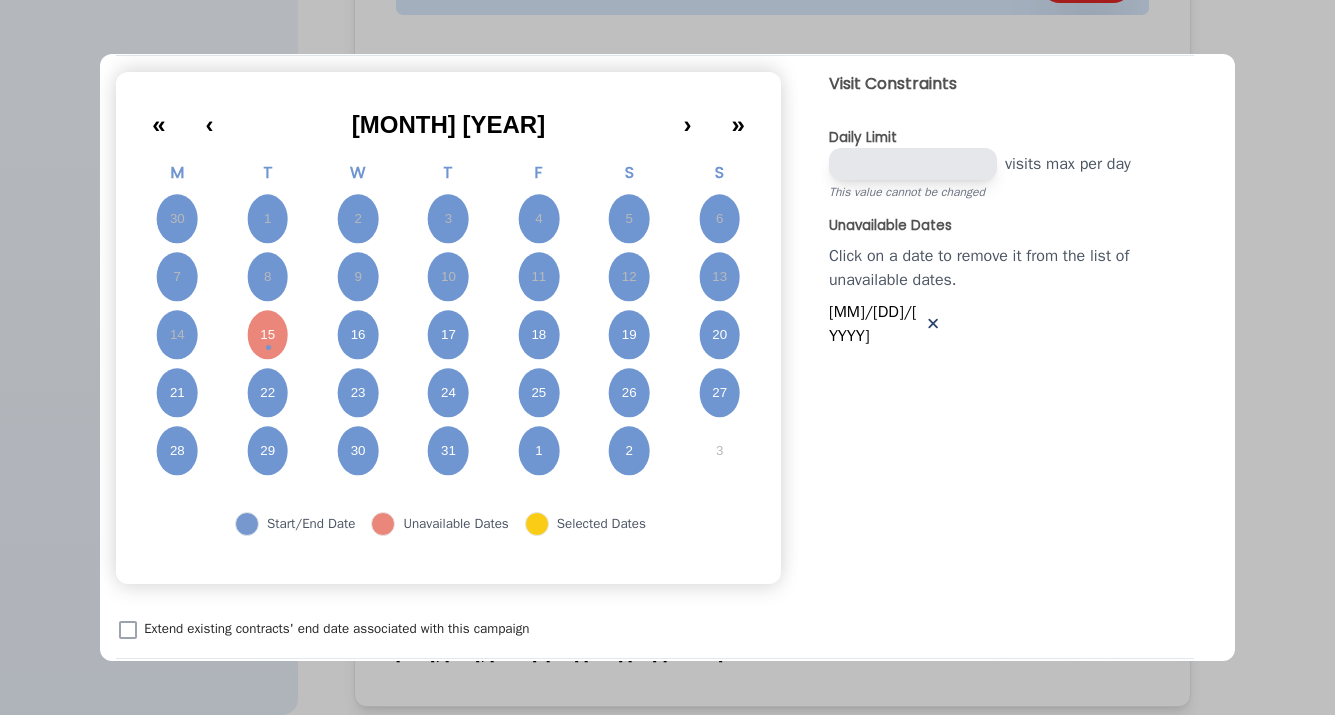 scroll, scrollTop: 134, scrollLeft: 0, axis: vertical 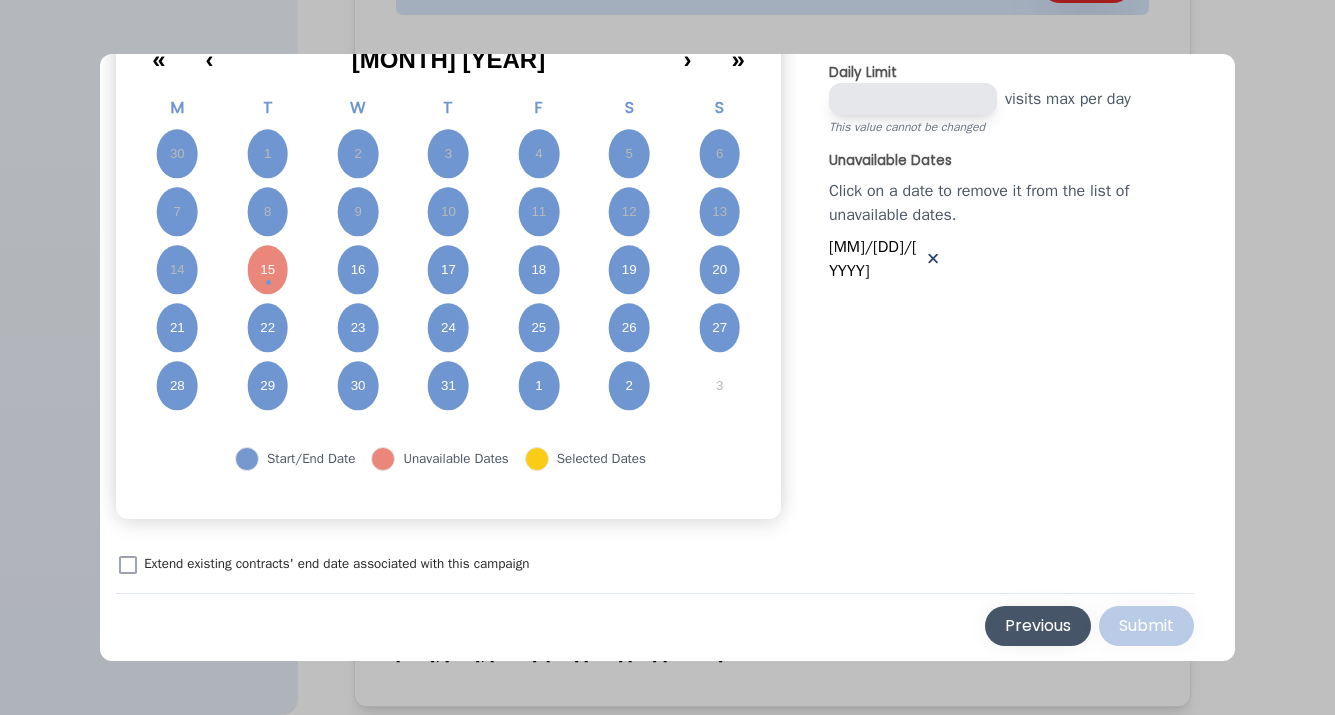 click on "Previous" at bounding box center [1038, 626] 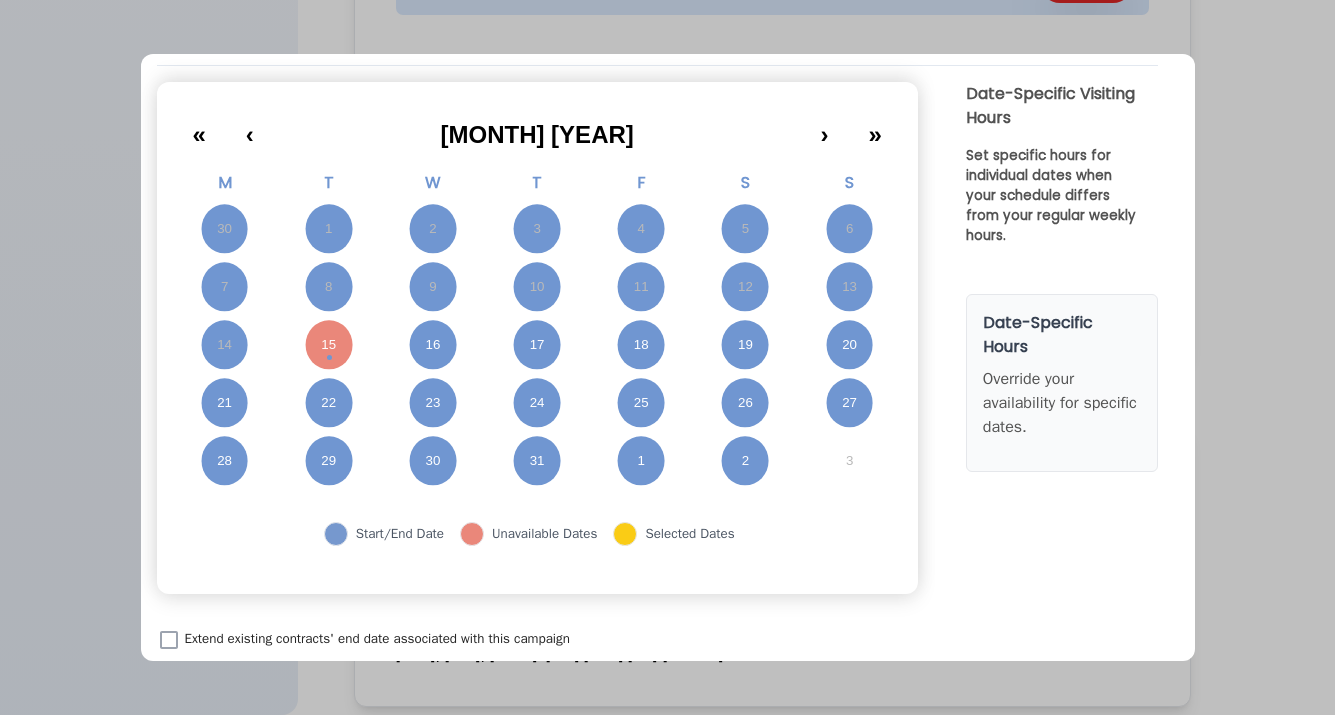 scroll, scrollTop: 51, scrollLeft: 0, axis: vertical 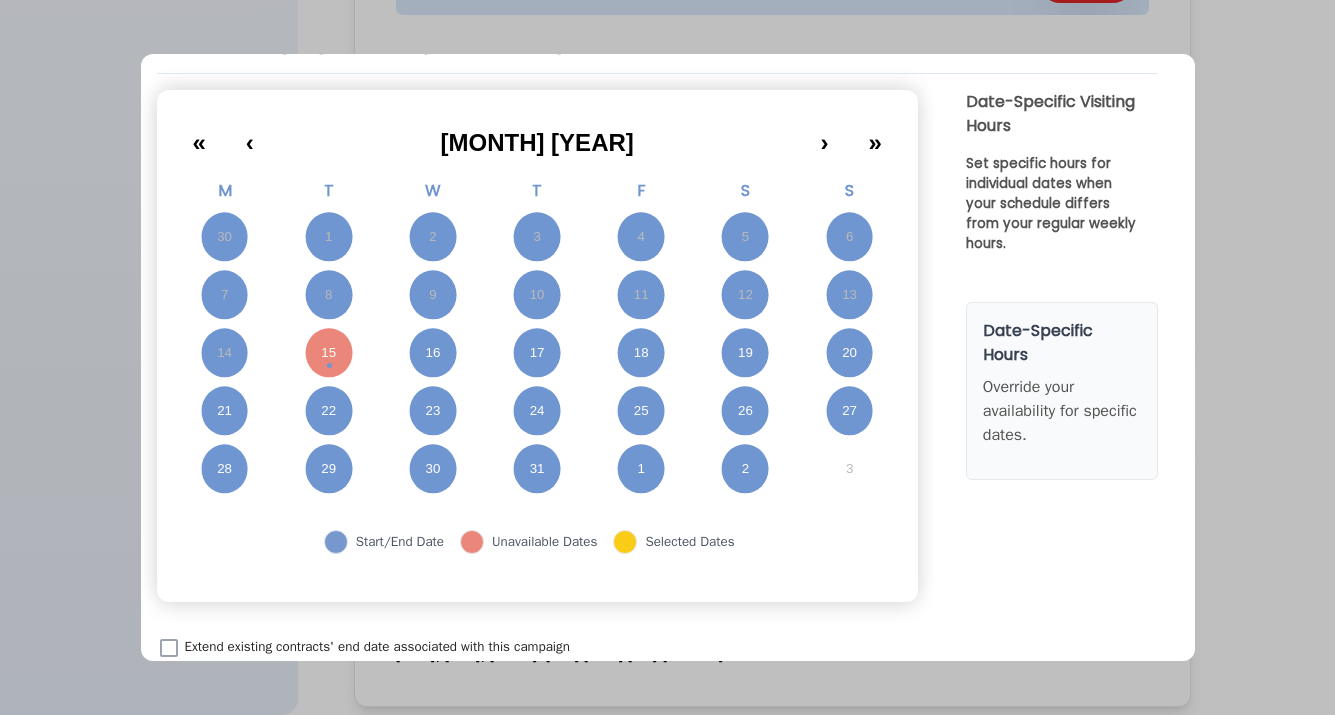 click on "16" at bounding box center [433, 353] 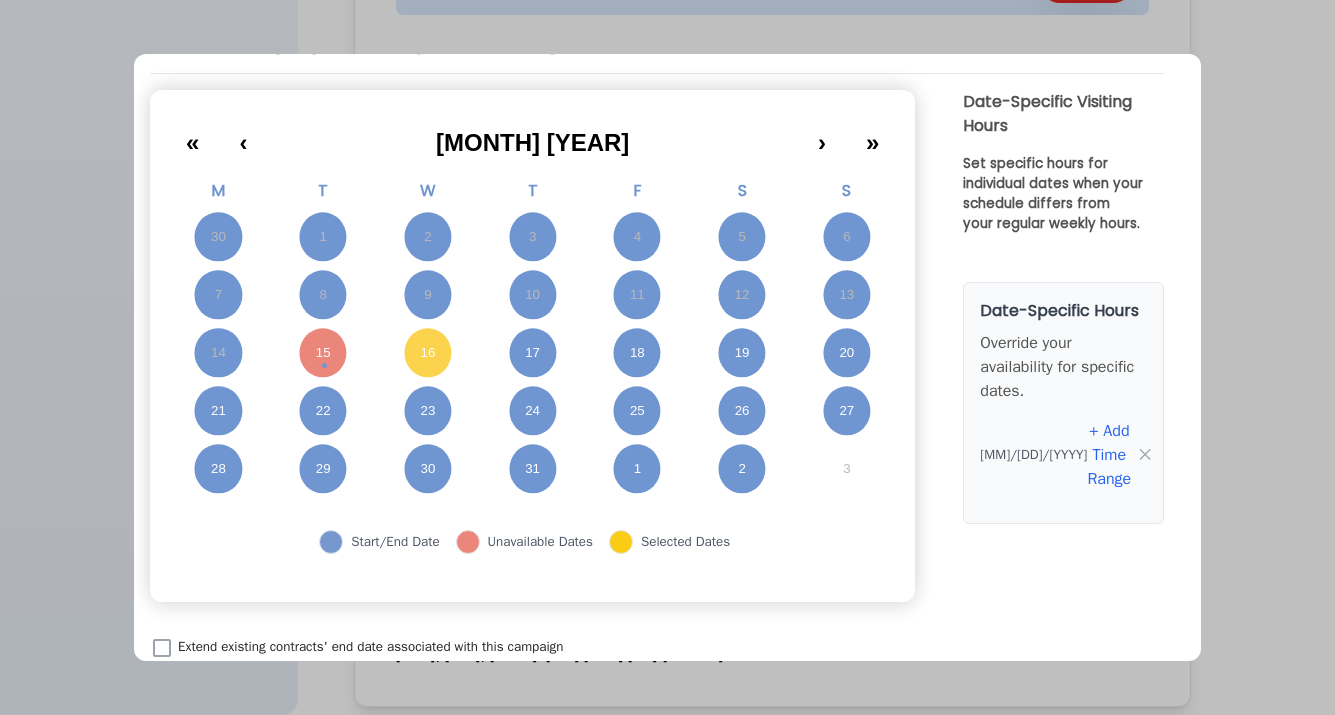 click on "17" at bounding box center (532, 353) 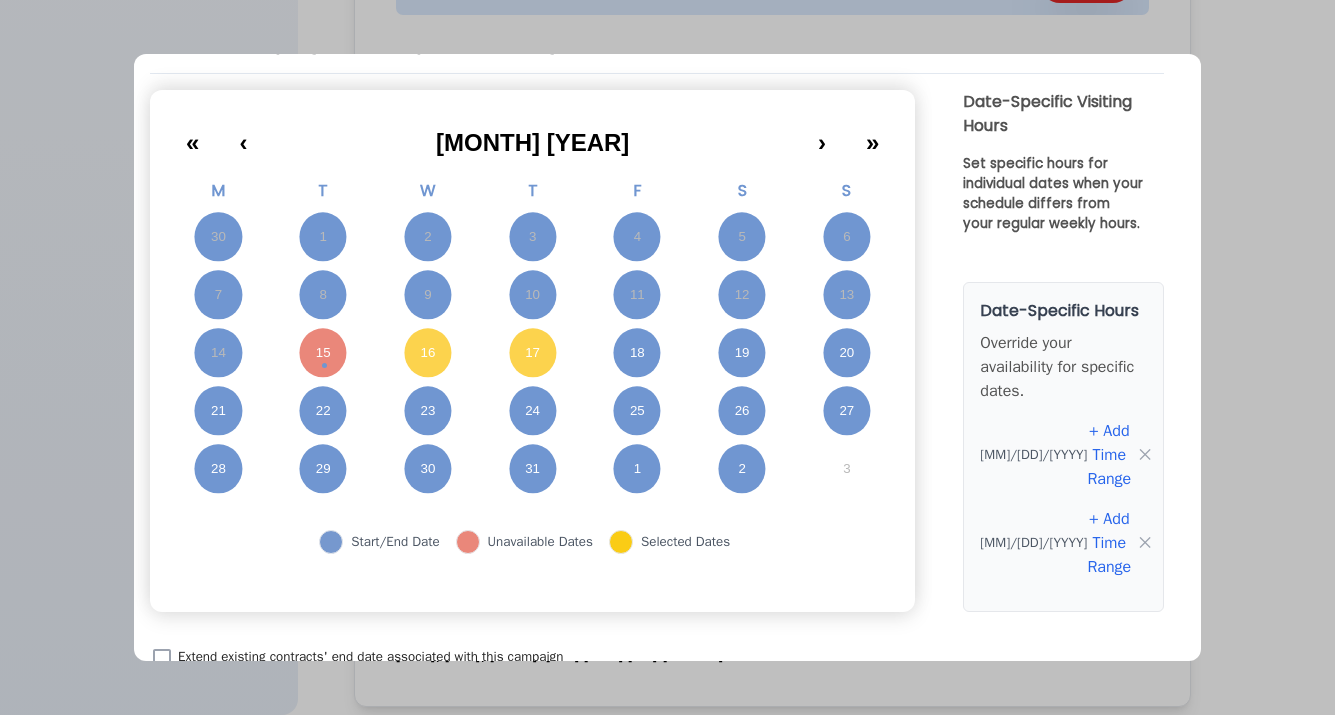 click on "18" at bounding box center (637, 353) 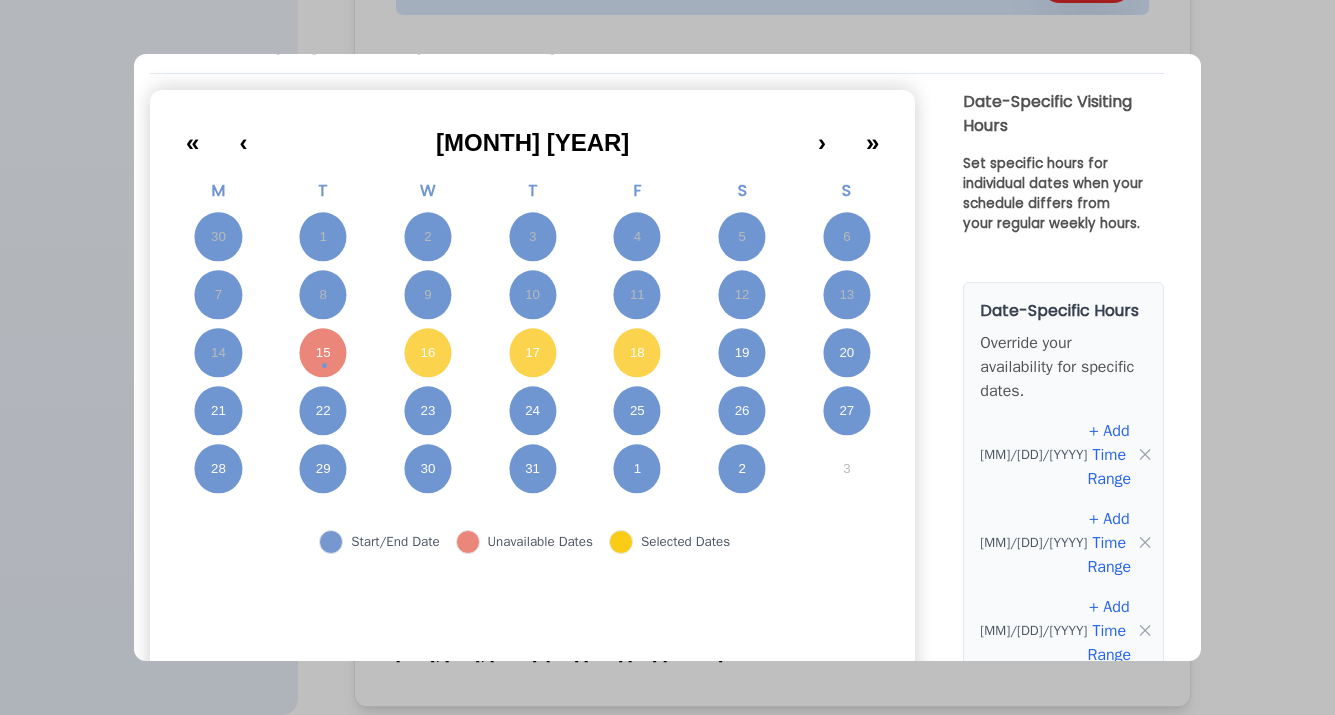 click on "25" at bounding box center (637, 411) 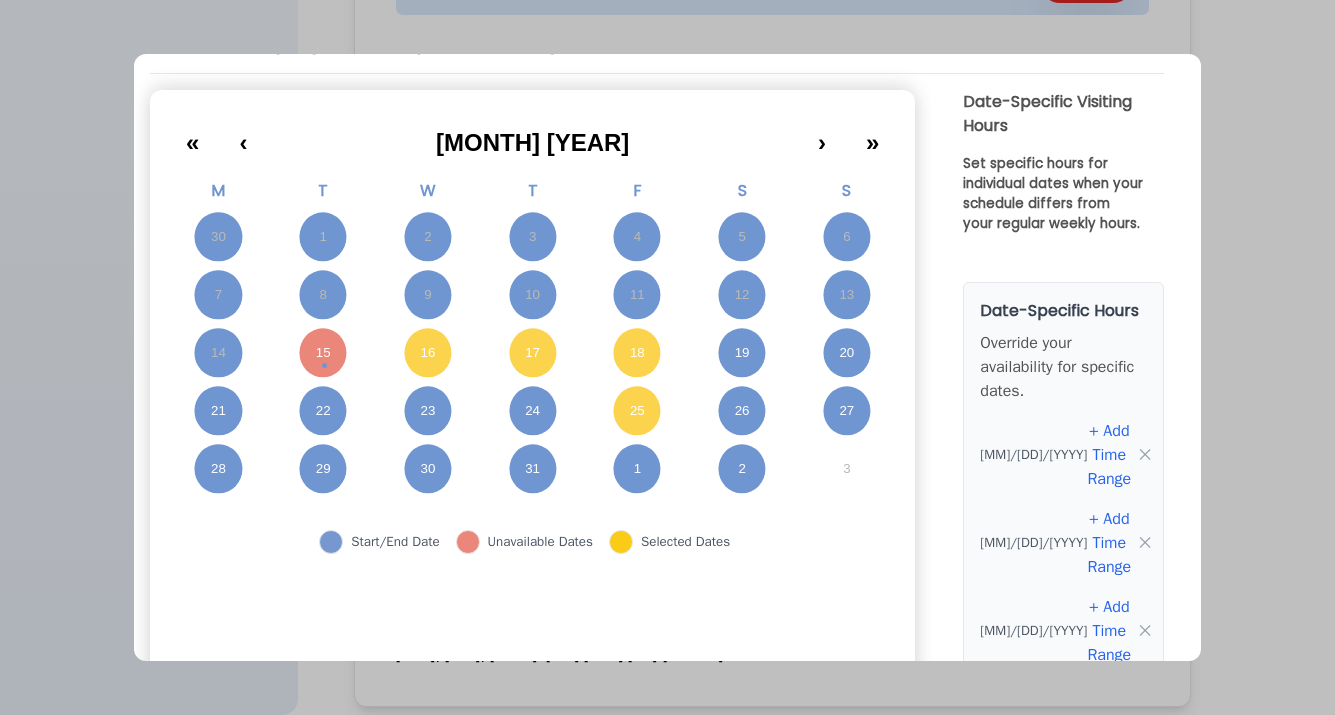click on "24" at bounding box center [532, 411] 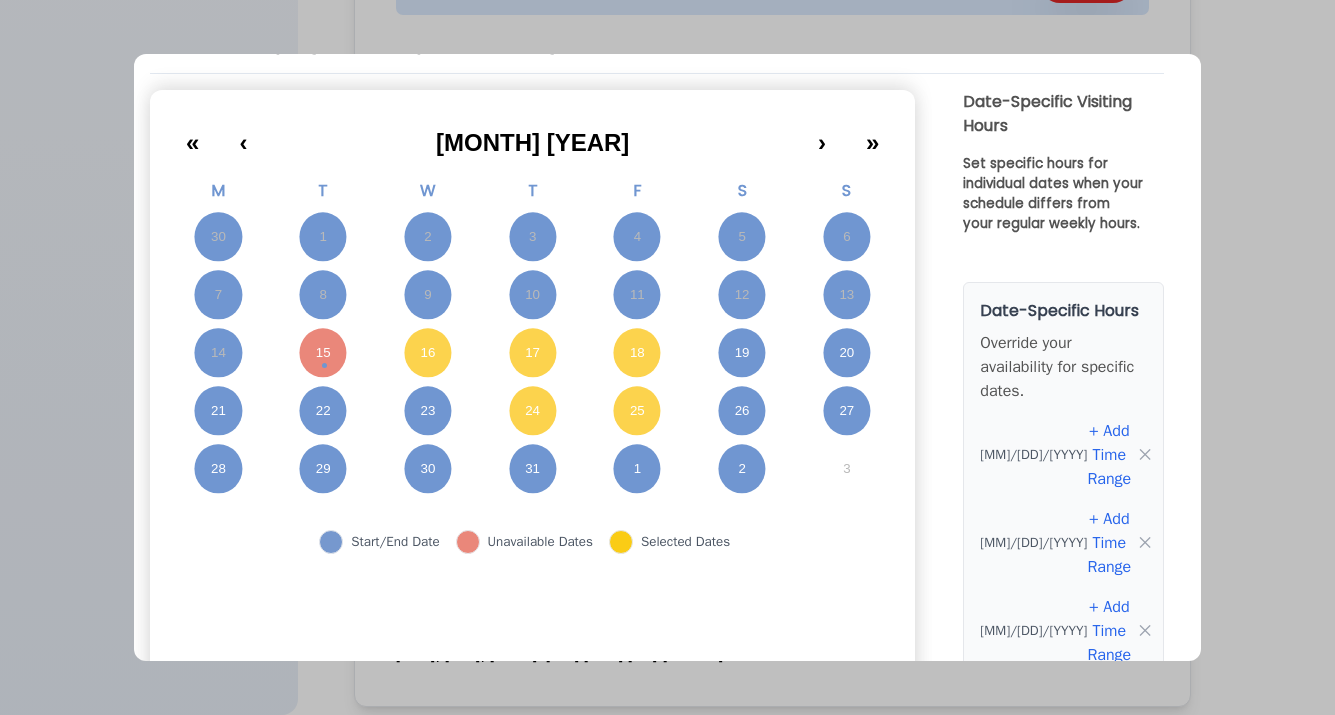 click on "17" at bounding box center (532, 353) 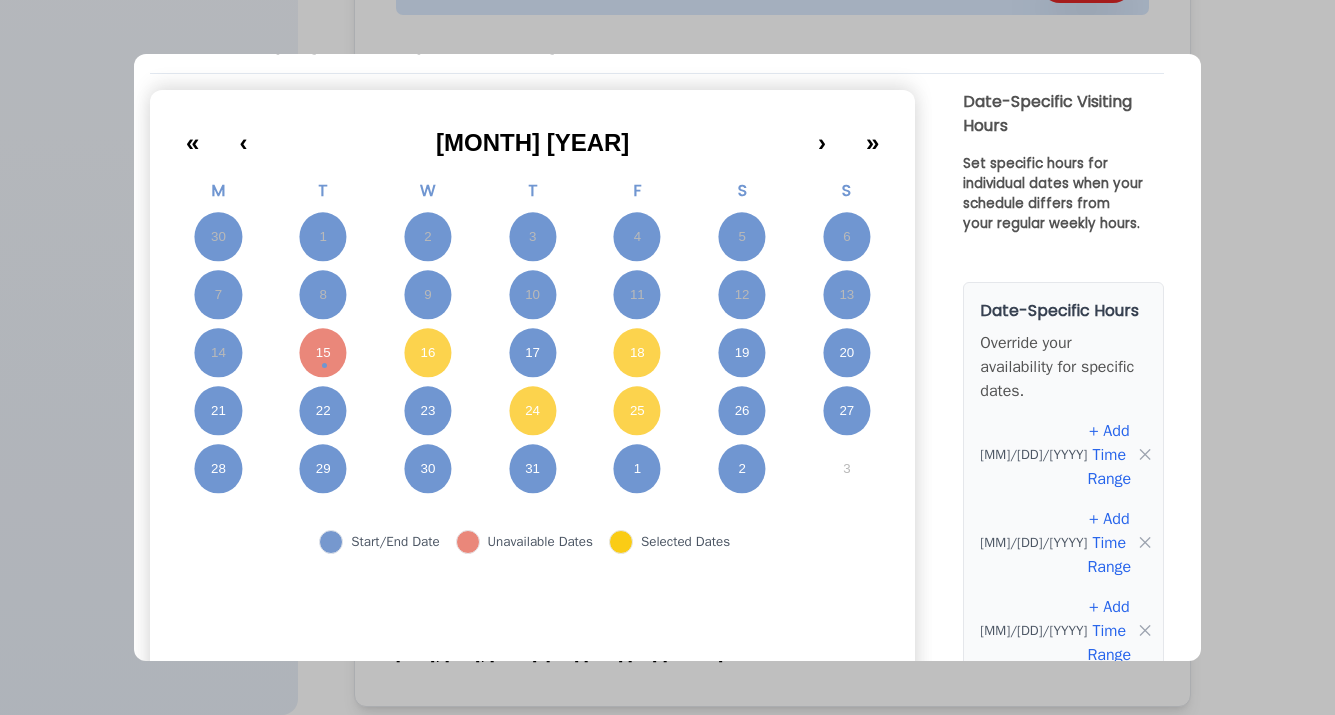 click on "18" at bounding box center [637, 353] 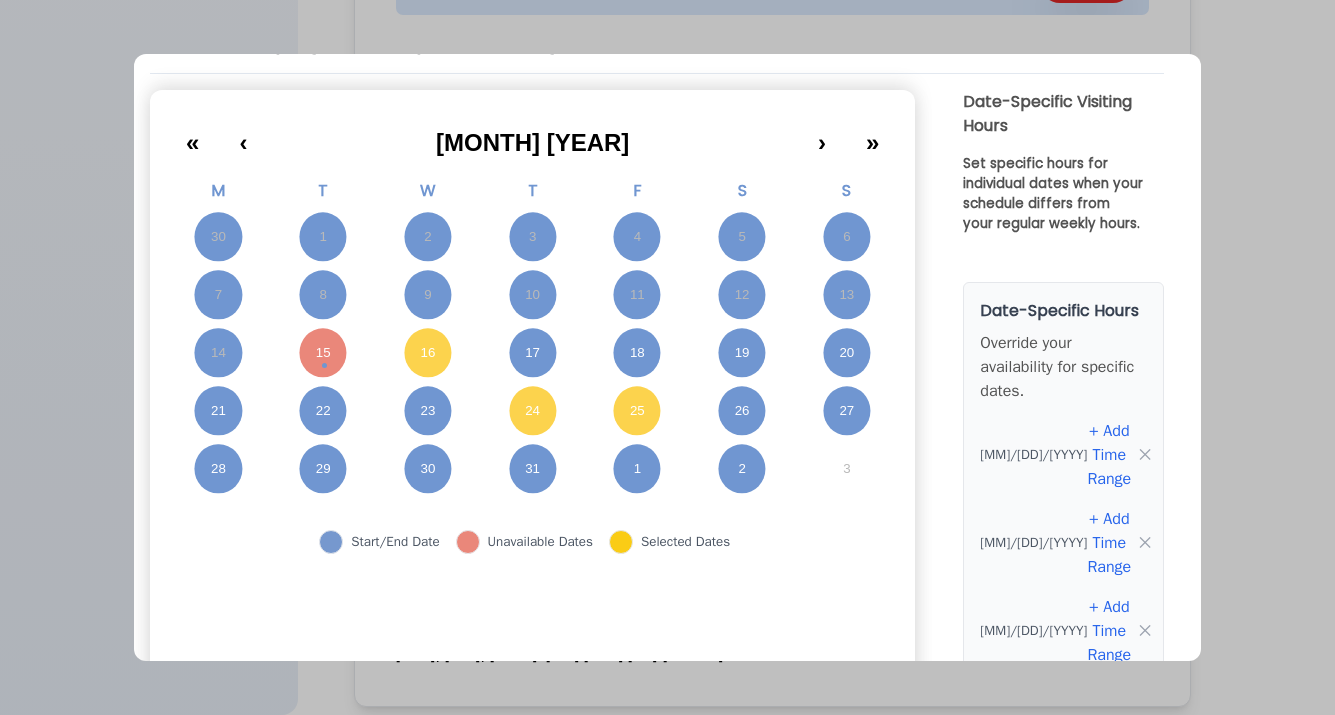 click on "25" at bounding box center (637, 411) 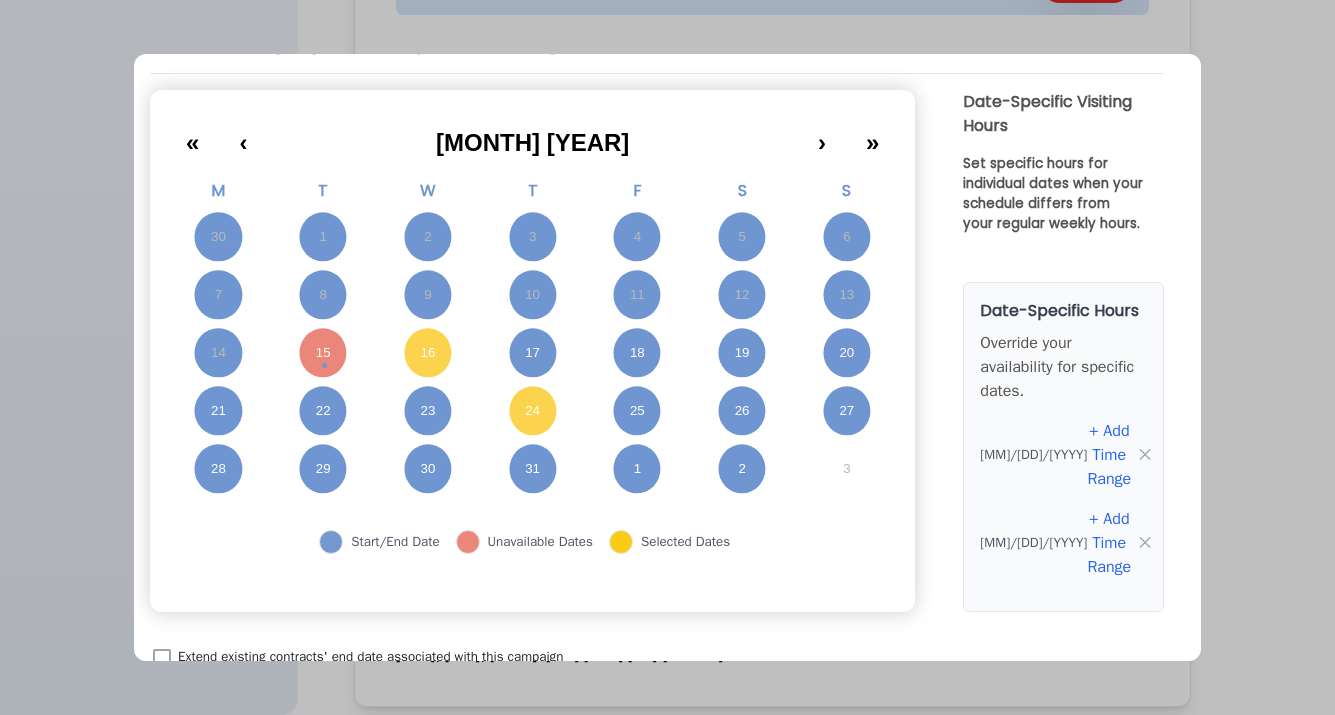 click on "24" at bounding box center (532, 411) 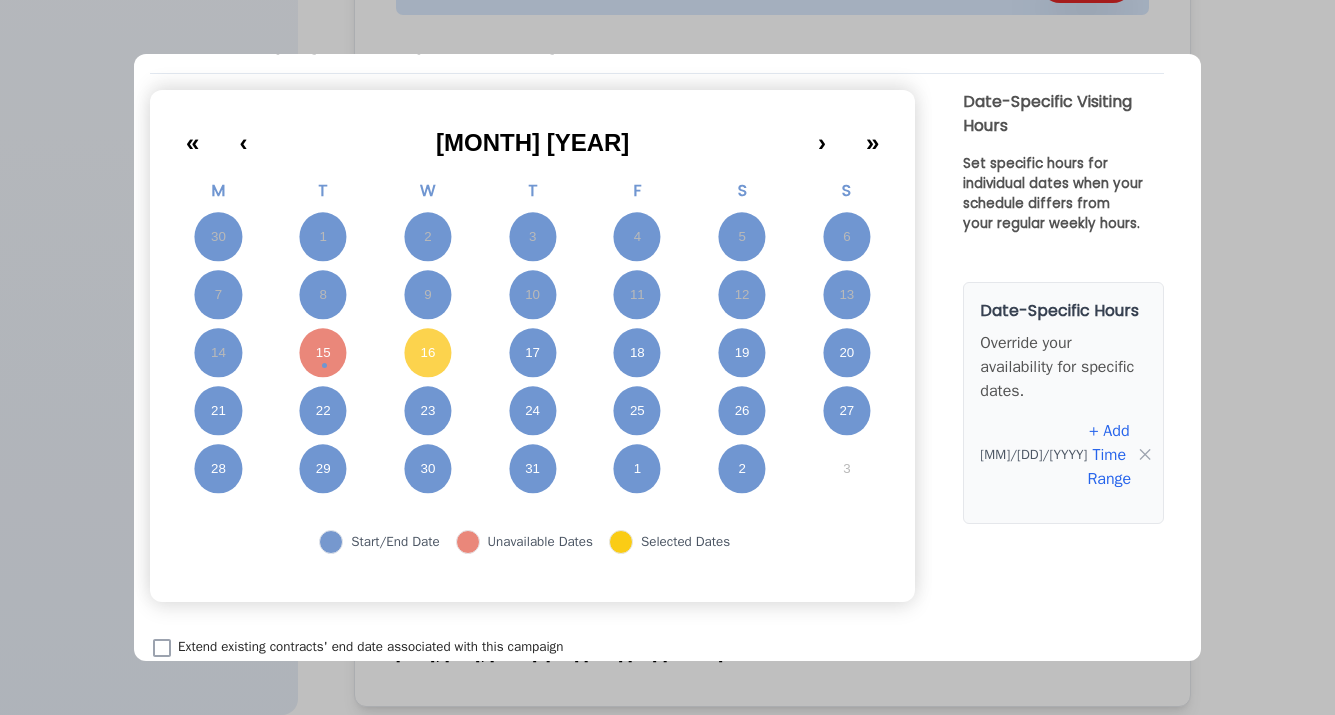 click on "16" at bounding box center (428, 353) 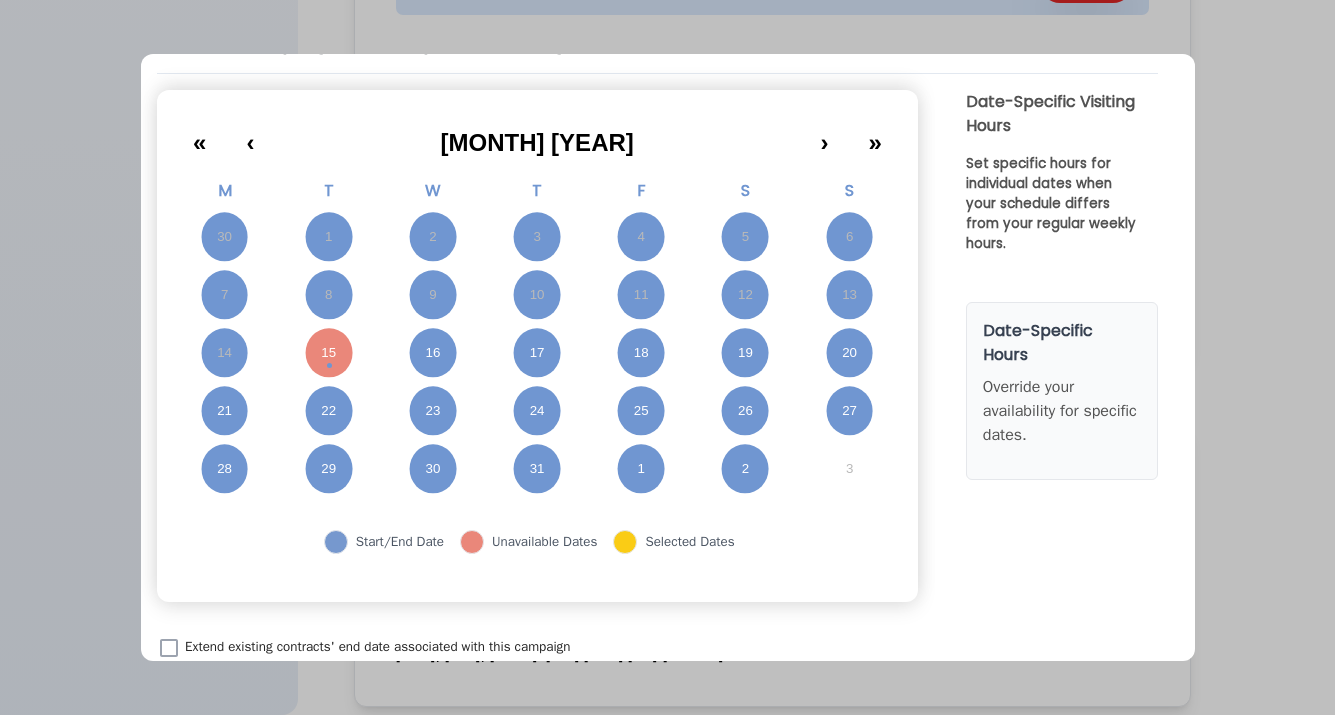 click on "15" at bounding box center [329, 353] 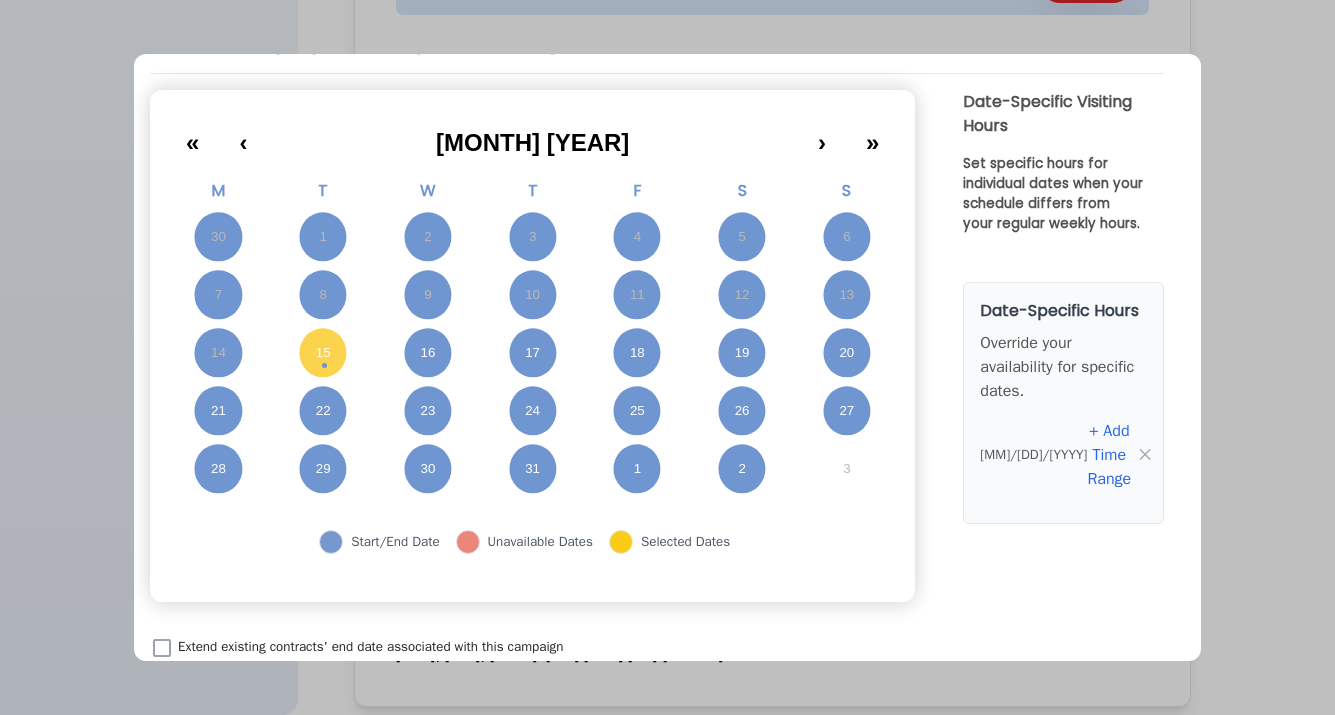 click on "+ Add Time Range" at bounding box center (1109, 455) 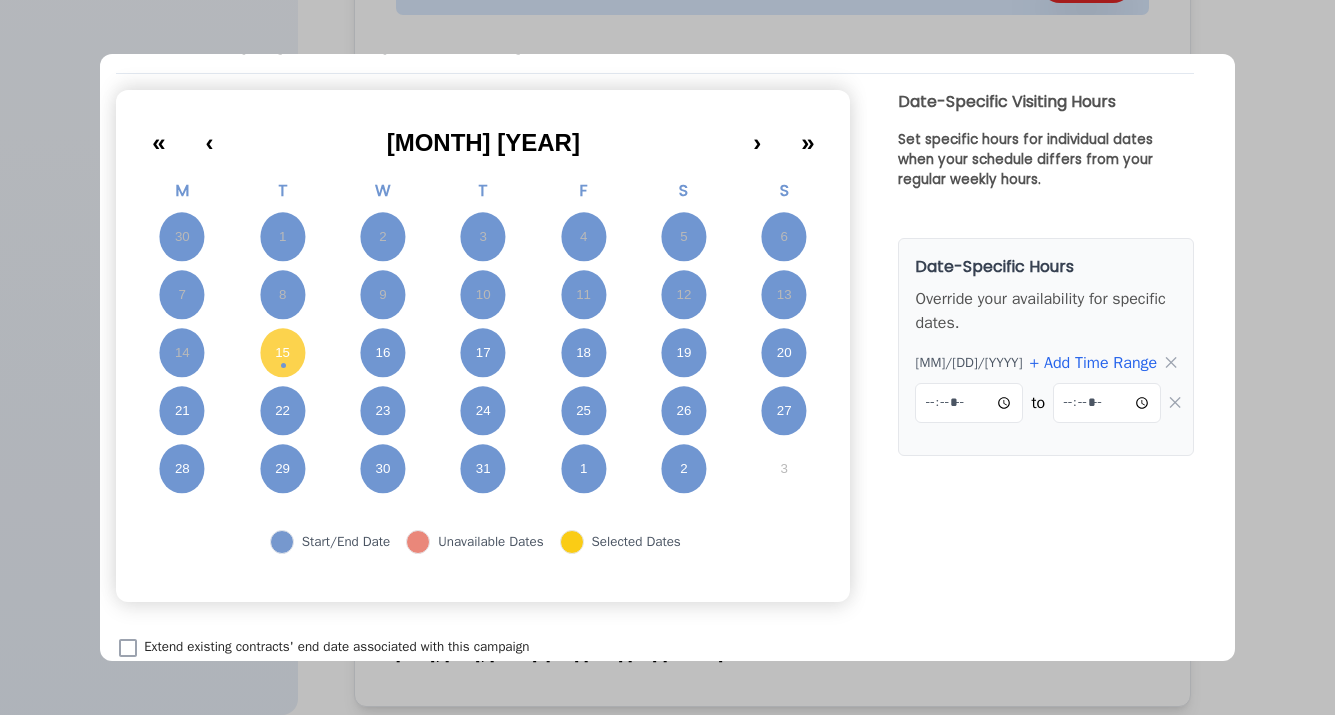scroll, scrollTop: 134, scrollLeft: 0, axis: vertical 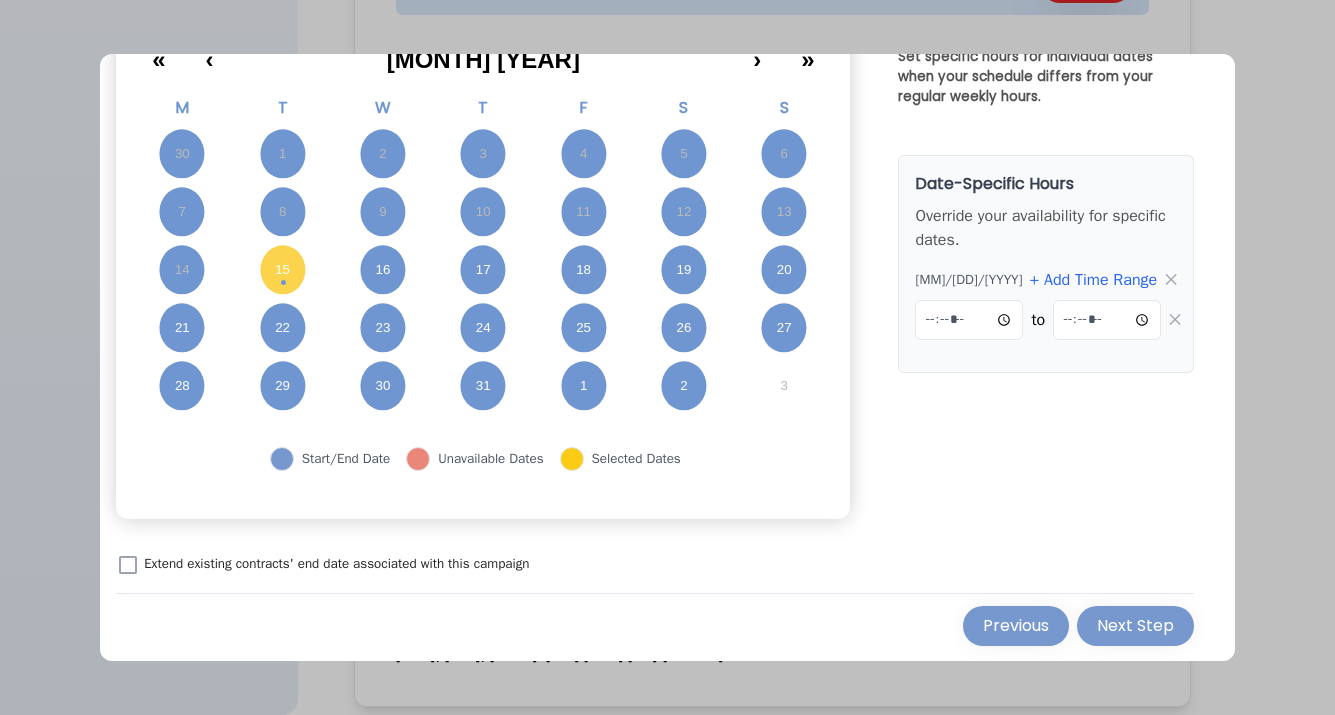 click on "Extend Campaign: Date-Specific Visiting Hours « ‹ July 2025 › » M T W T F S S 30 1 2 3 4 5 6 7 8 9 10 11 12 13 14 15 16 17 18 19 20 21 22 23 24 25 26 27 28 29 30 31 1 2 3 Start/End Date Unavailable Dates Selected Dates Date-Specific Visiting Hours Set specific hours for individual dates when your schedule differs from your regular weekly hours. Date-Specific Hours Override your availability for specific dates. 7/15/2025 + Add Time Range ✕ ***** to ***** ✕ Extend existing contracts' end date associated with this campaign Previous Next Step" at bounding box center [667, 358] 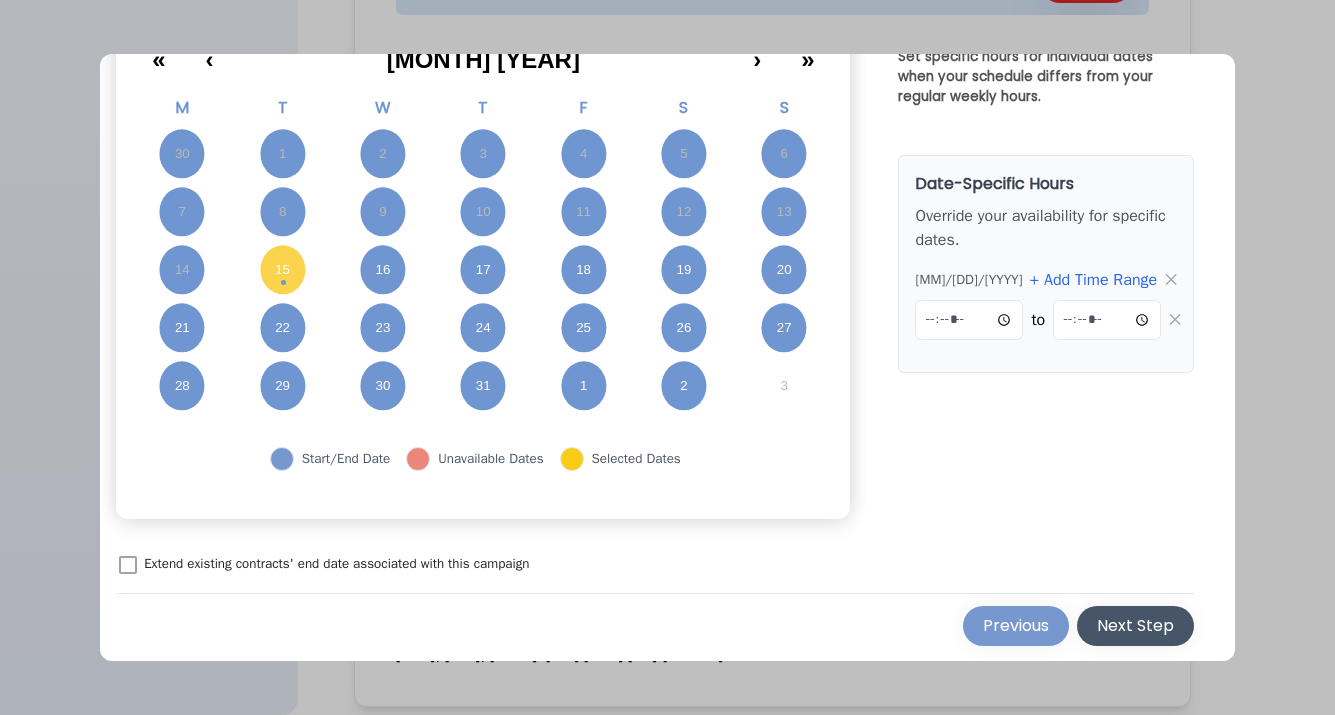 click on "Next Step" at bounding box center (1135, 626) 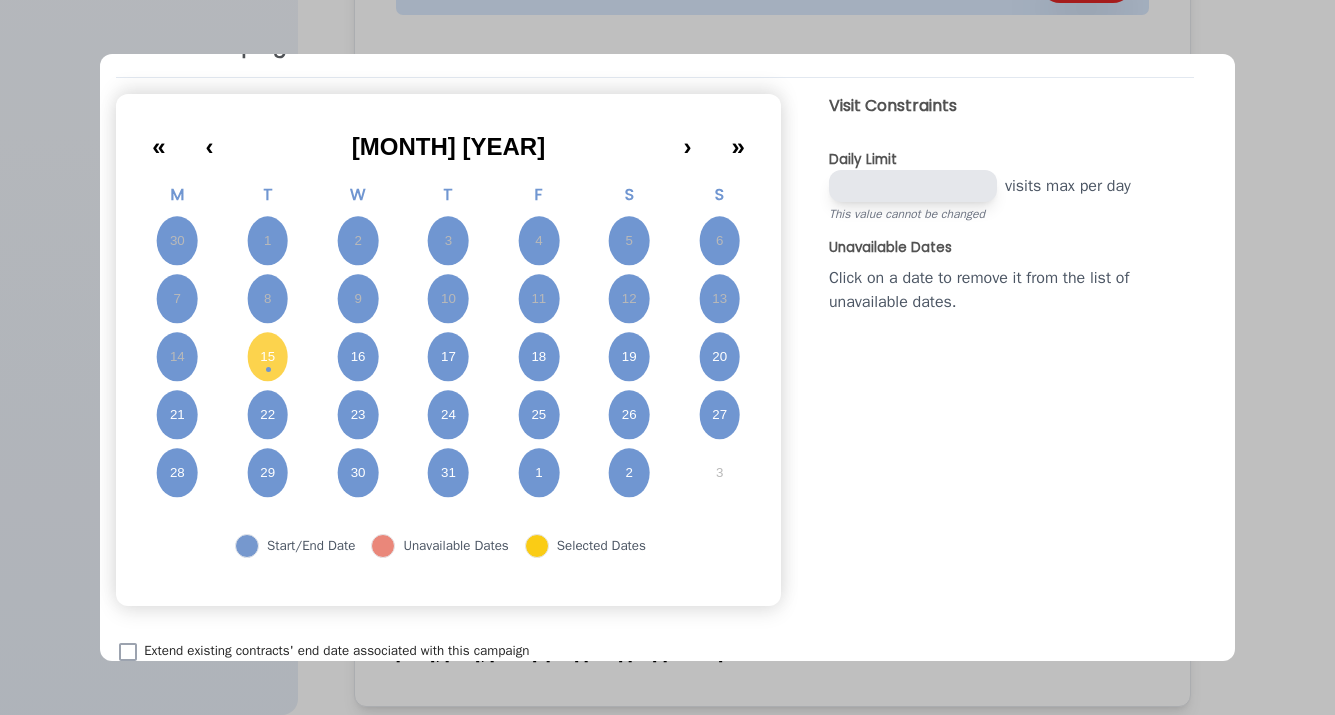 scroll, scrollTop: 0, scrollLeft: 0, axis: both 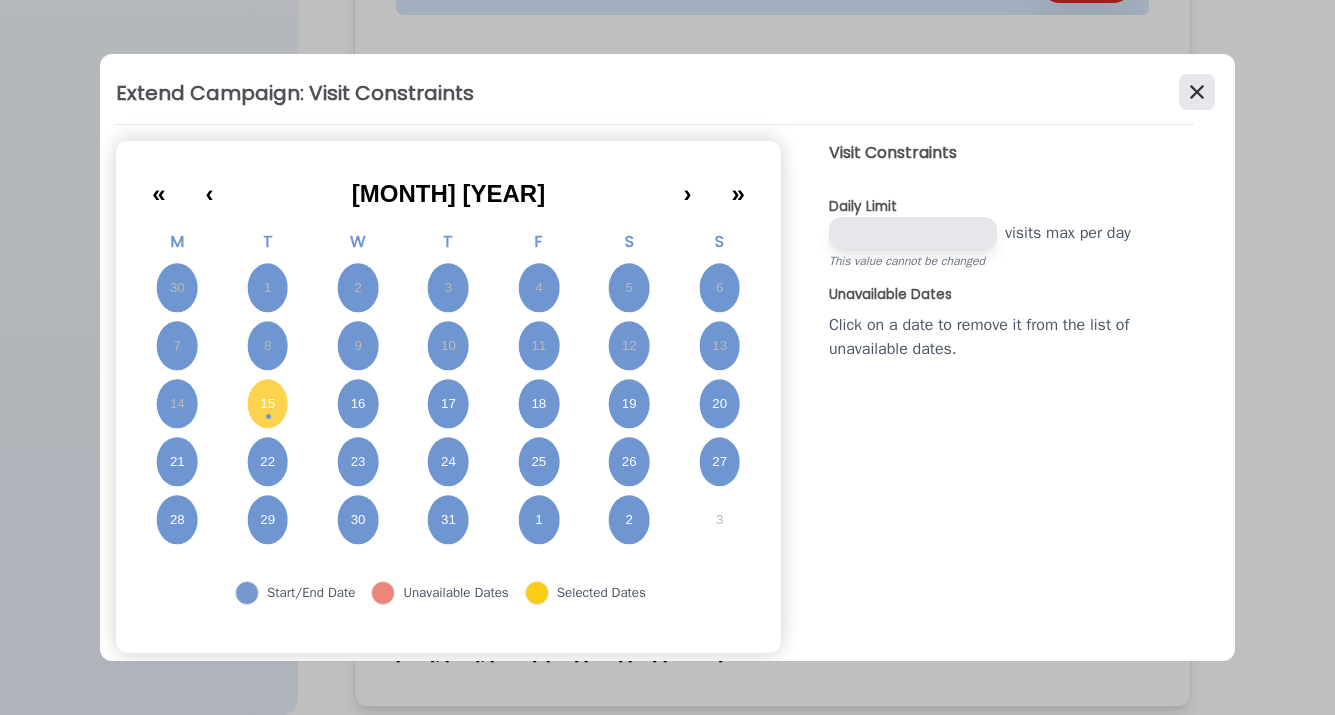 click at bounding box center [1197, 92] 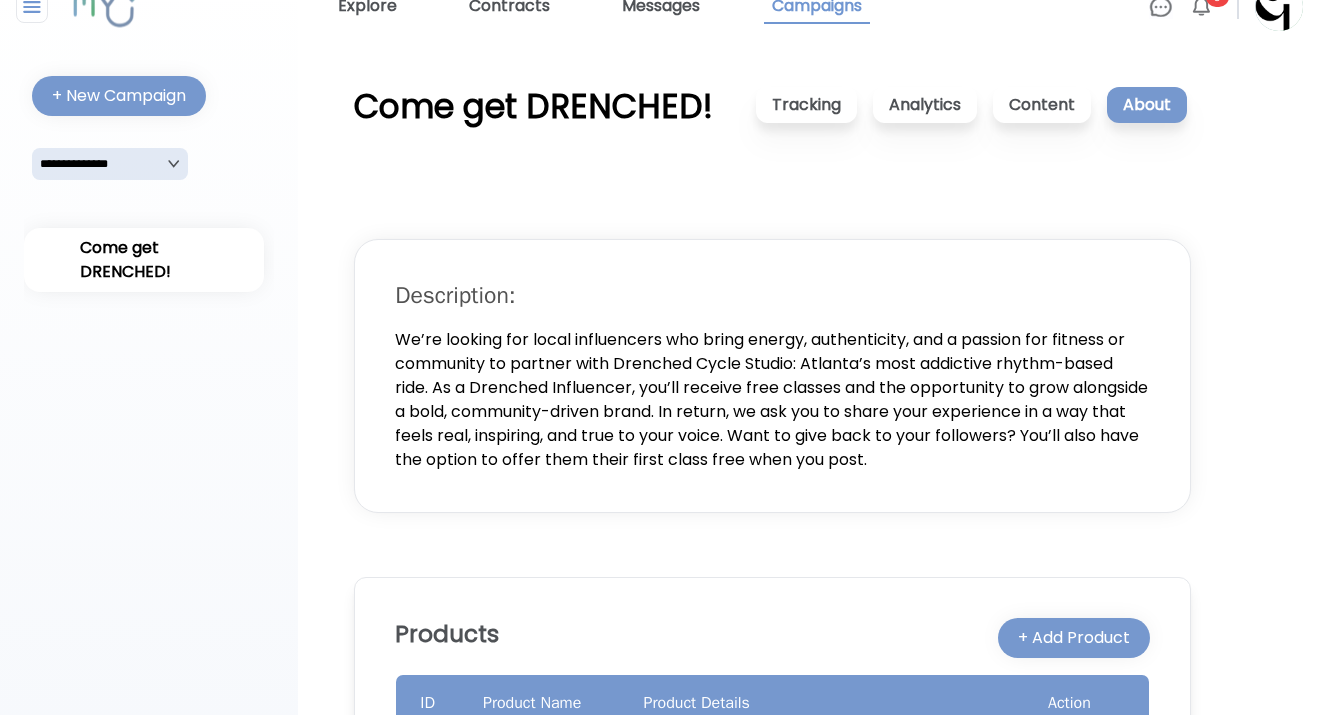 scroll, scrollTop: 0, scrollLeft: 0, axis: both 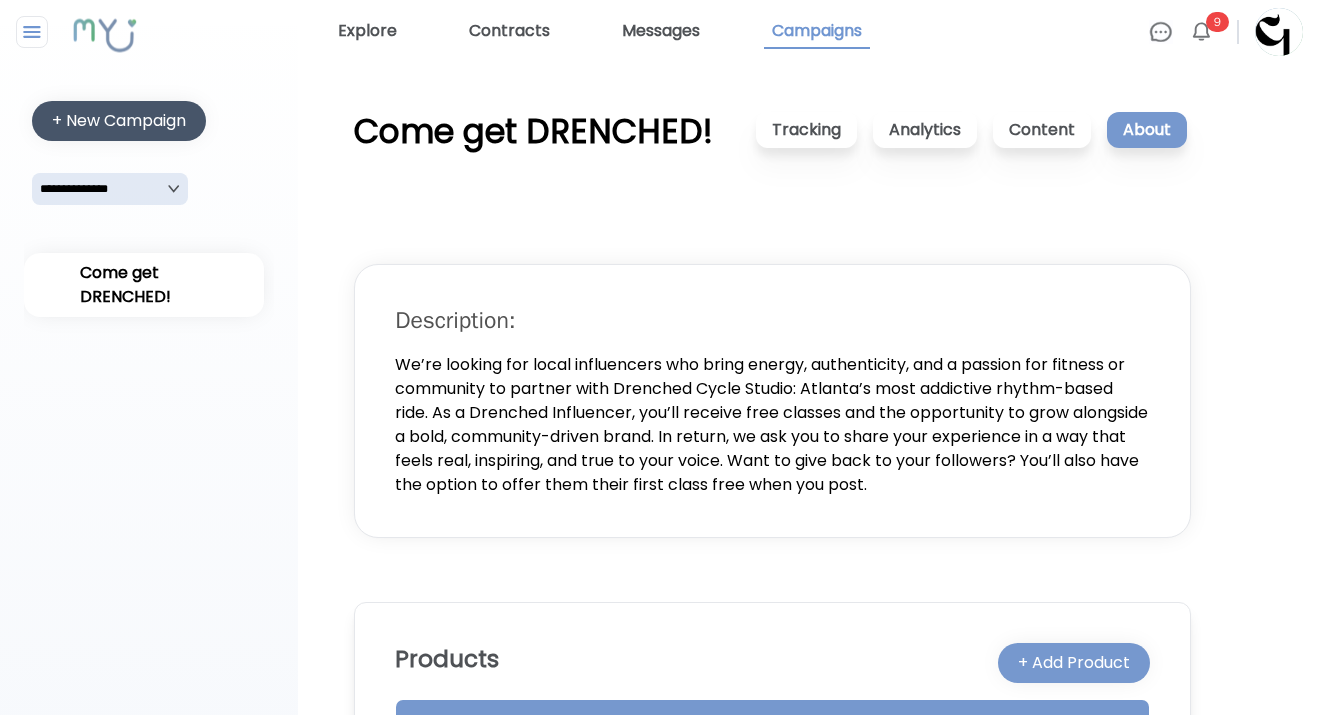 click on "+ New Campaign" at bounding box center (119, 121) 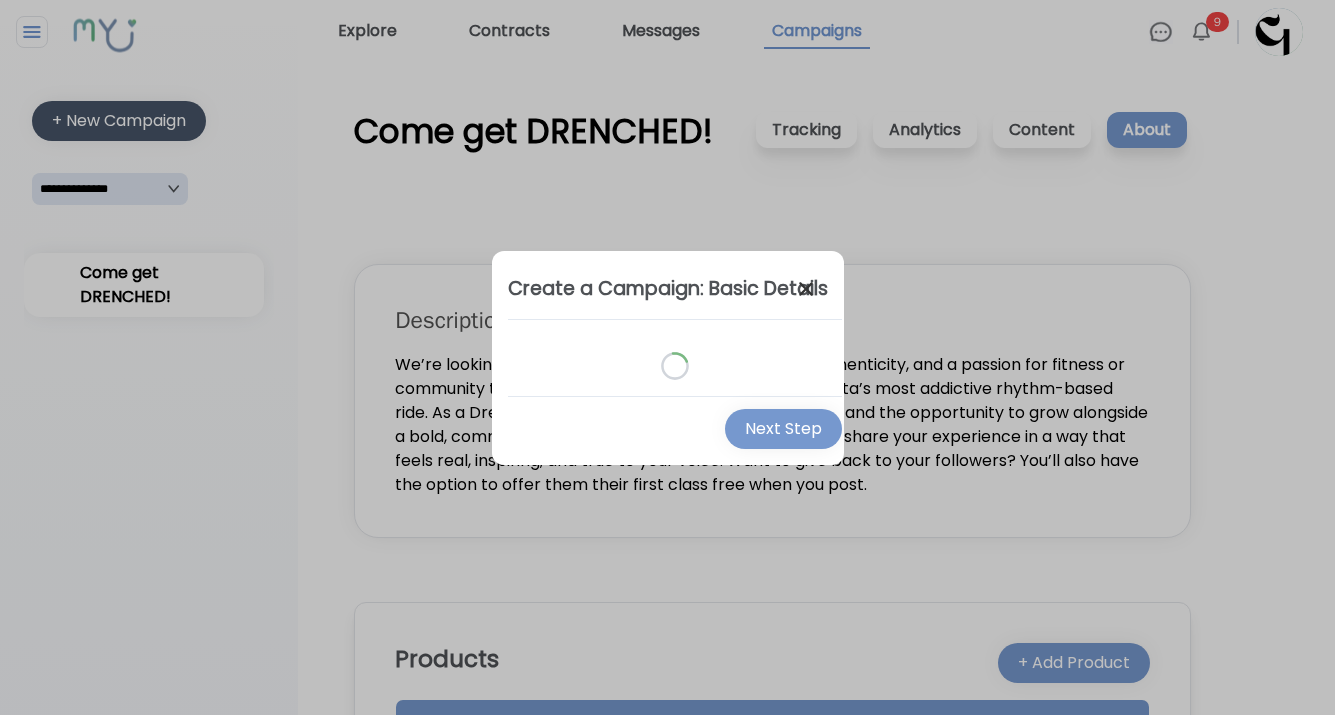 select on "*" 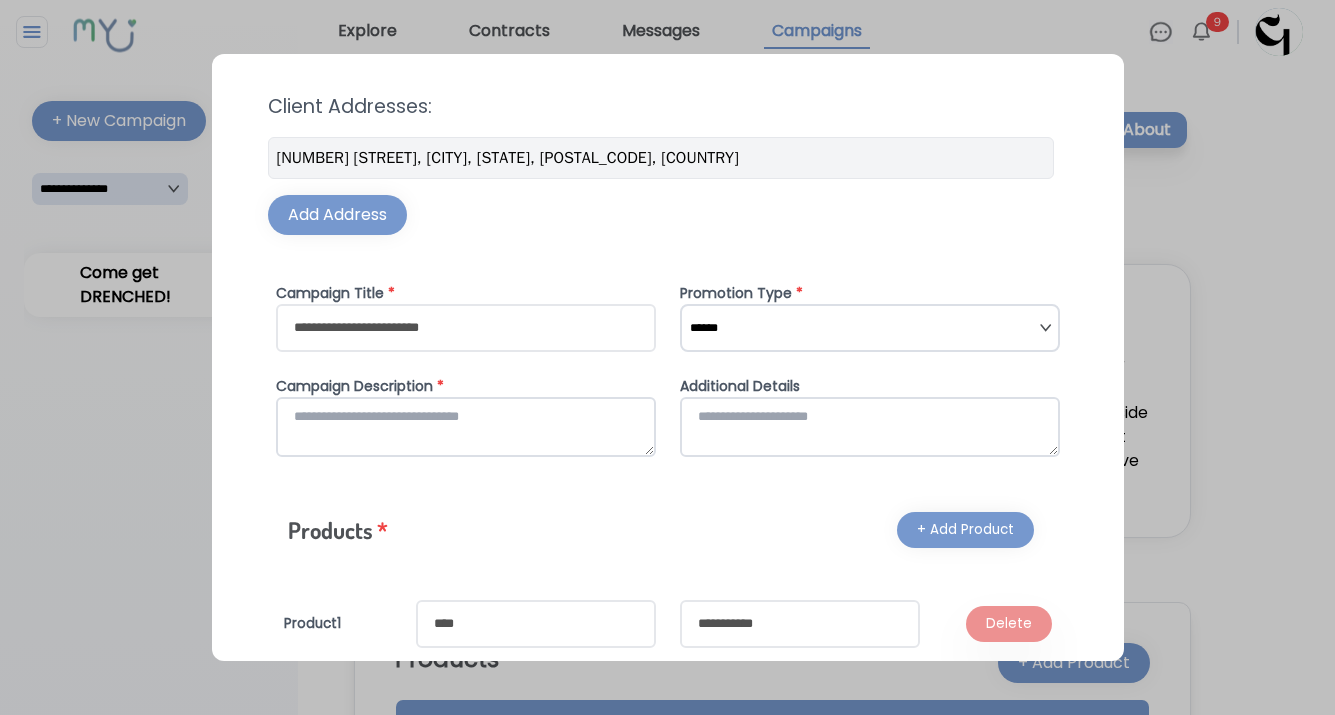 scroll, scrollTop: 0, scrollLeft: 0, axis: both 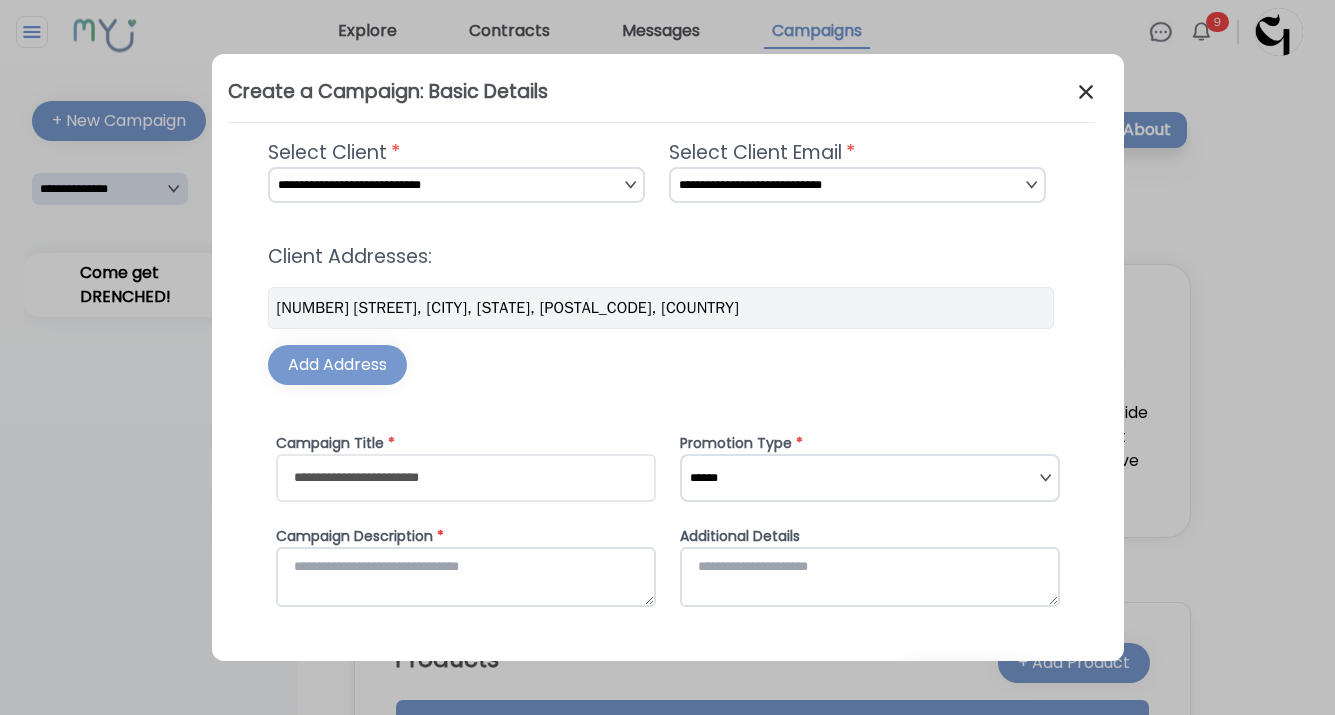 click at bounding box center (466, 478) 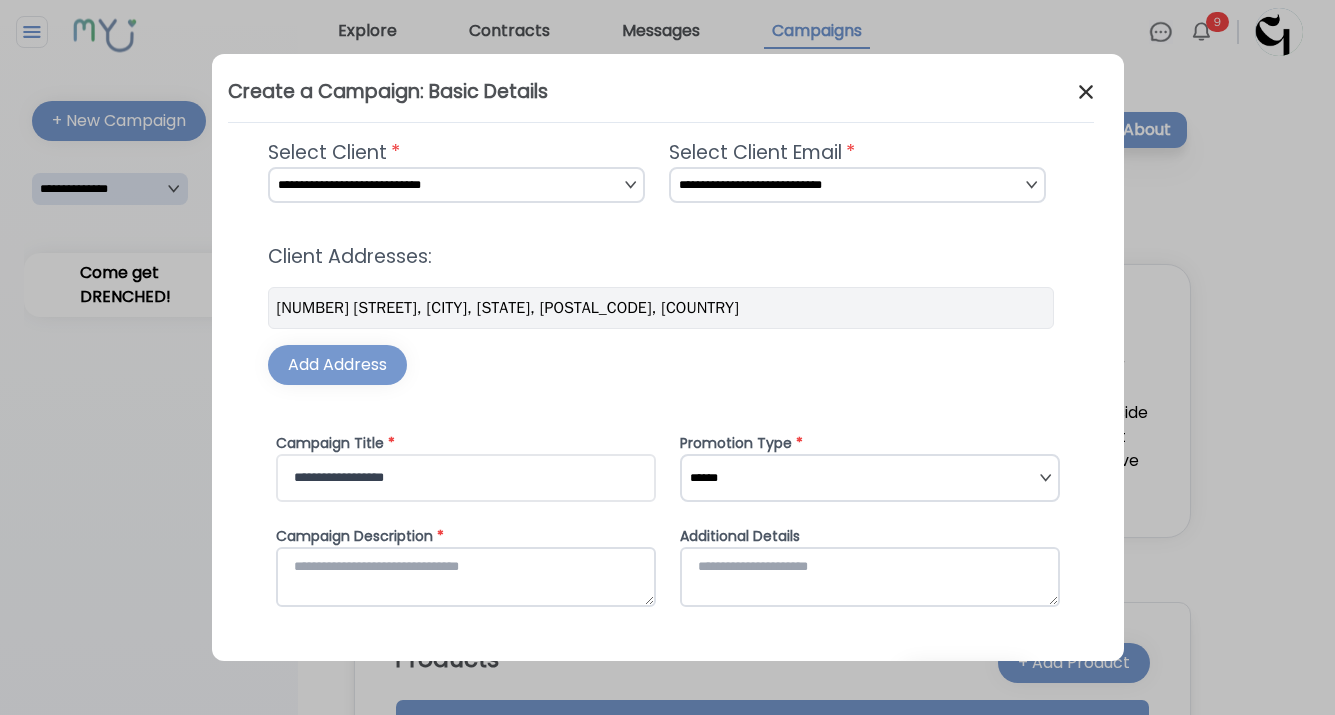 type on "**********" 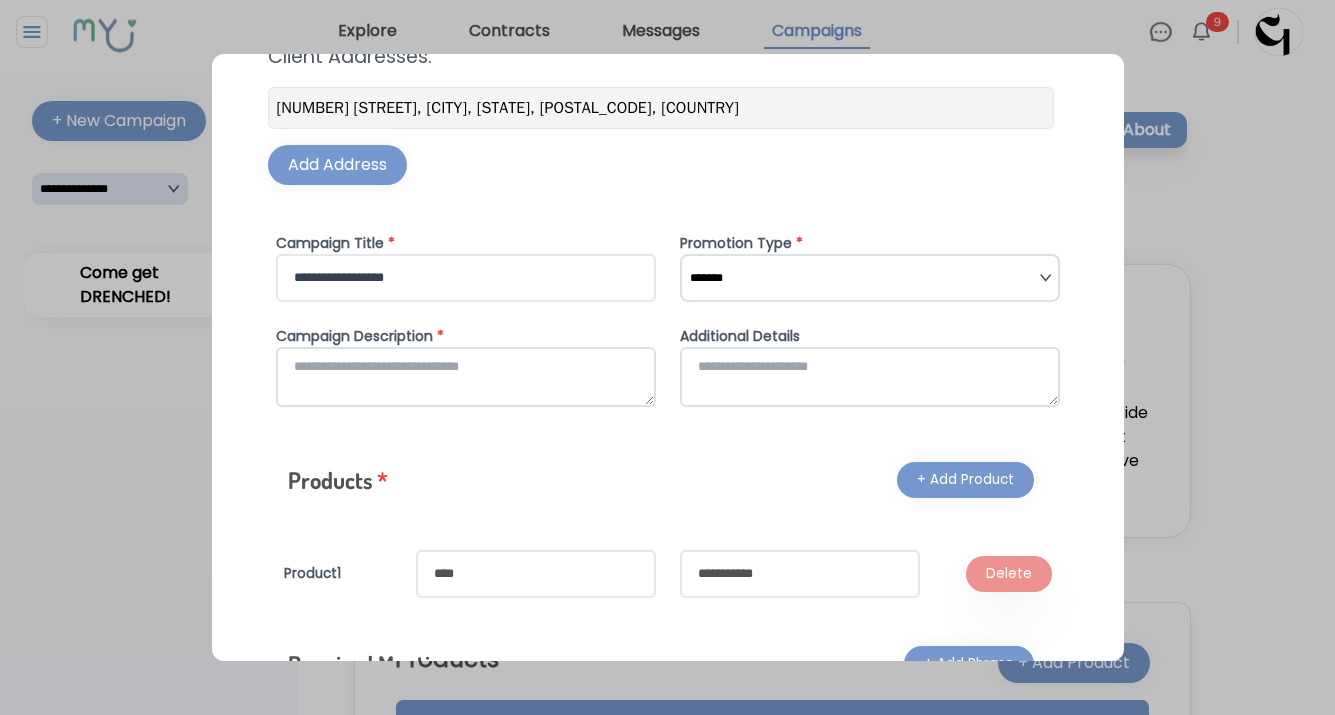 scroll, scrollTop: 235, scrollLeft: 0, axis: vertical 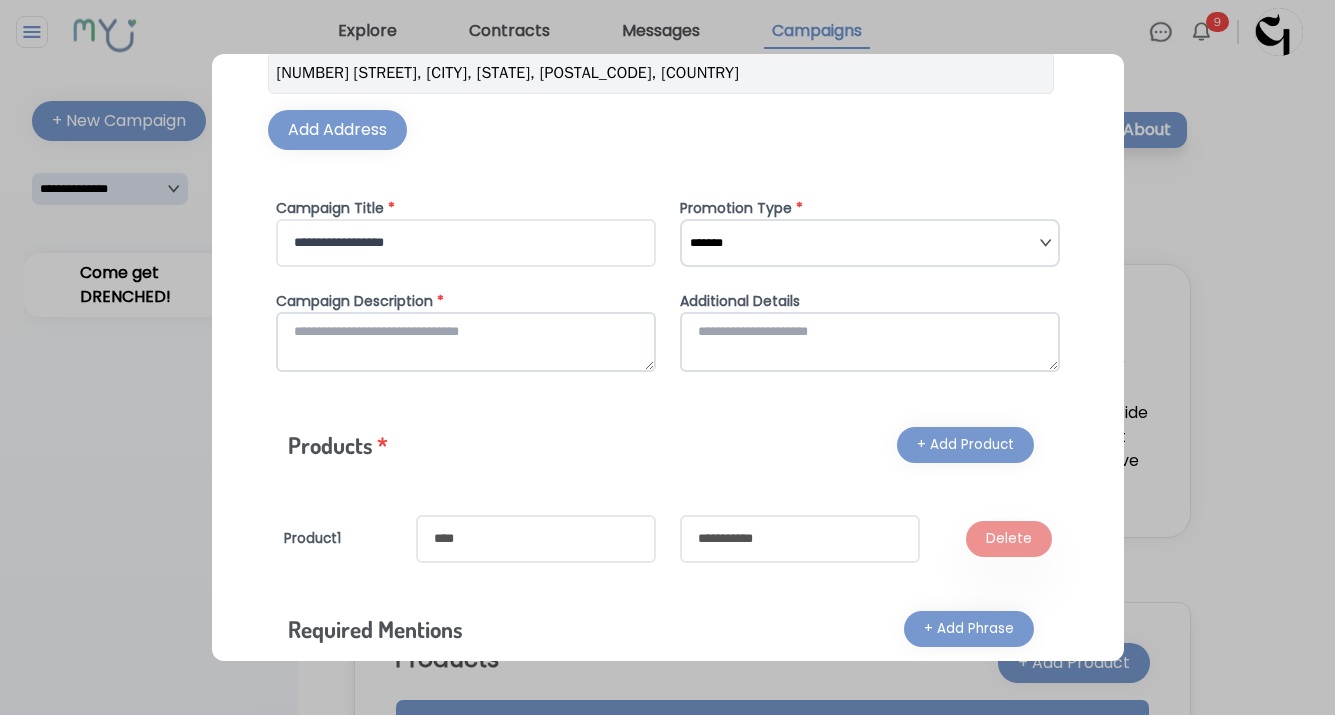 click at bounding box center [466, 342] 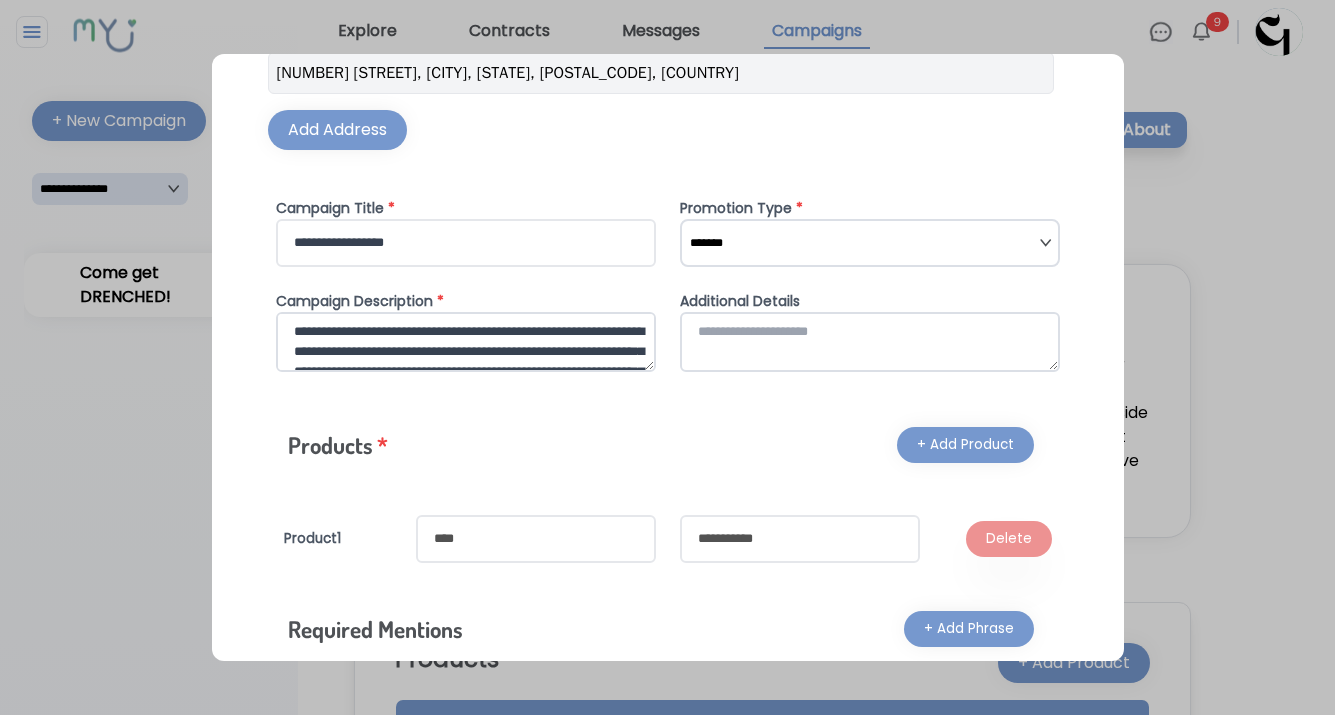 scroll, scrollTop: 170, scrollLeft: 0, axis: vertical 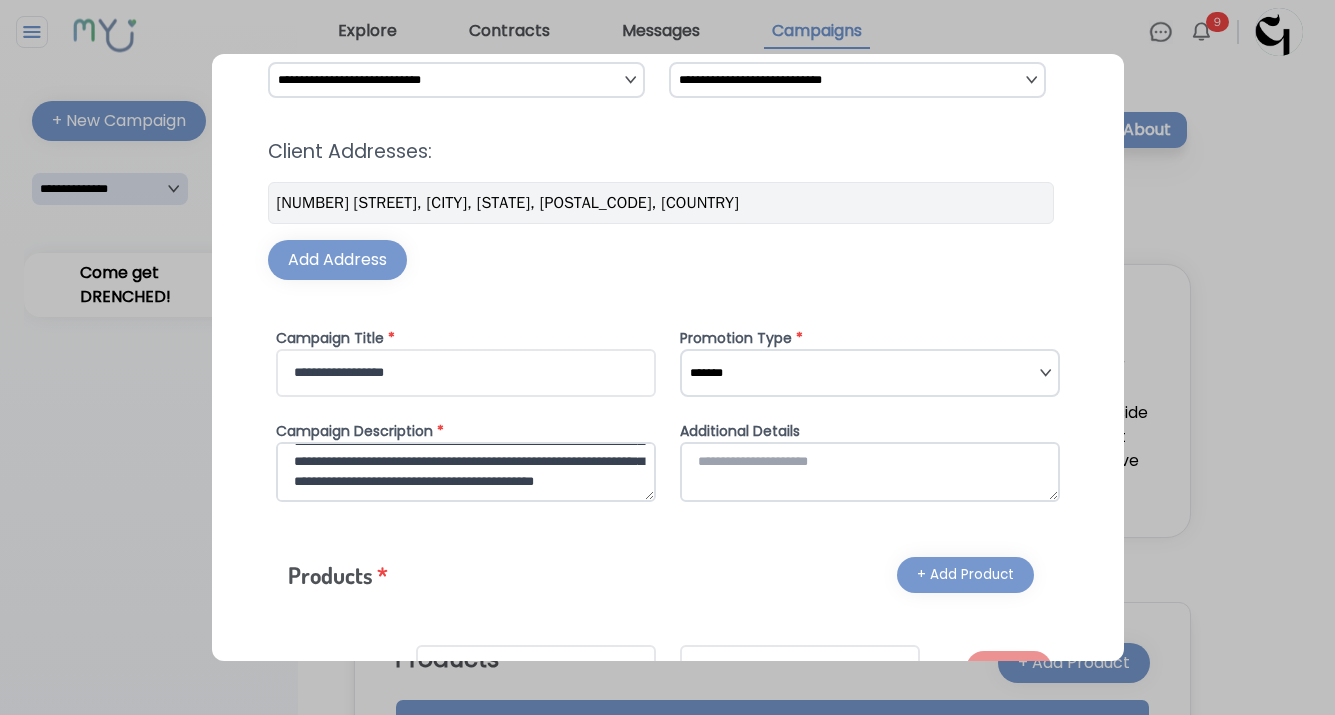 type on "**********" 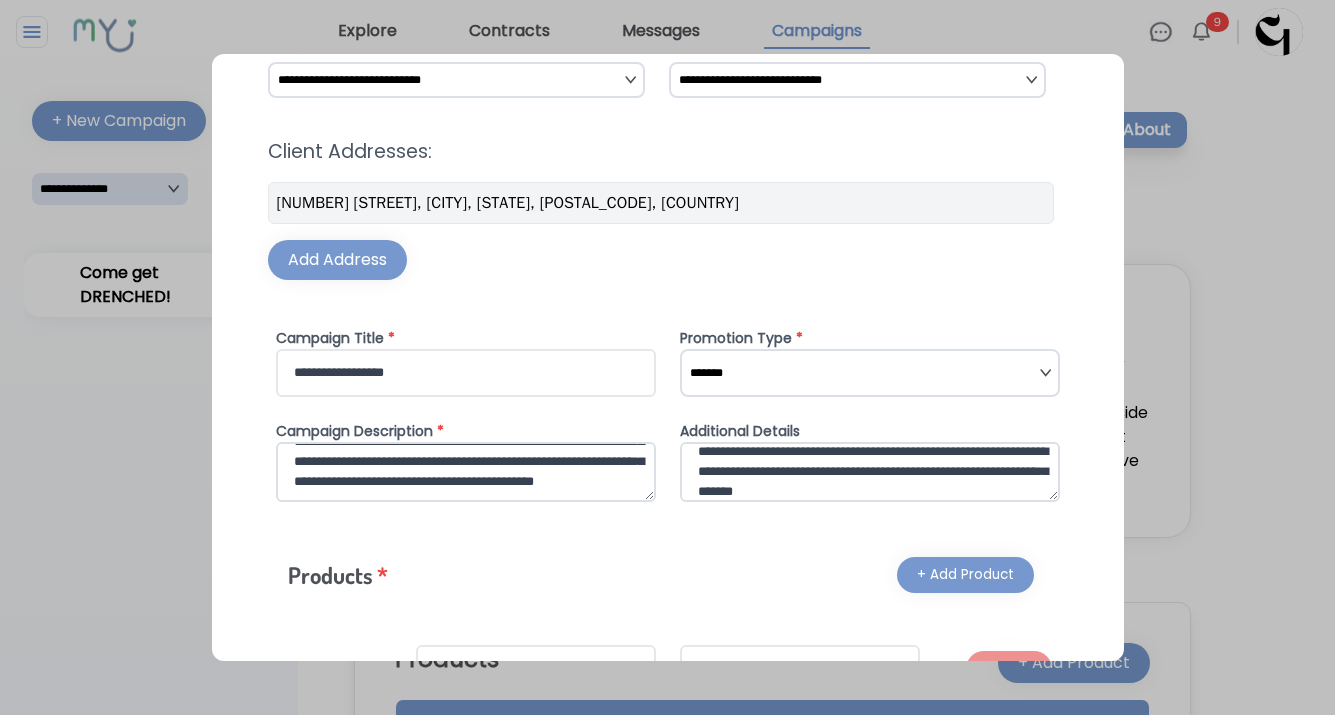 scroll, scrollTop: 20, scrollLeft: 0, axis: vertical 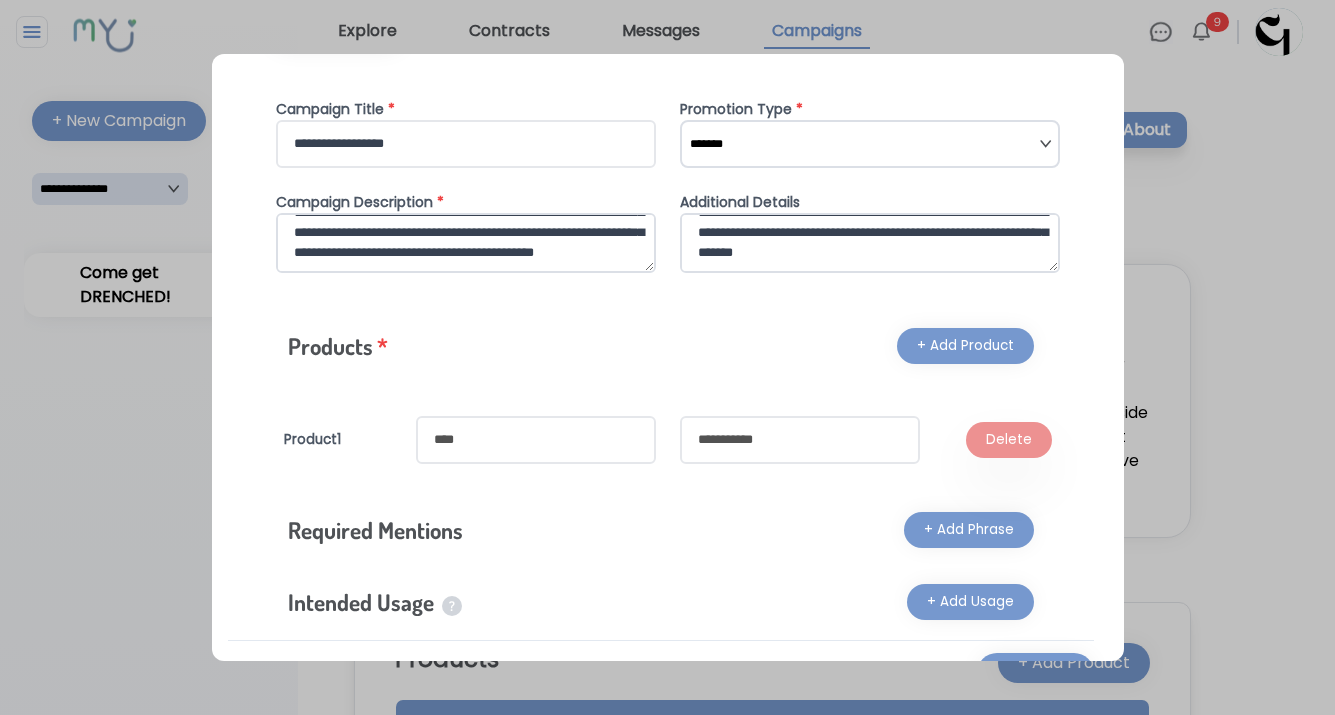 type on "**********" 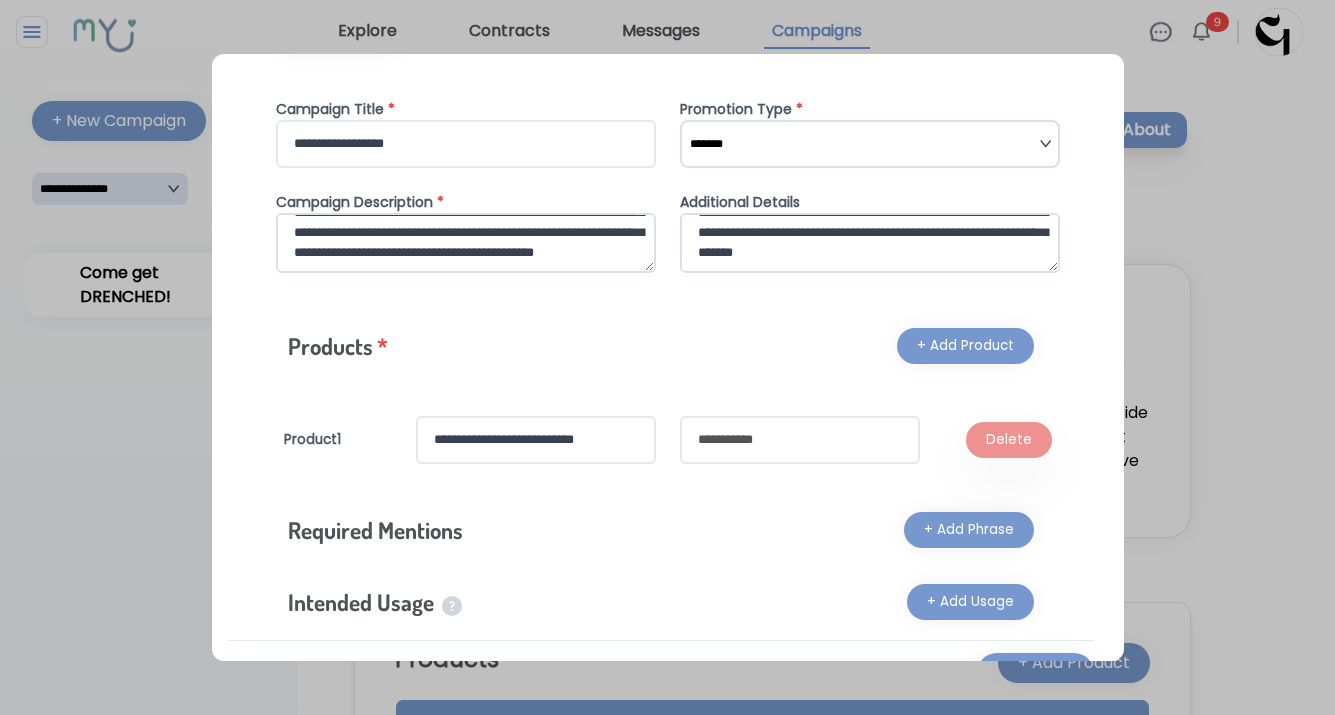 type on "**********" 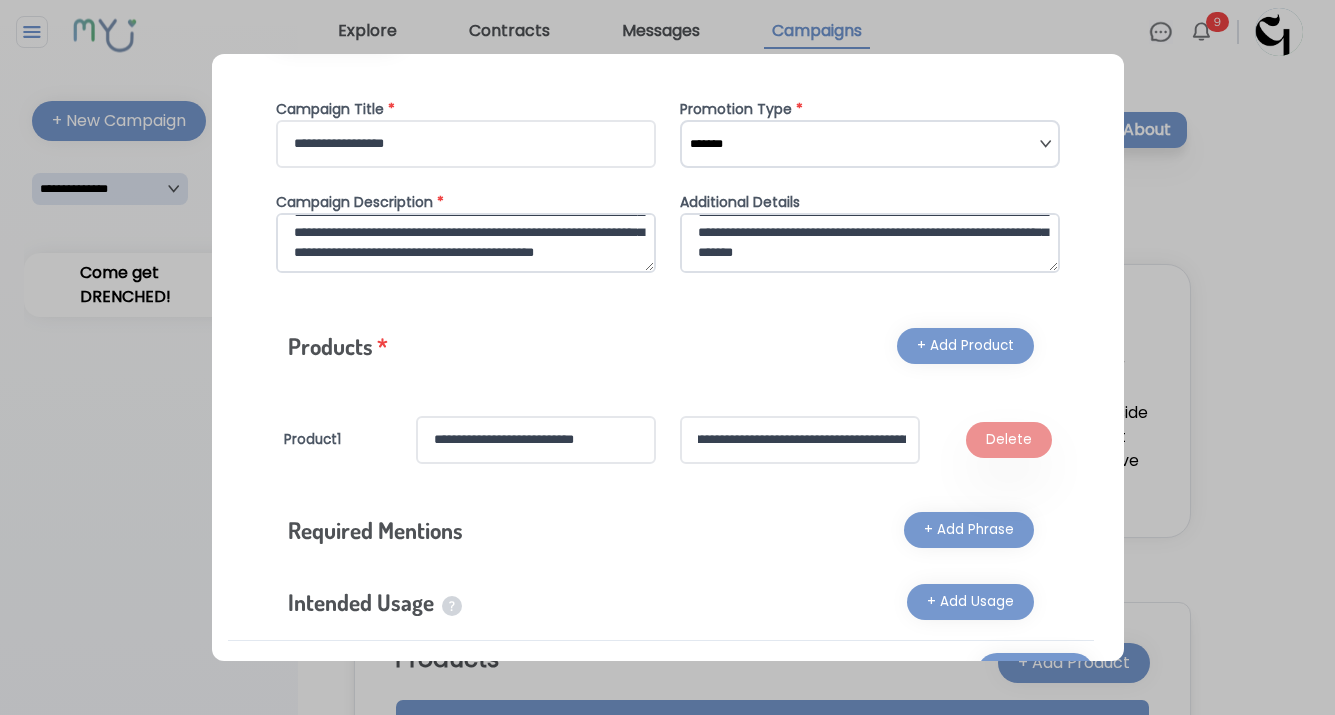 scroll, scrollTop: 0, scrollLeft: 0, axis: both 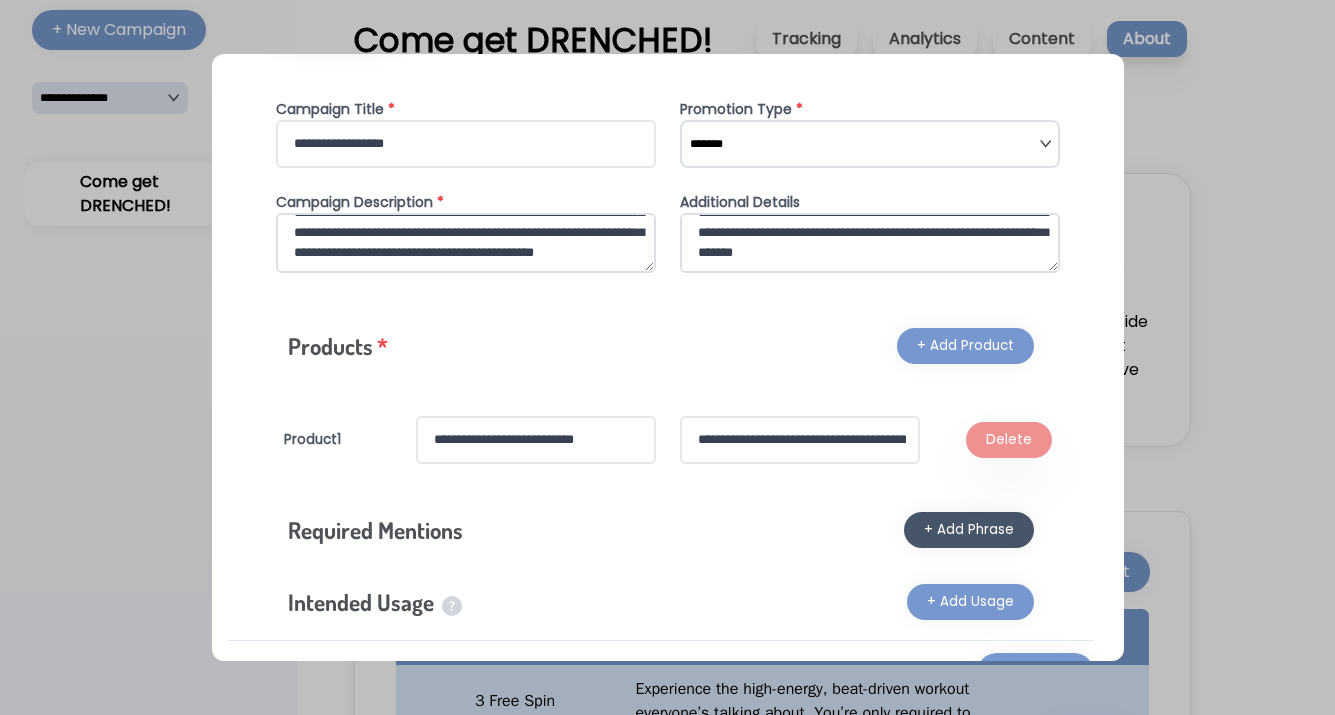 type on "**********" 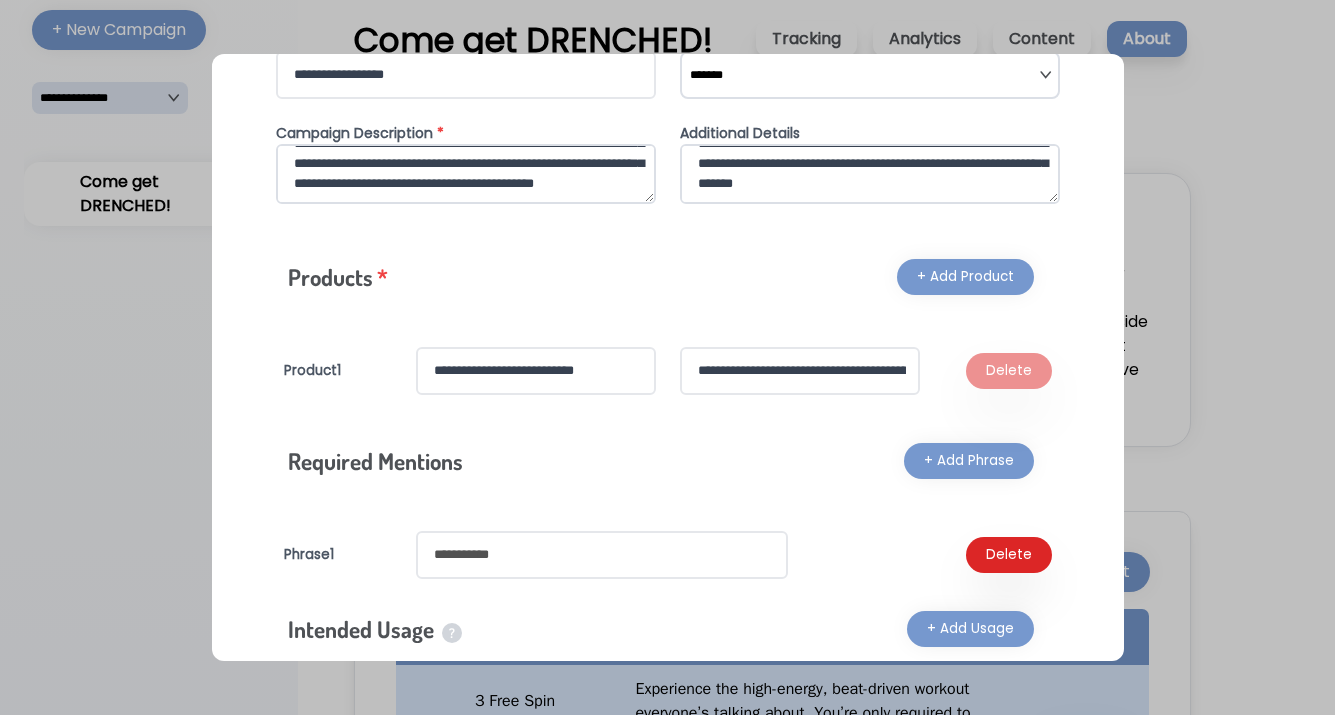 scroll, scrollTop: 476, scrollLeft: 0, axis: vertical 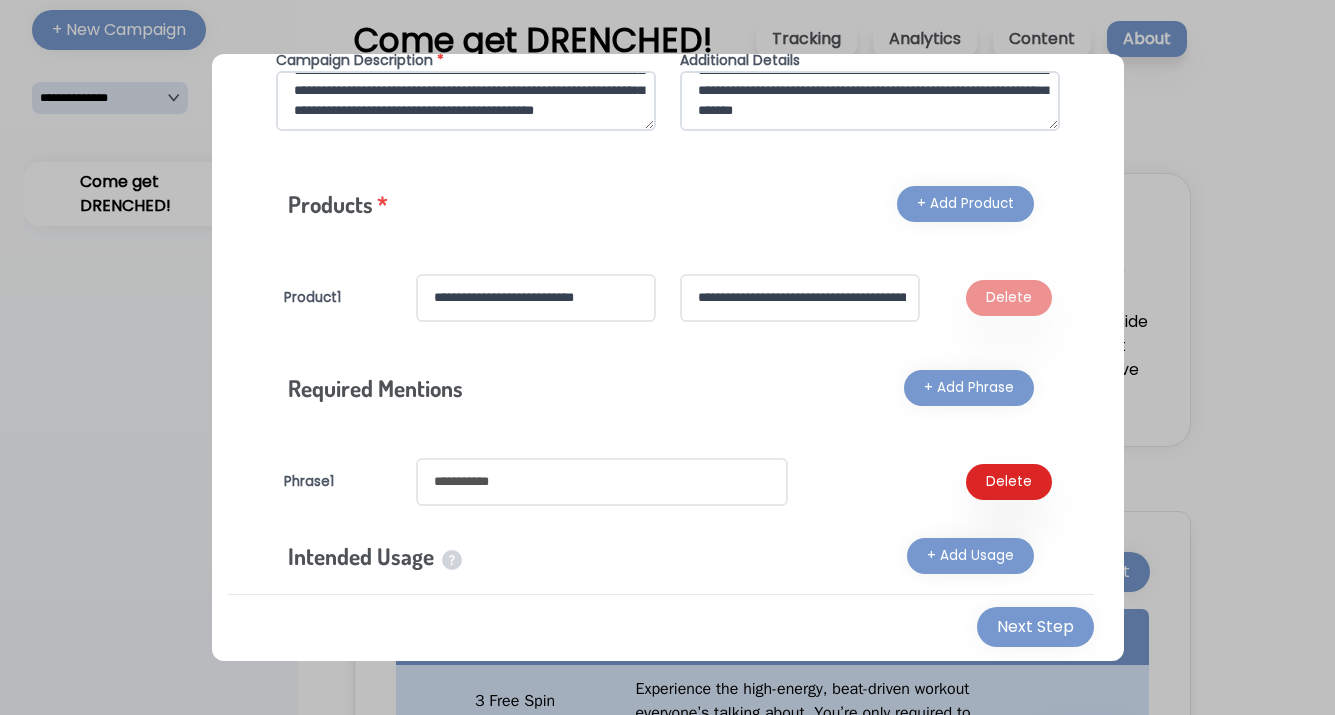 click at bounding box center (602, 482) 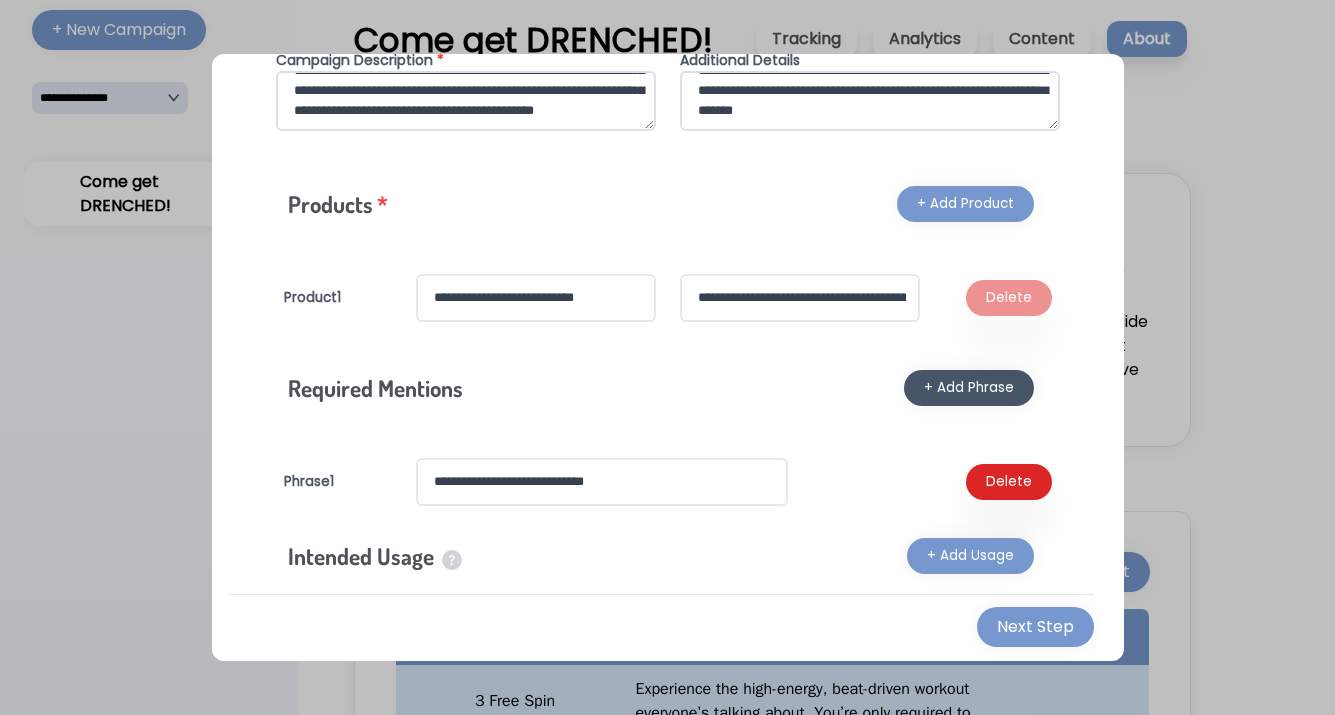 type on "**********" 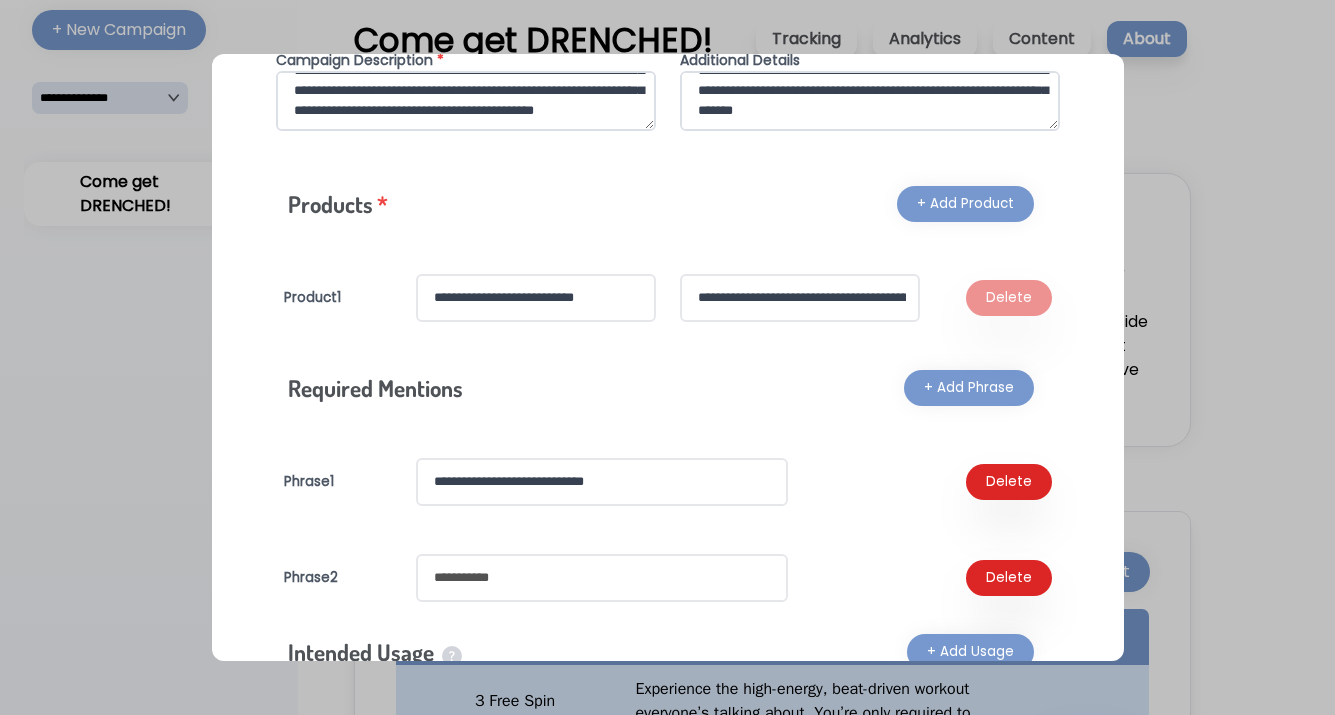 click at bounding box center [602, 578] 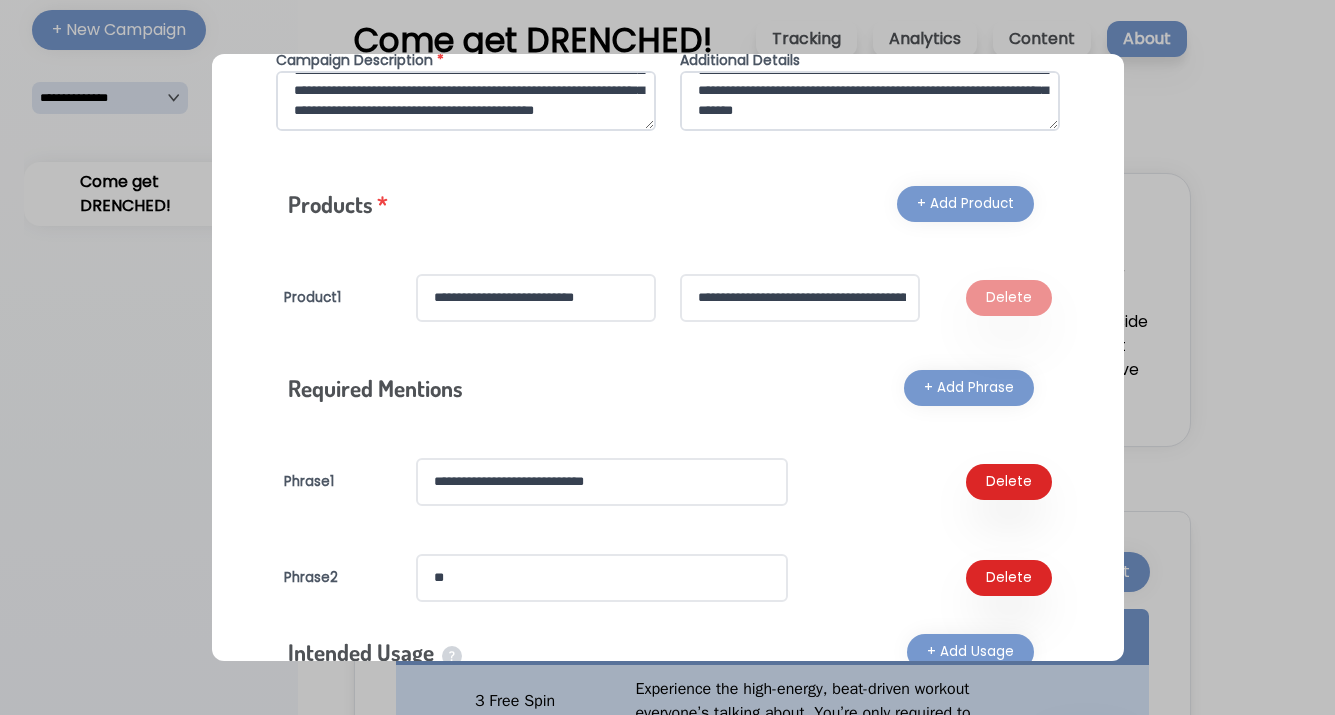 type on "*" 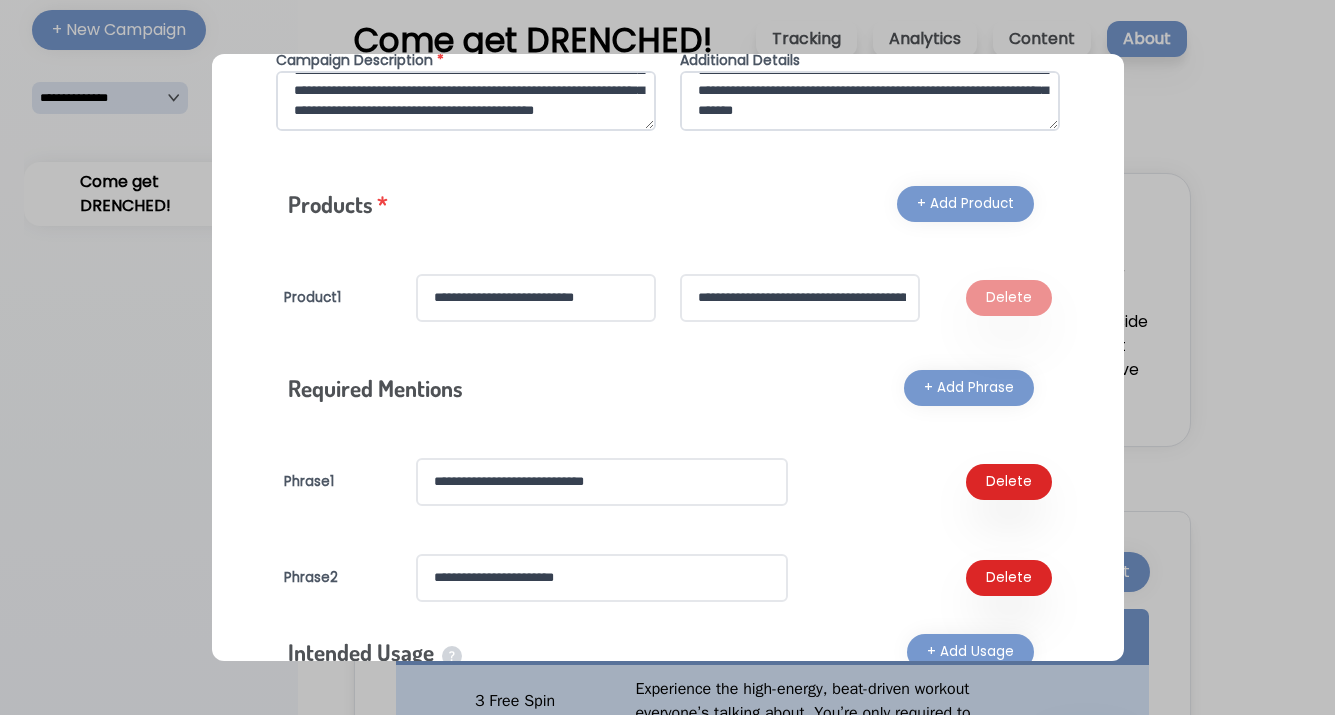 type on "**********" 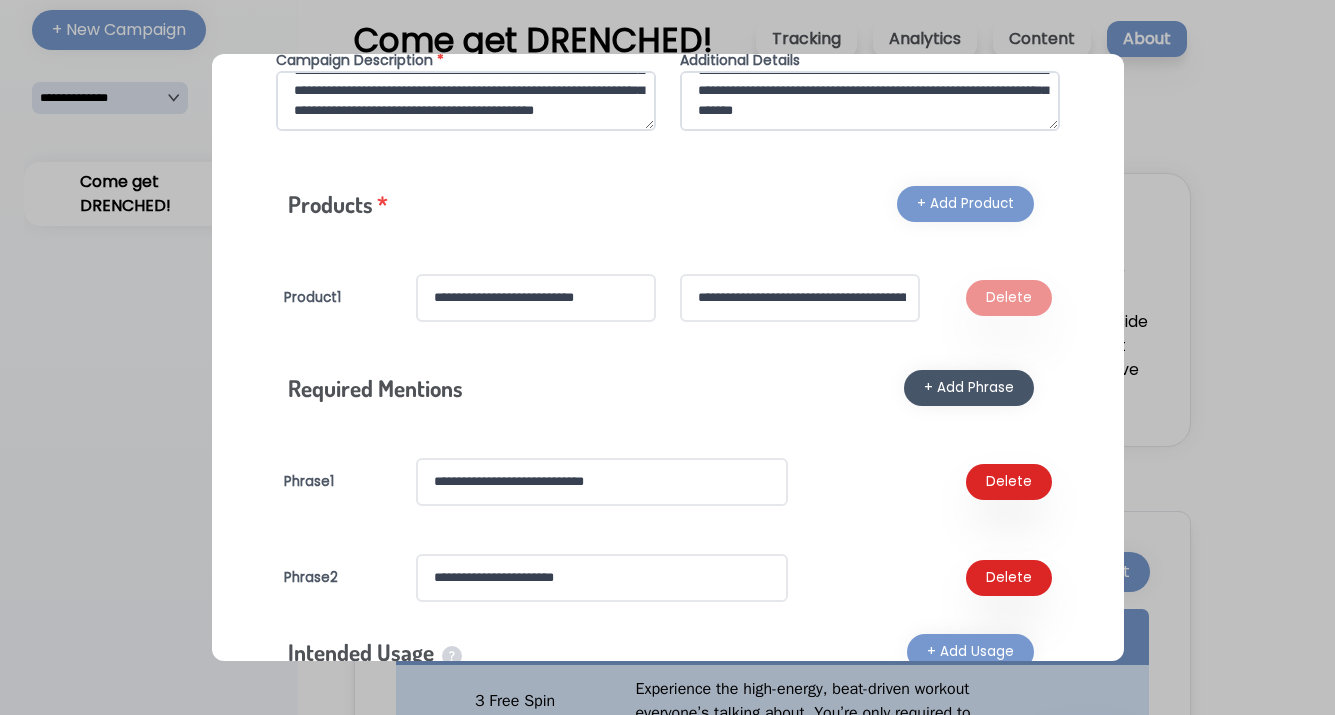 click on "+ Add Phrase" at bounding box center [969, 388] 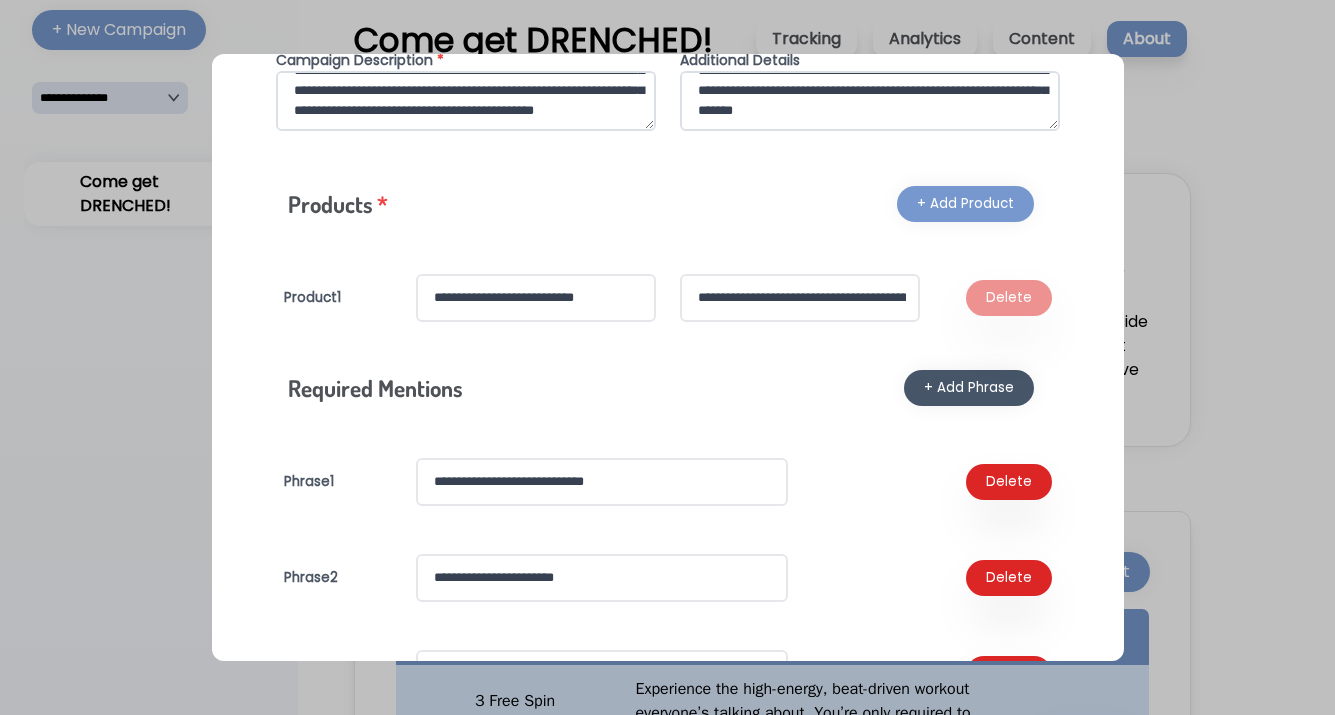 type 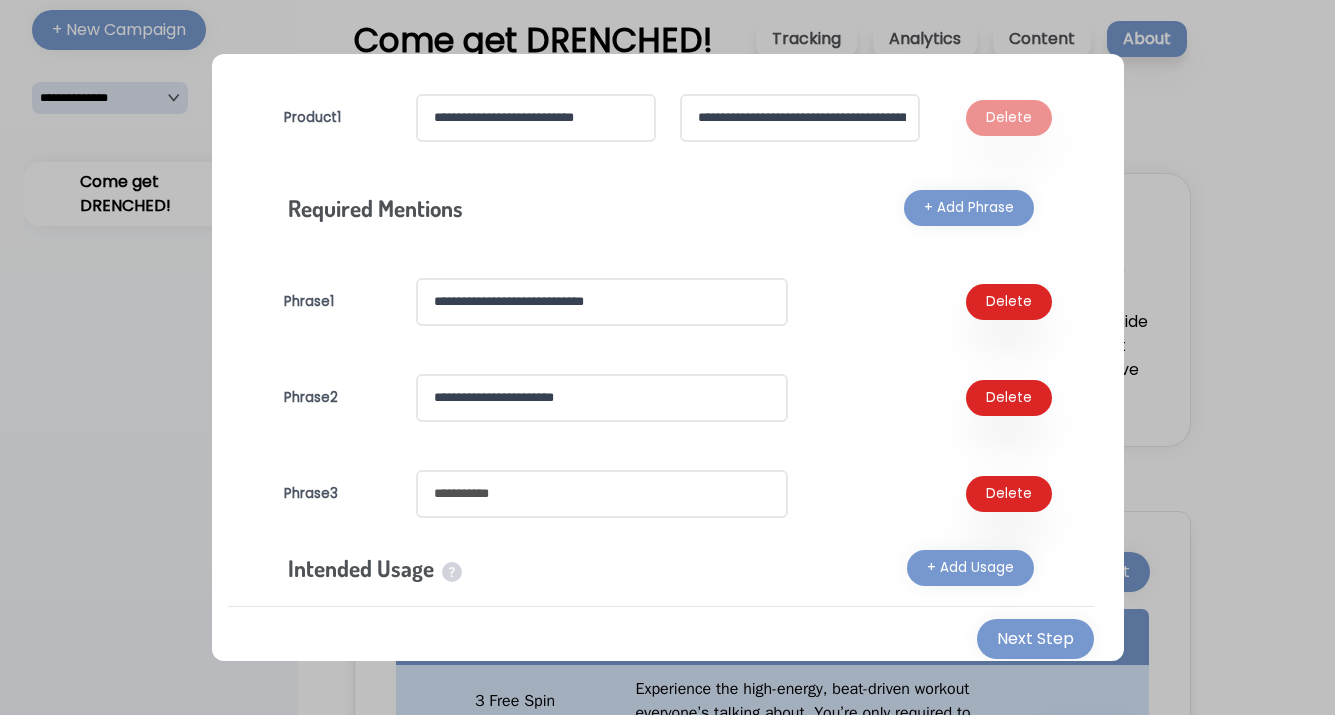scroll, scrollTop: 668, scrollLeft: 0, axis: vertical 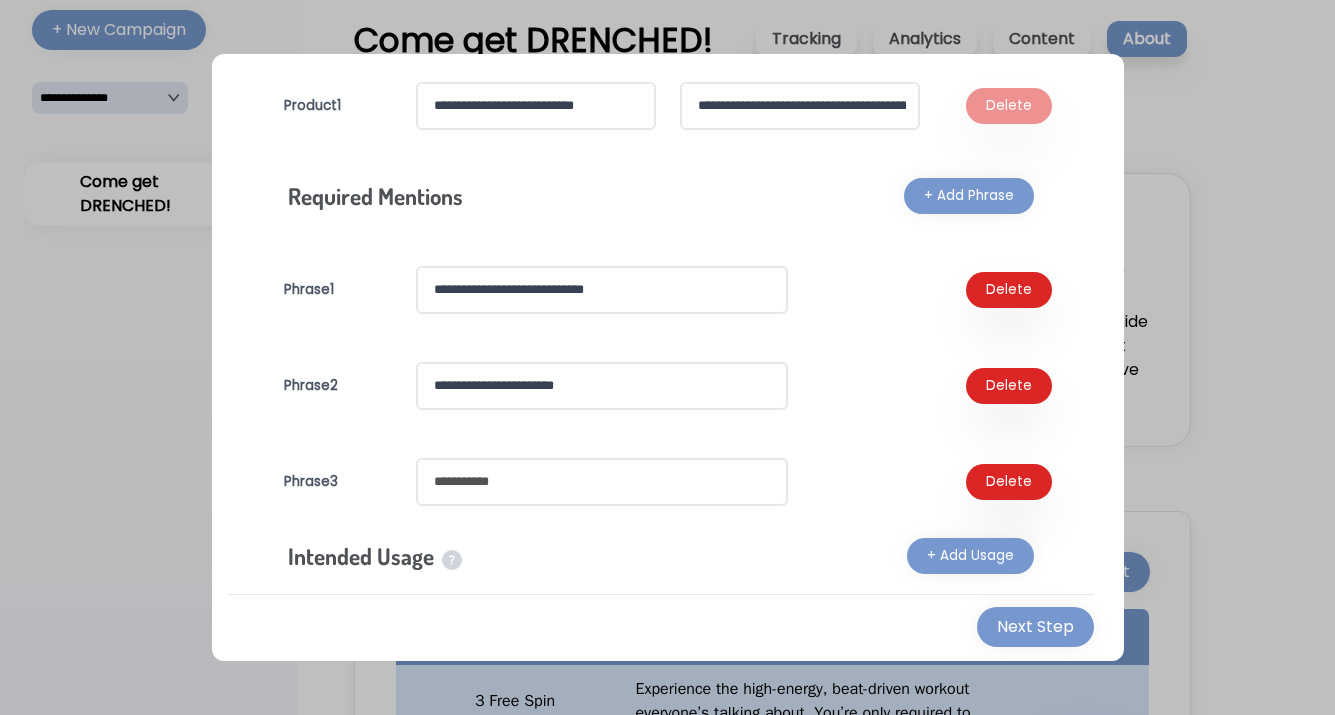 click at bounding box center [602, 482] 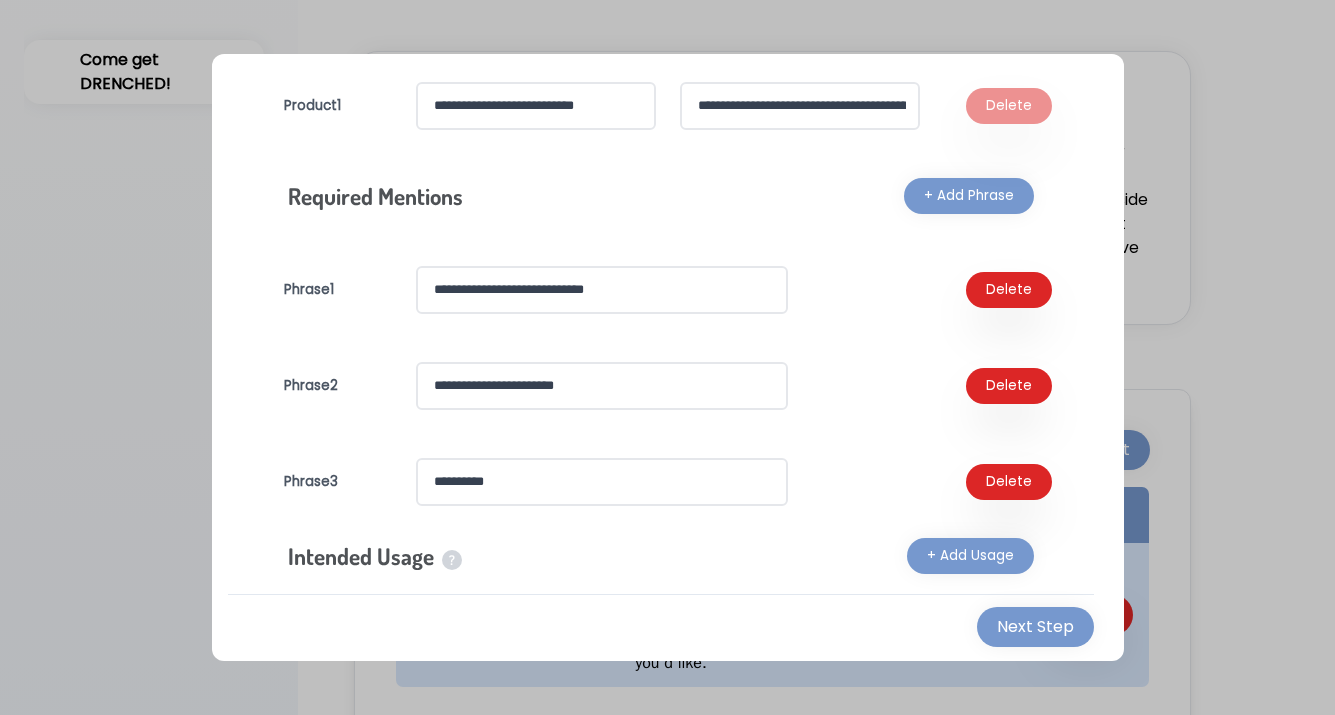 scroll, scrollTop: 272, scrollLeft: 0, axis: vertical 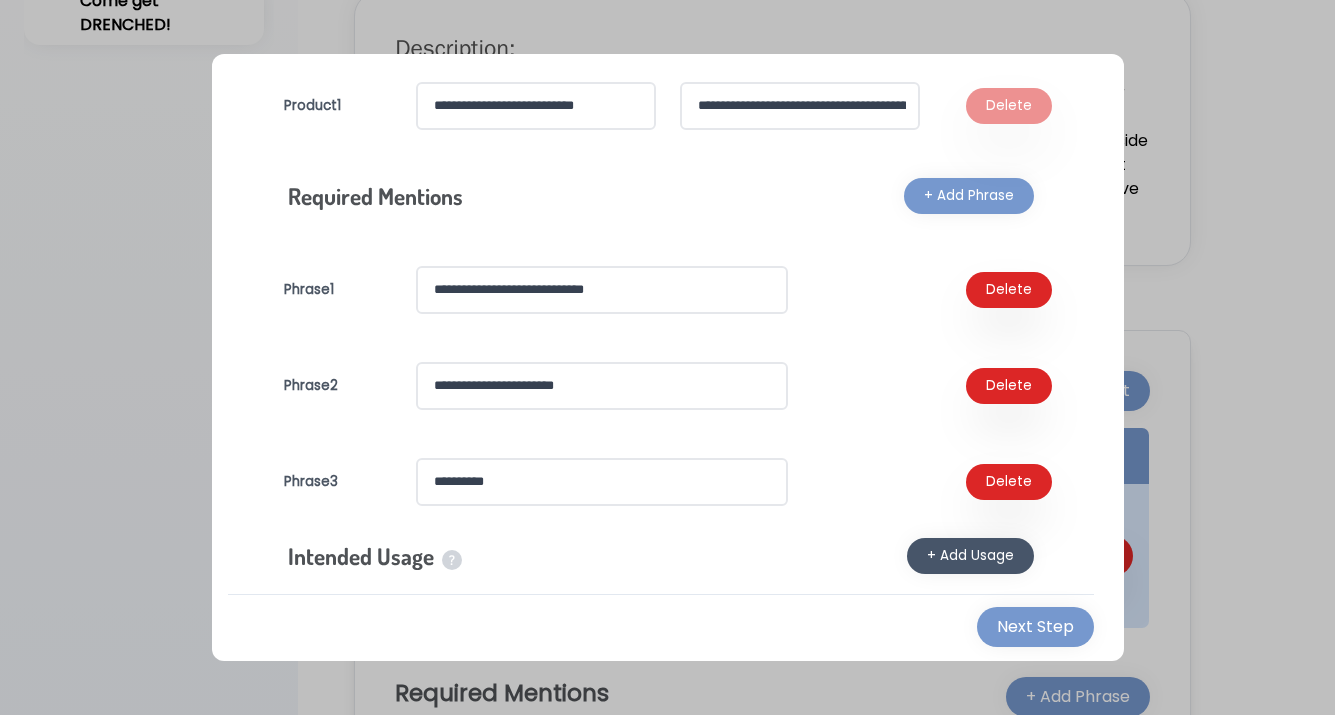 type on "*********" 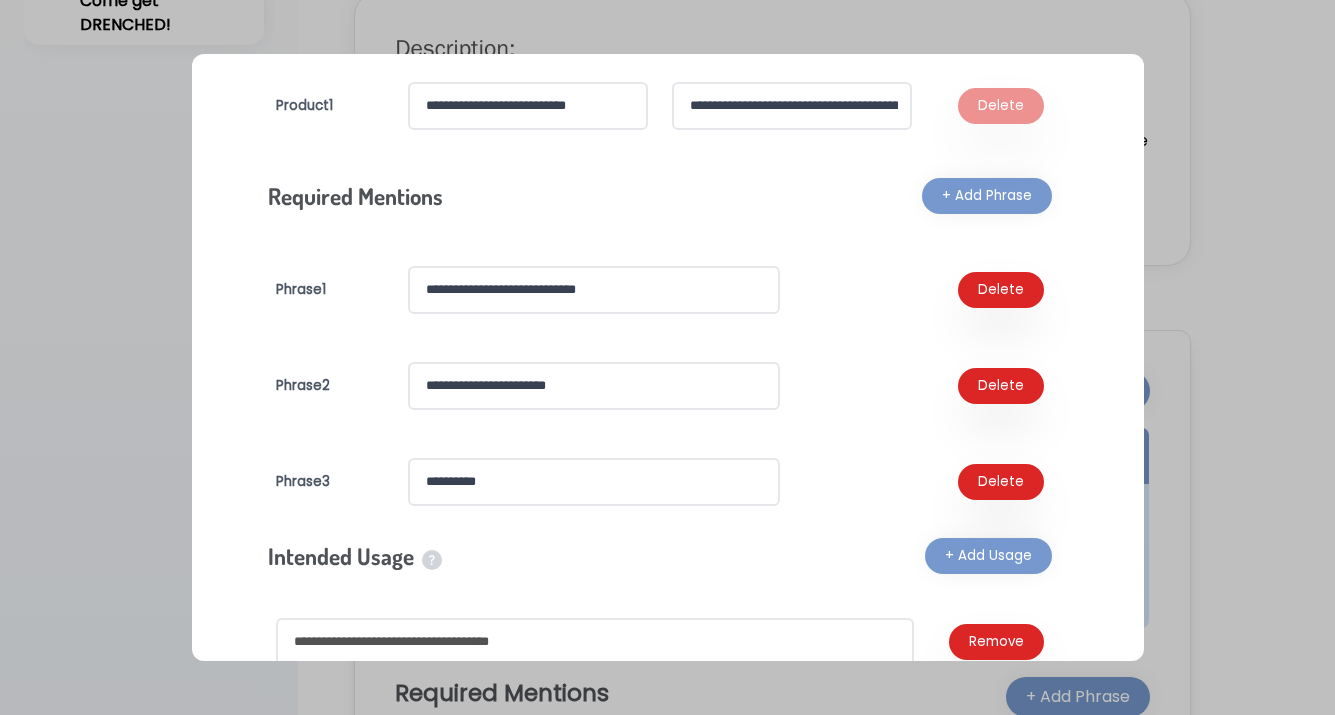 scroll, scrollTop: 760, scrollLeft: 0, axis: vertical 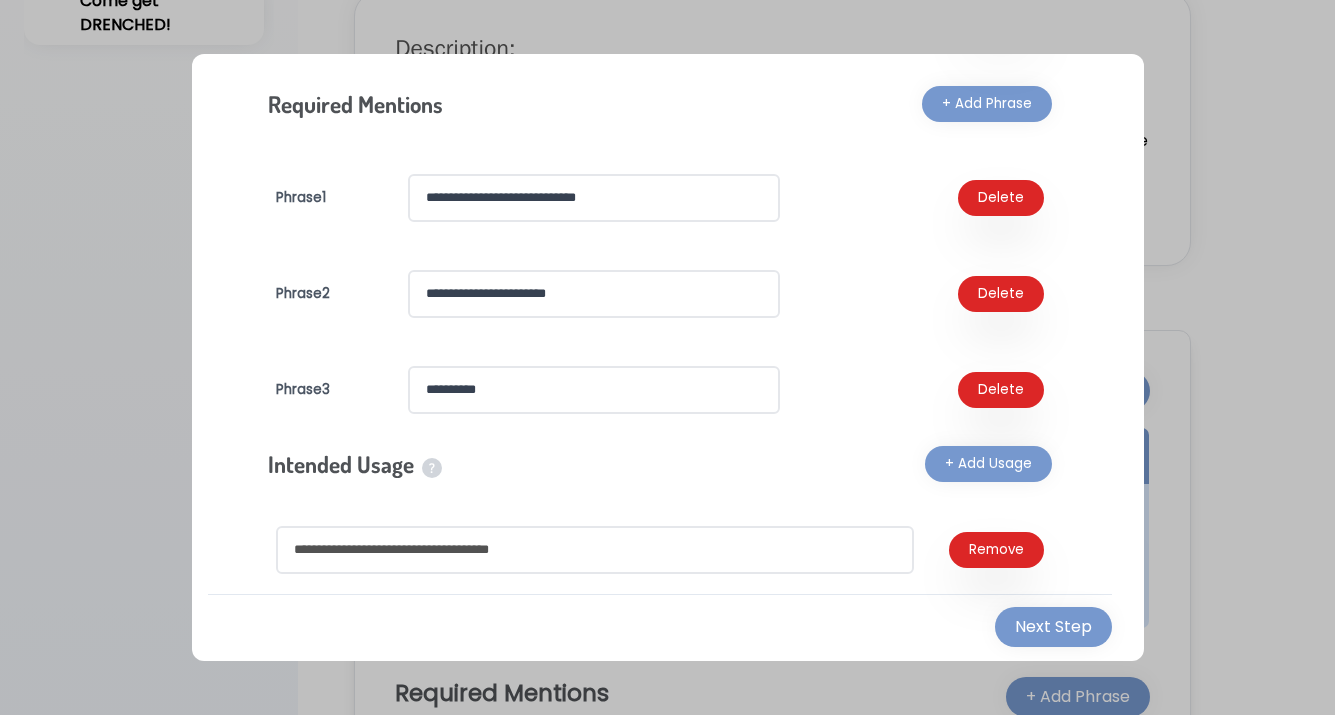 click at bounding box center (595, 550) 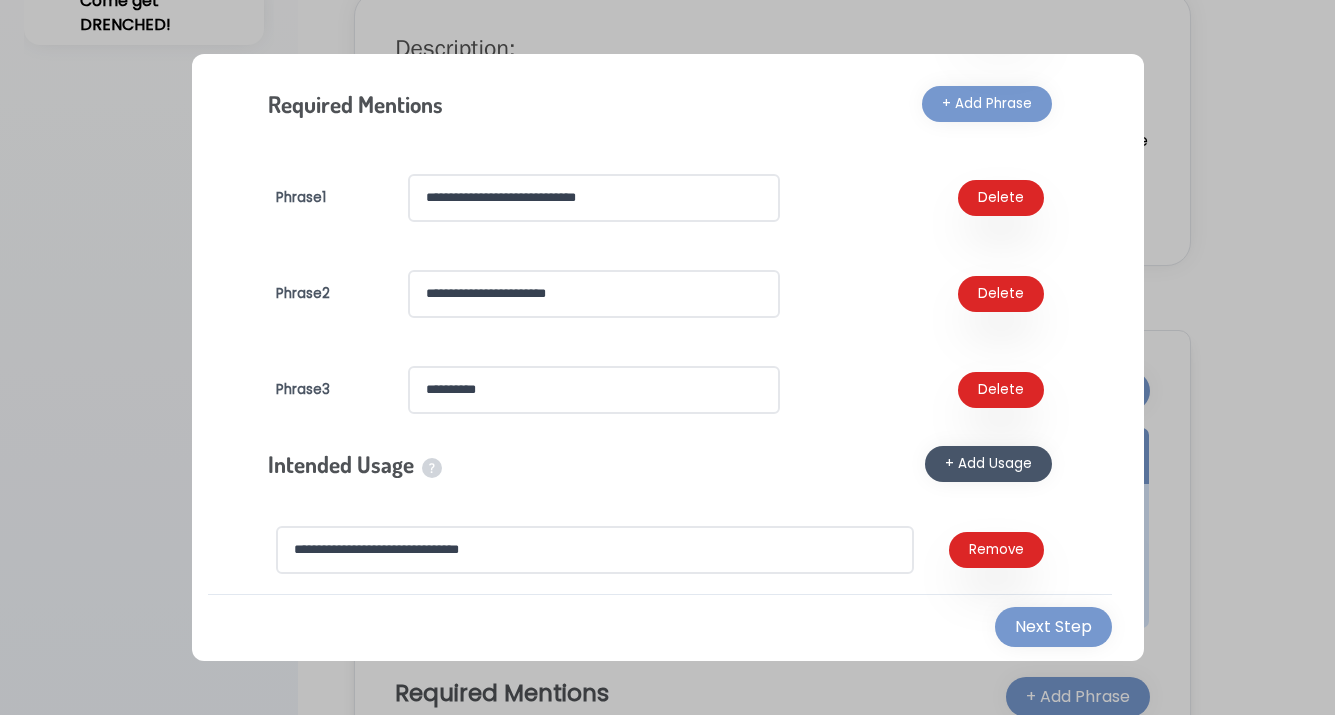 type on "**********" 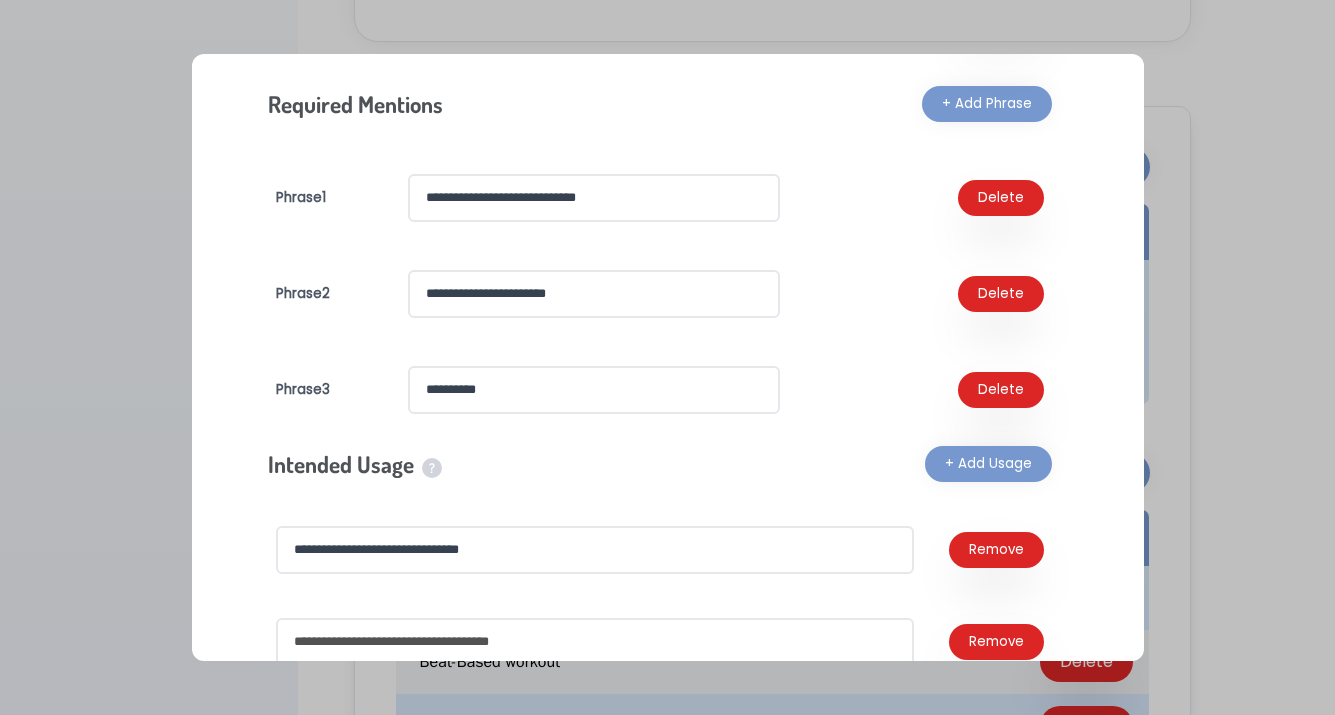 scroll, scrollTop: 563, scrollLeft: 0, axis: vertical 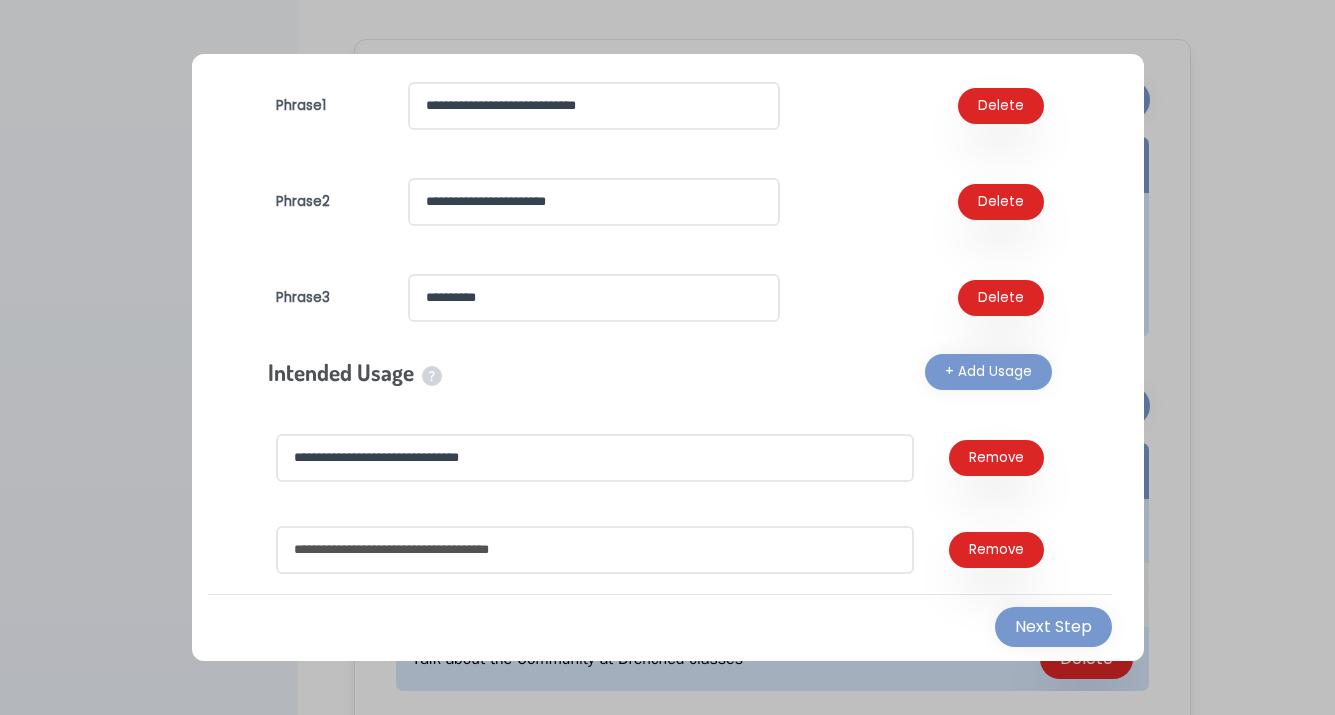 click at bounding box center [595, 550] 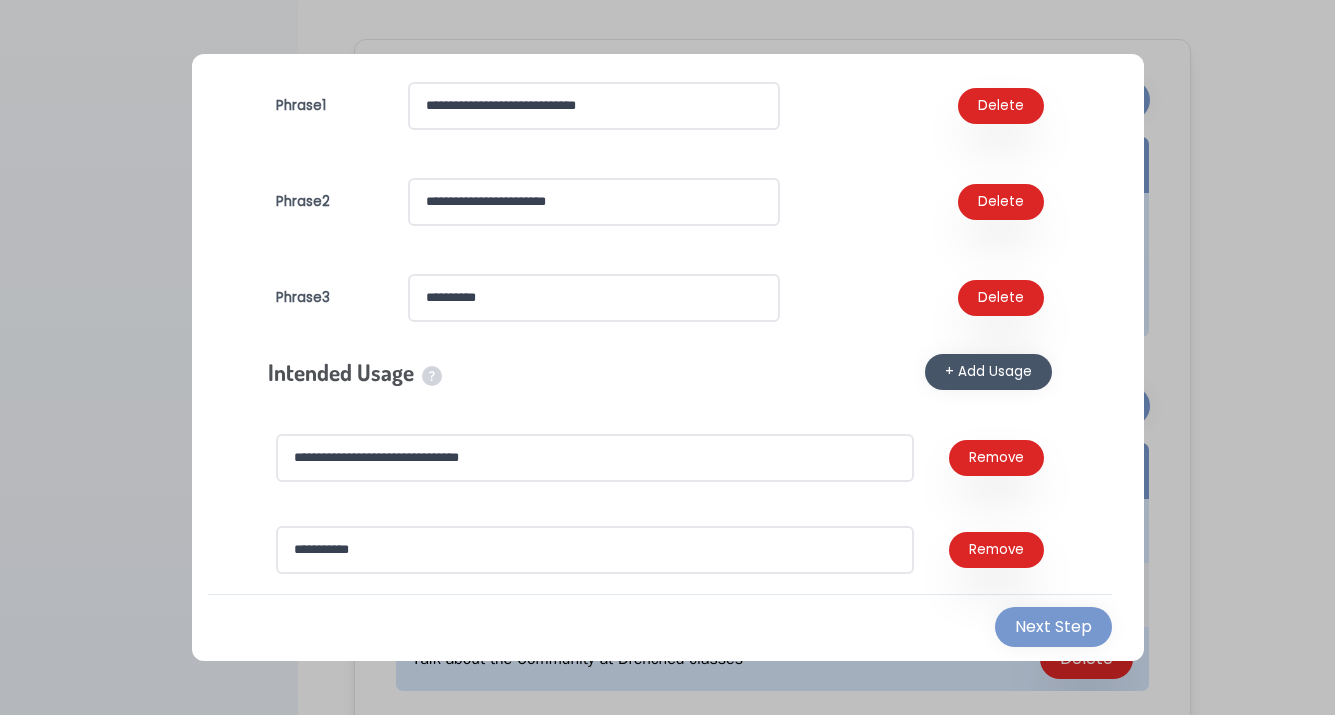 type on "**********" 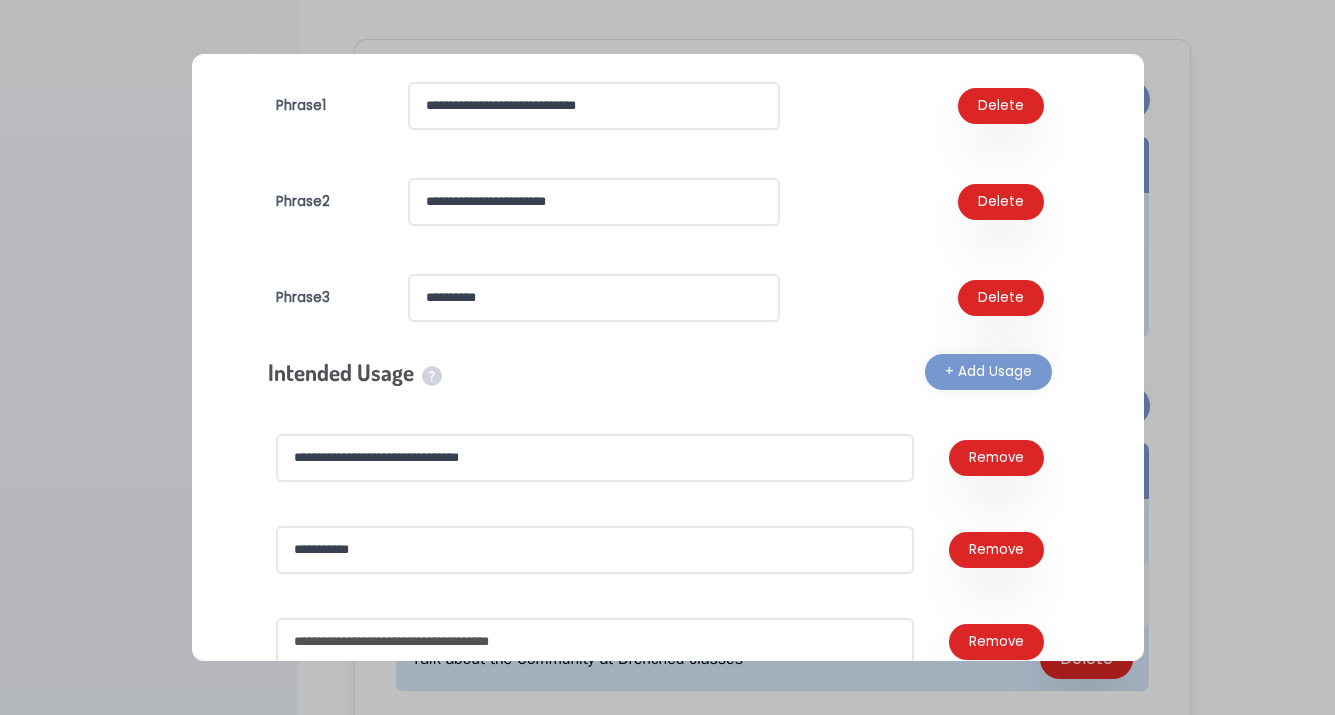 click at bounding box center [595, 642] 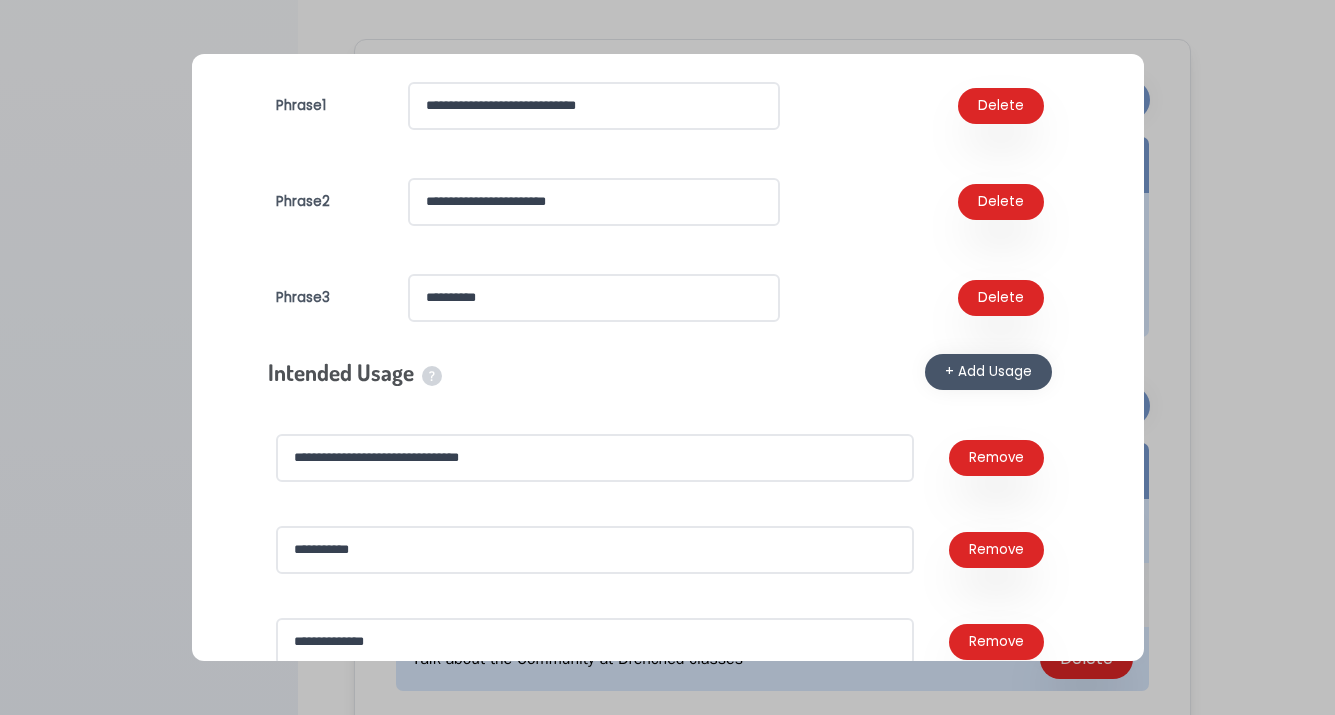 type on "**********" 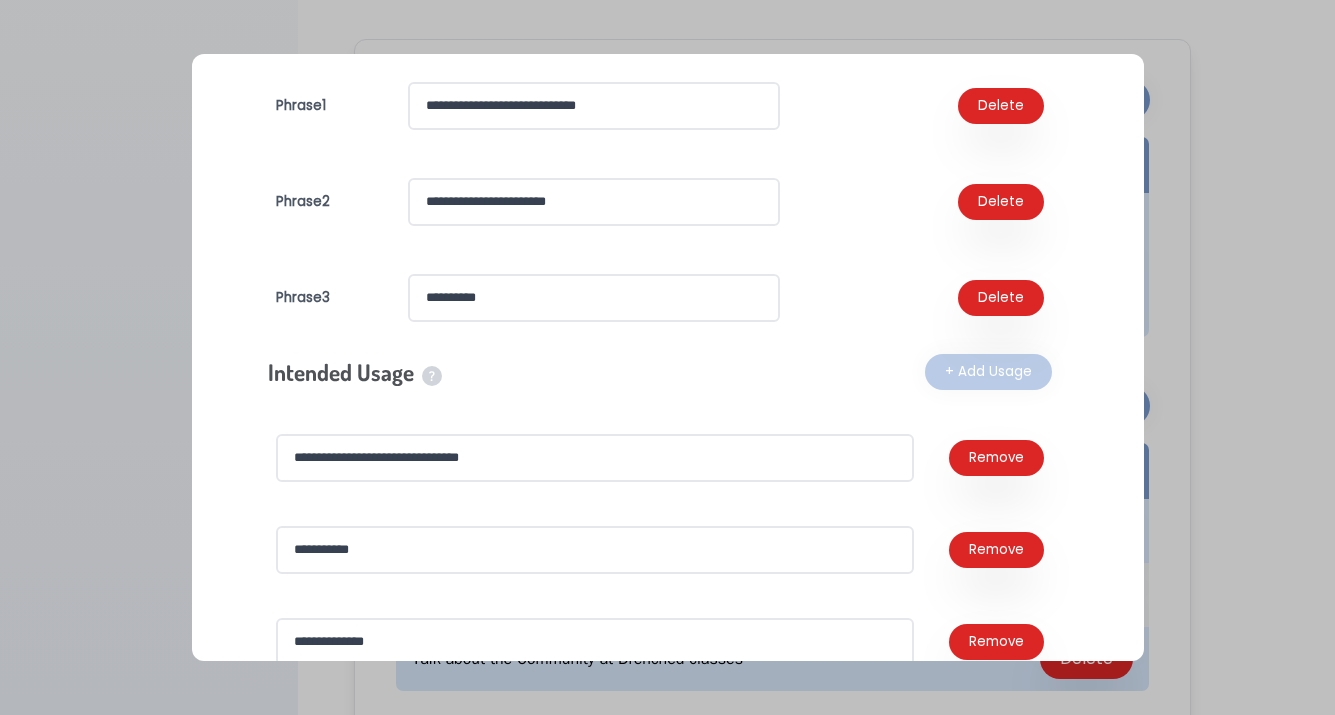 scroll, scrollTop: 1036, scrollLeft: 0, axis: vertical 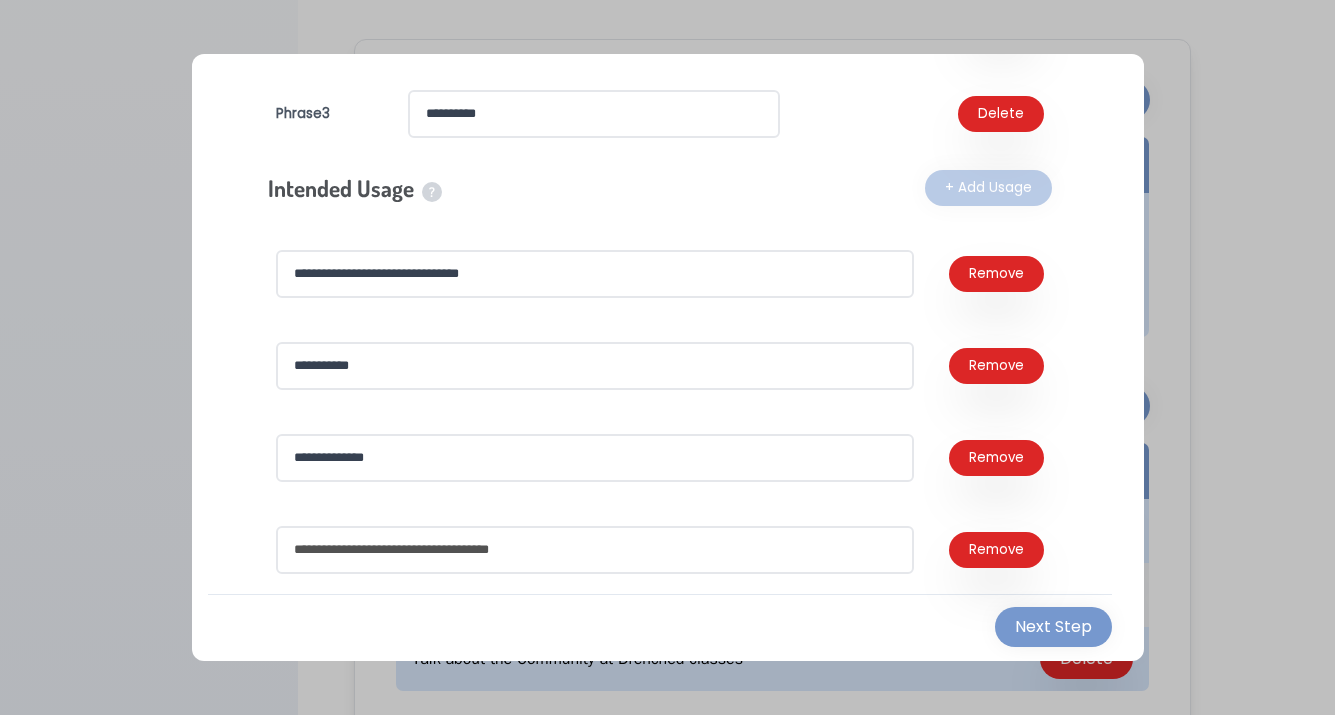 click at bounding box center (595, 550) 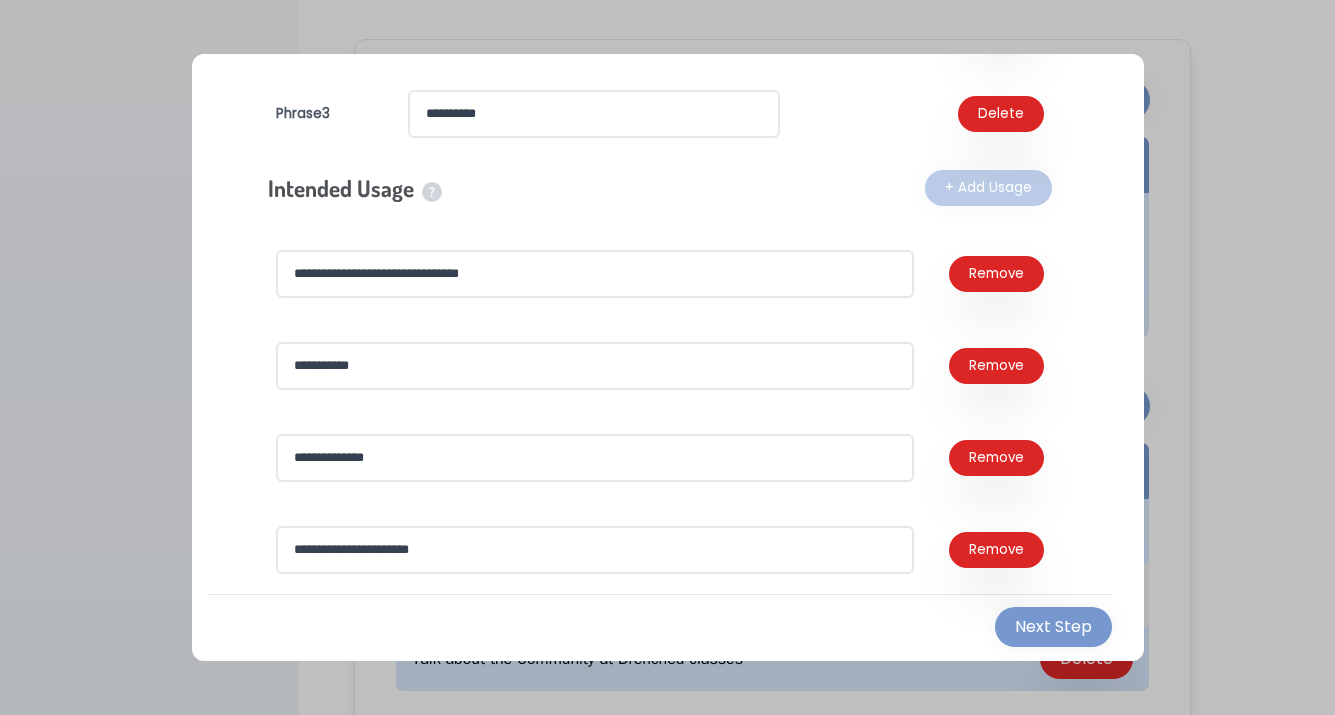 type on "**********" 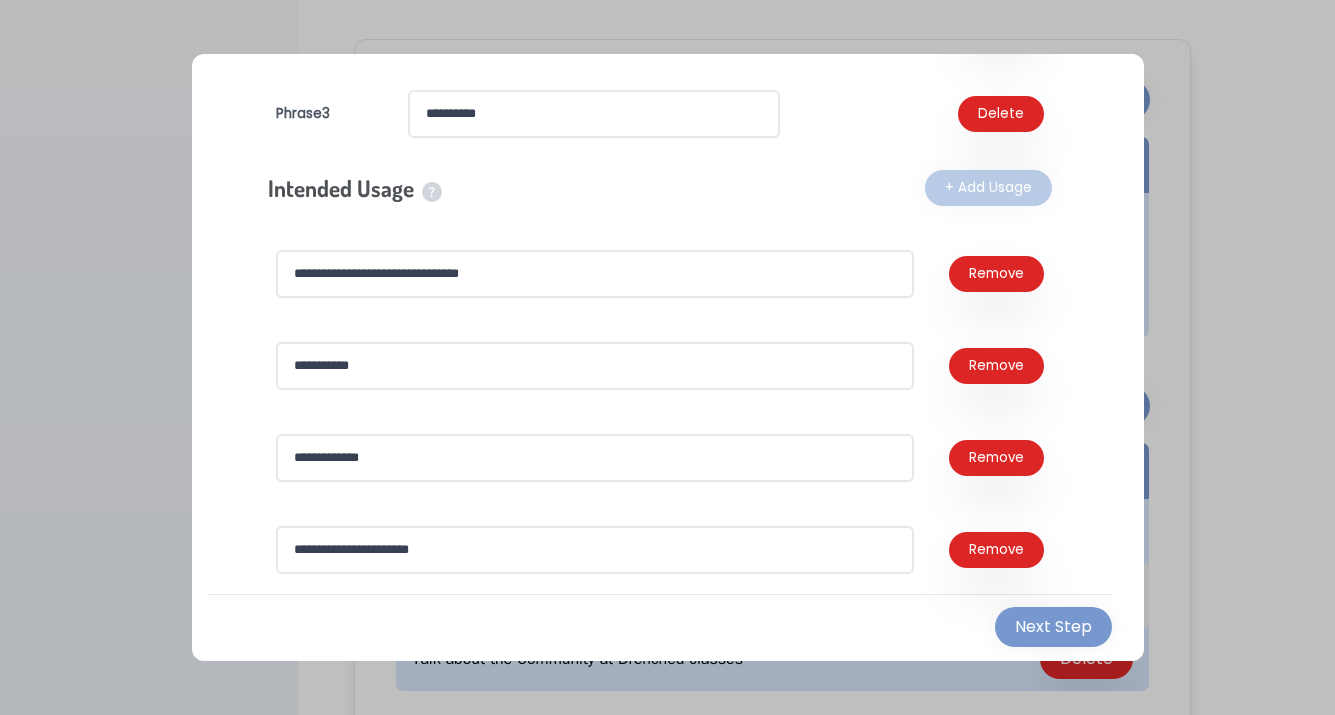 paste on "**********" 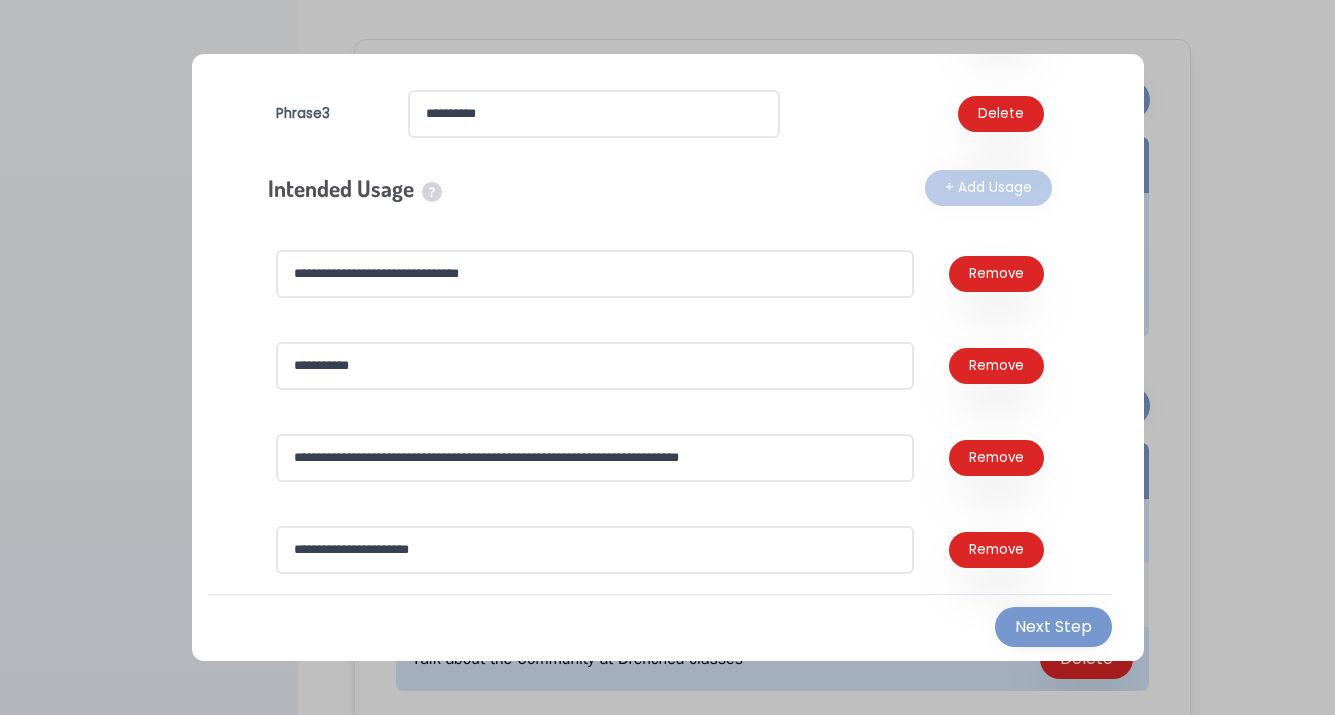 drag, startPoint x: 376, startPoint y: 455, endPoint x: 199, endPoint y: 430, distance: 178.75682 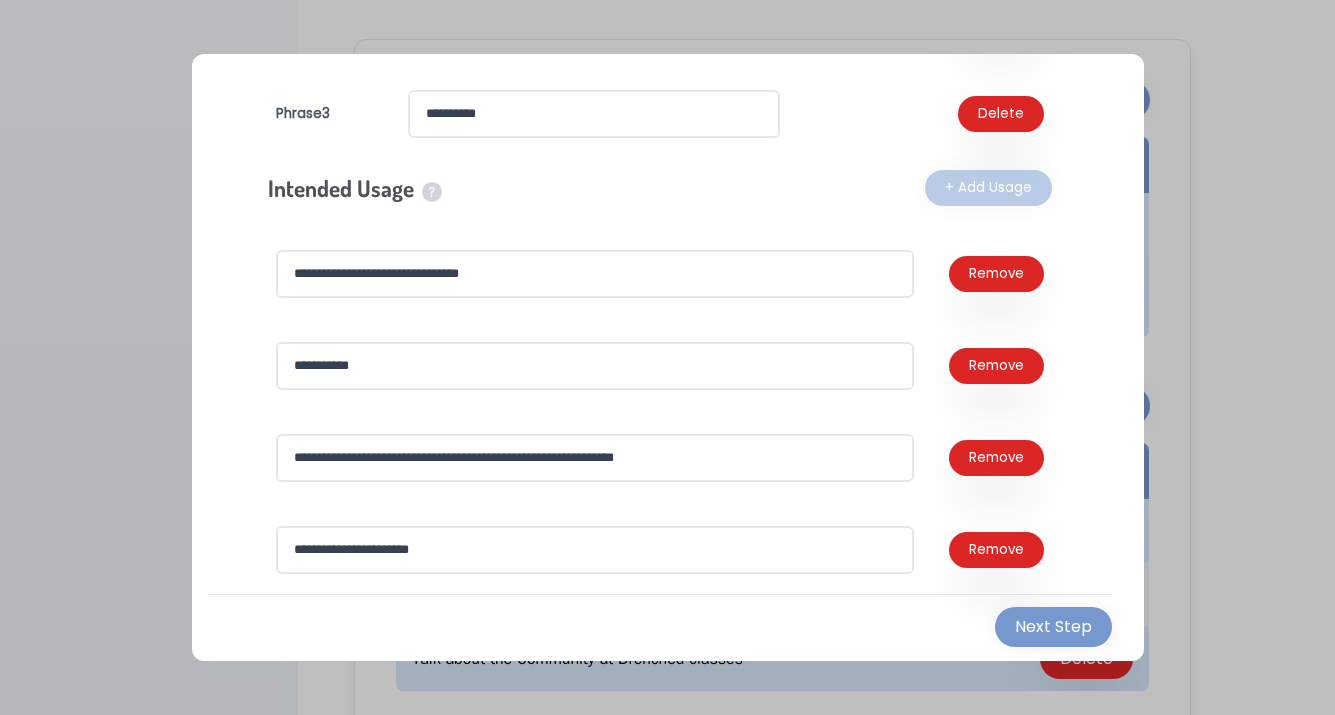 type on "**********" 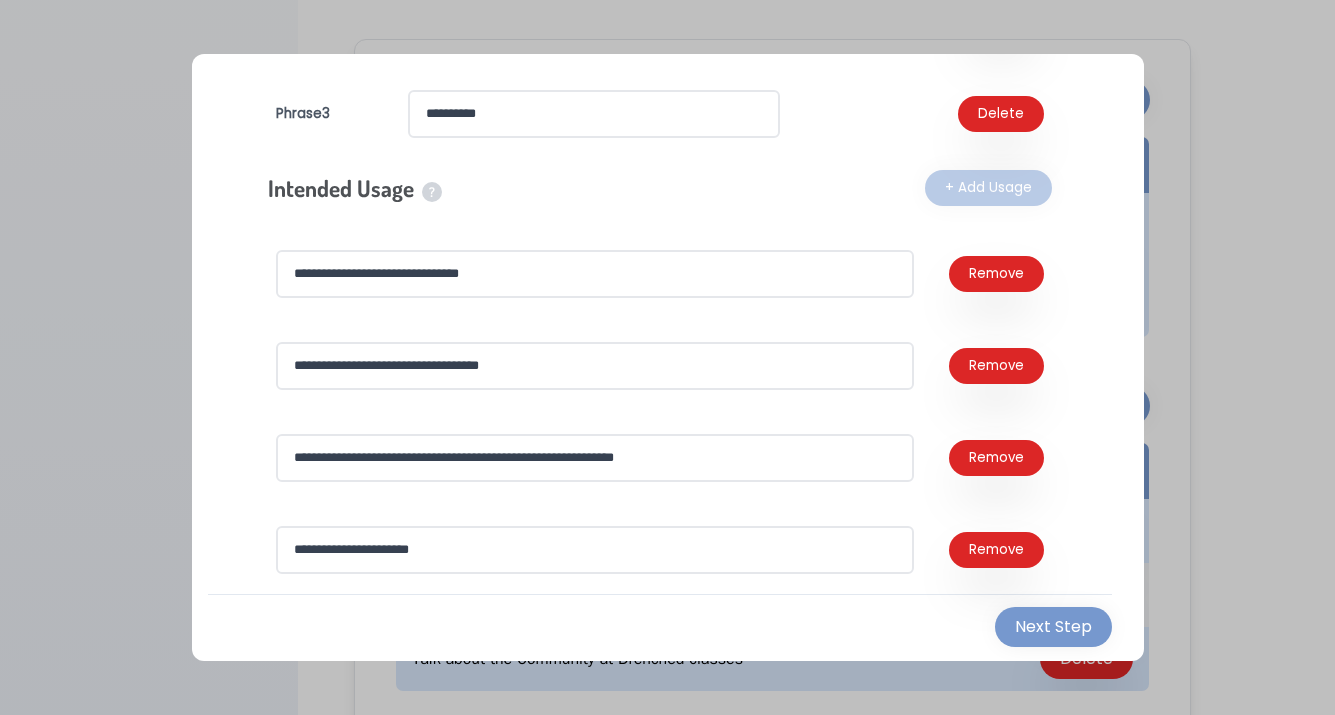type on "**********" 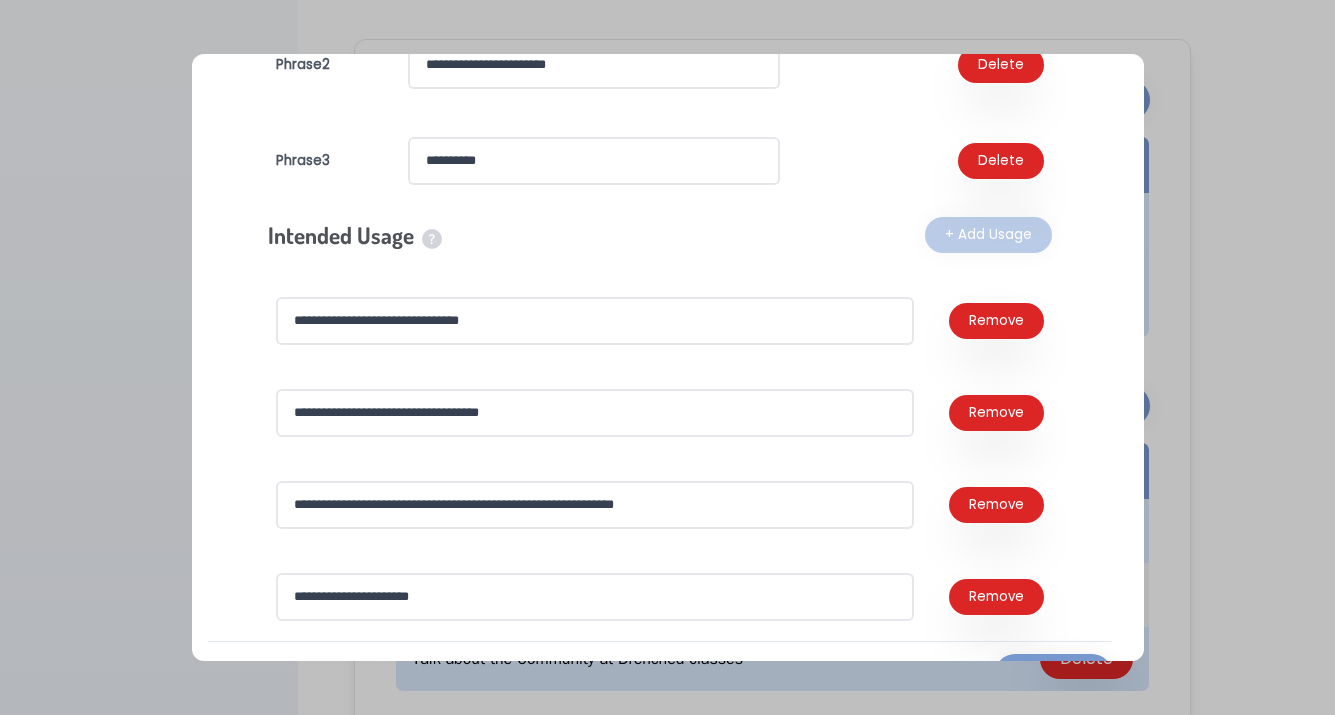 scroll, scrollTop: 1036, scrollLeft: 0, axis: vertical 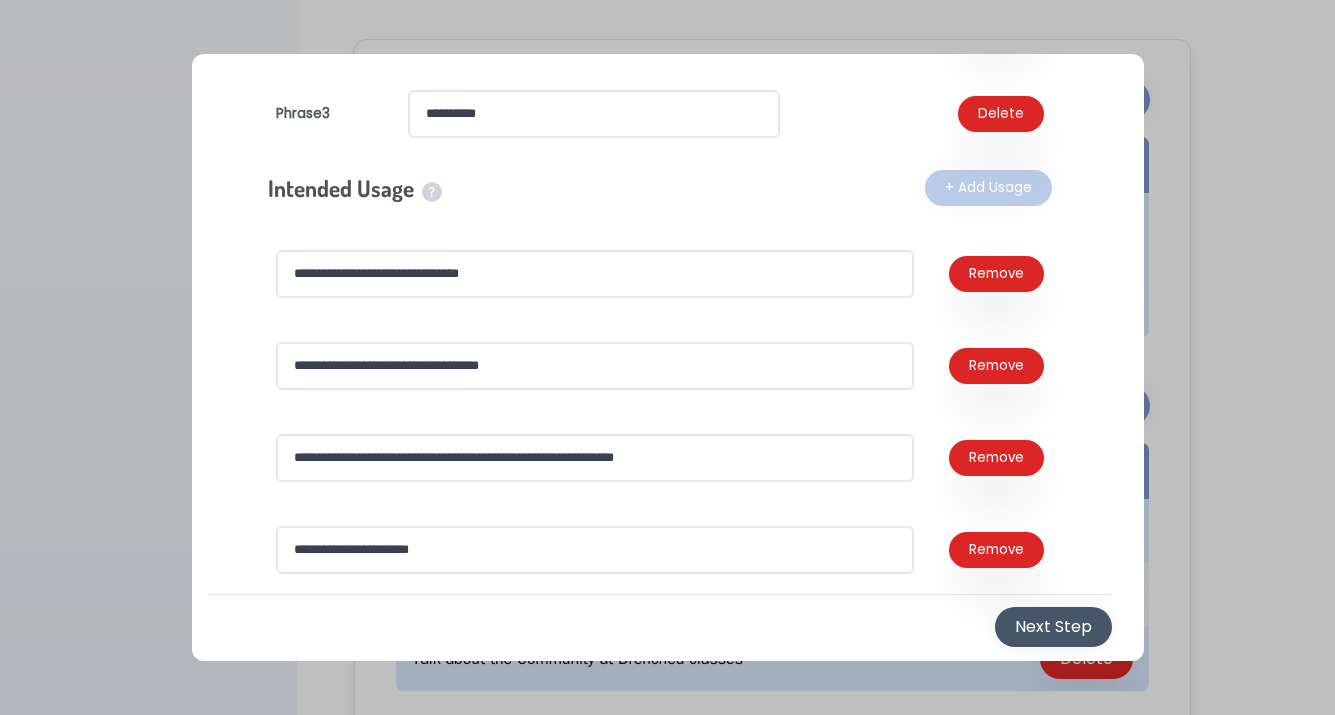 click on "Next Step" at bounding box center [1053, 627] 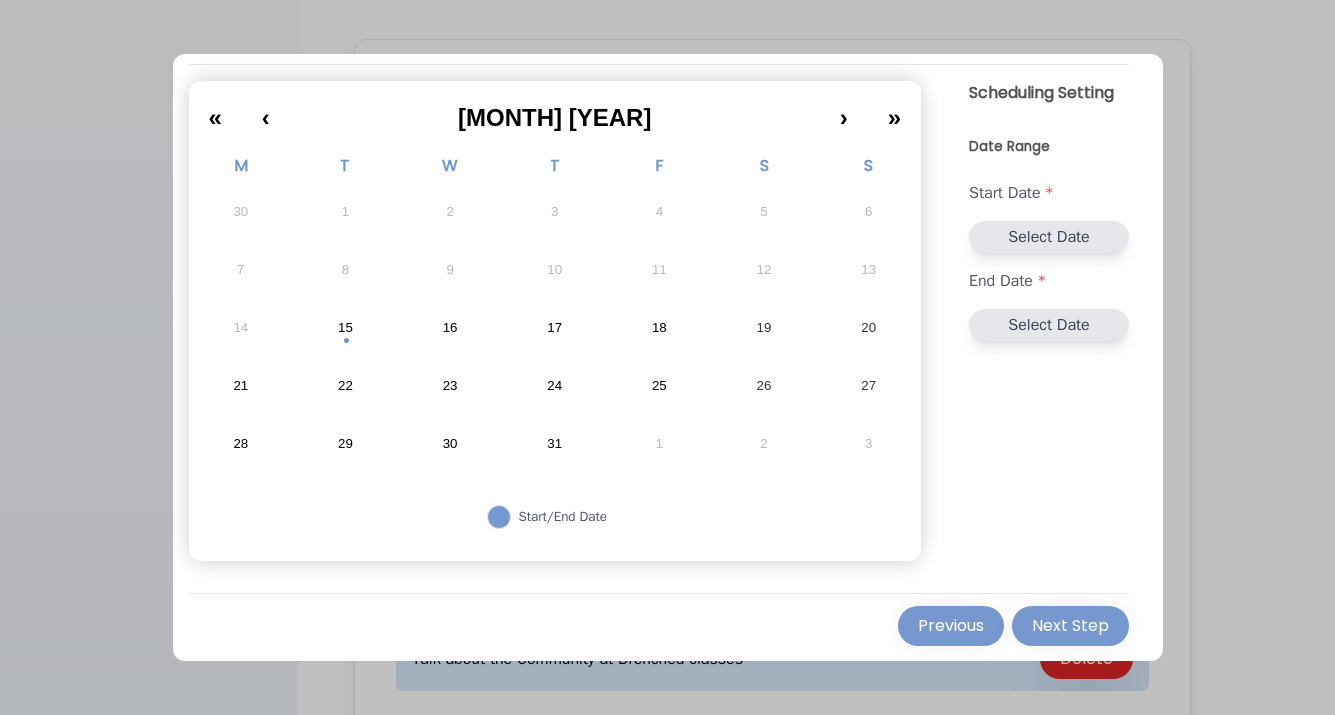 click on "18" at bounding box center (659, 328) 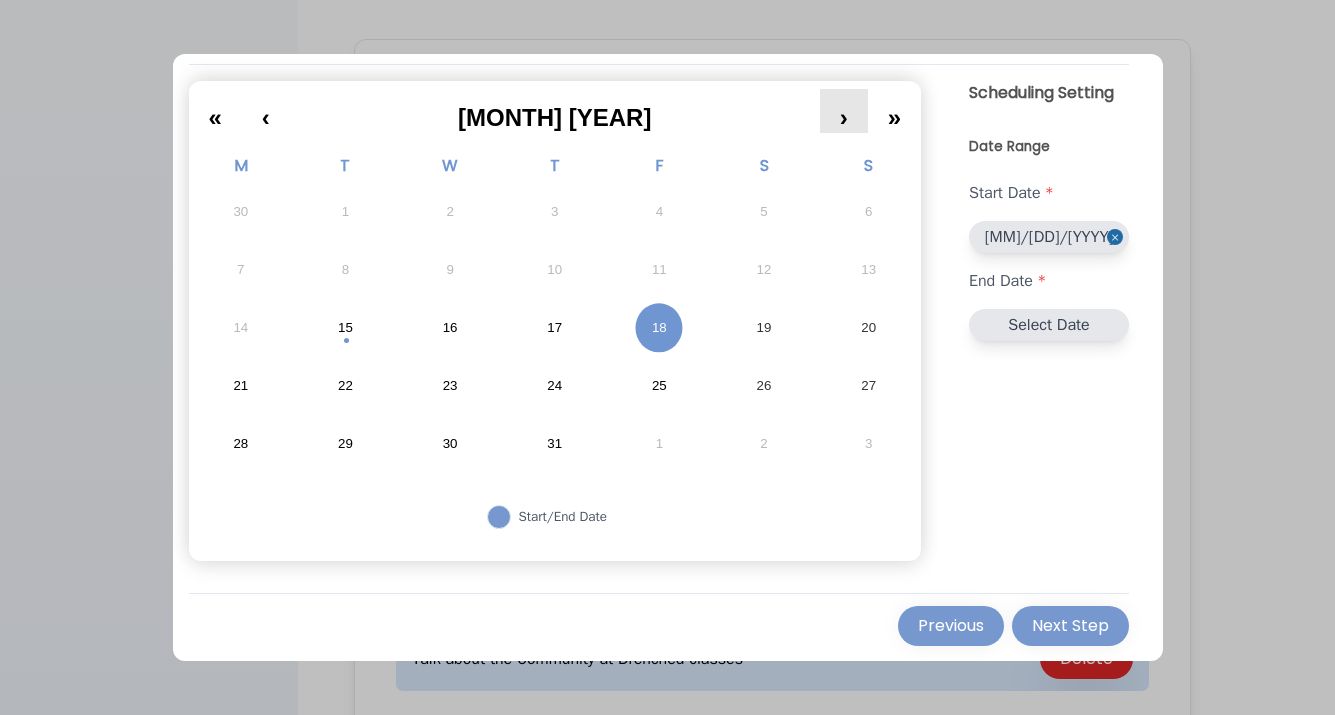 click on "›" at bounding box center (844, 111) 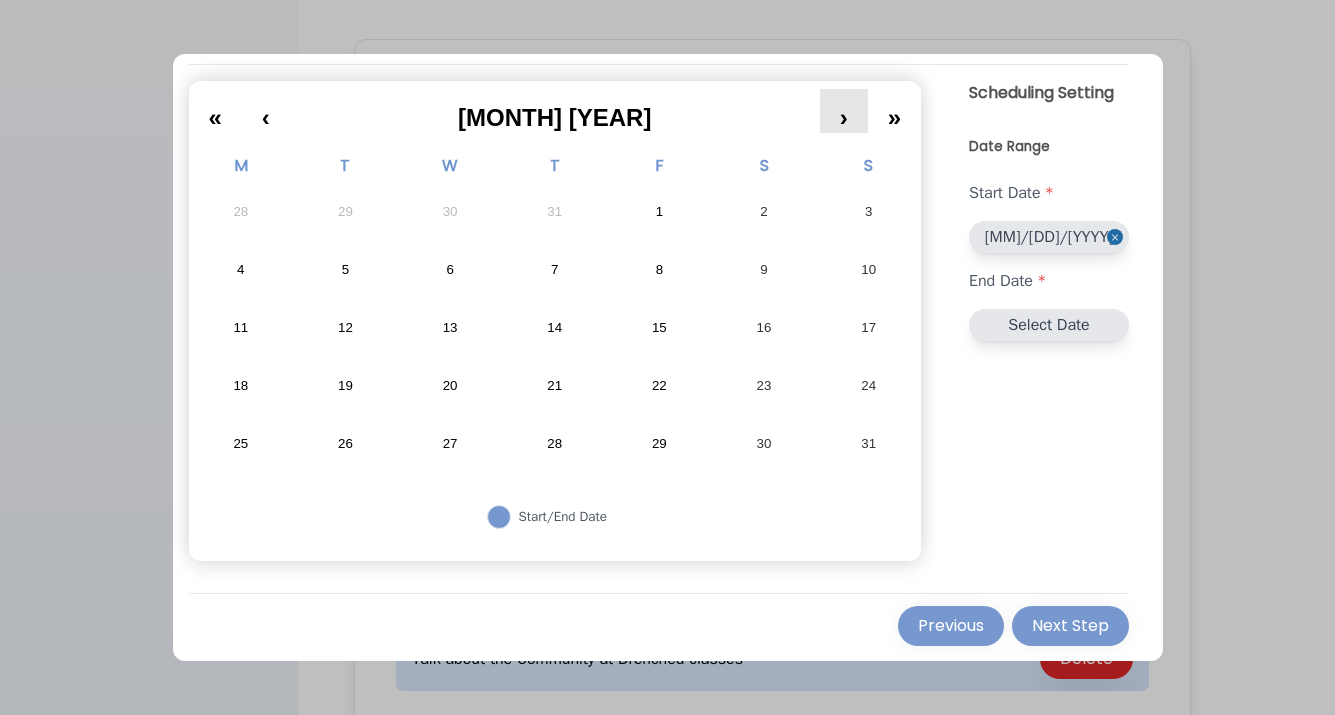 click on "›" at bounding box center (844, 111) 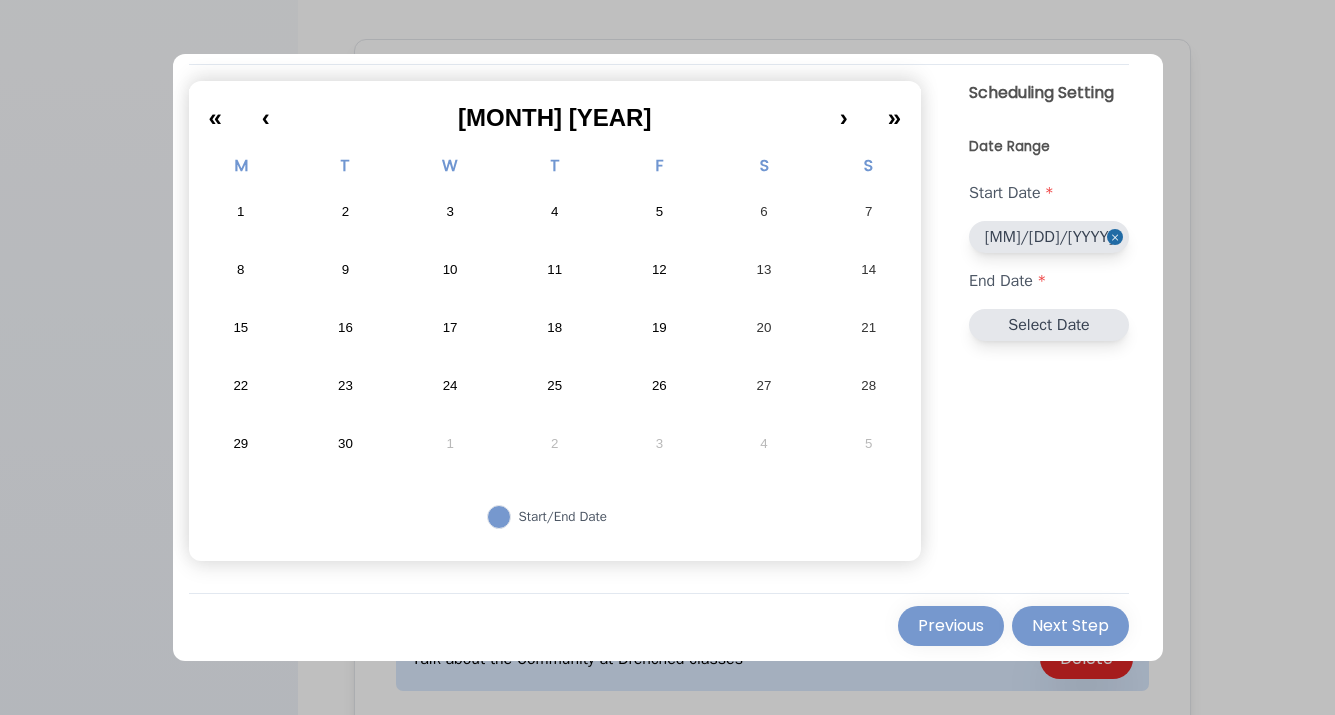 click on "23" at bounding box center (345, 386) 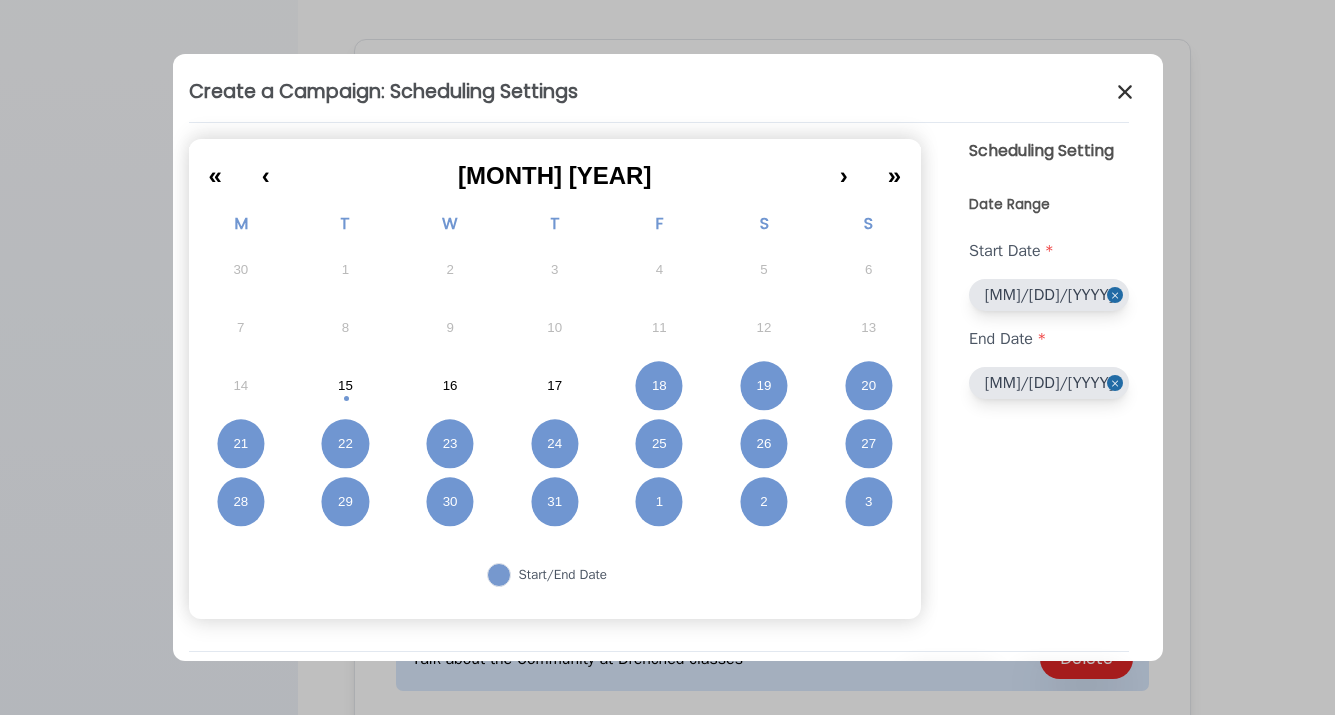 scroll, scrollTop: 58, scrollLeft: 0, axis: vertical 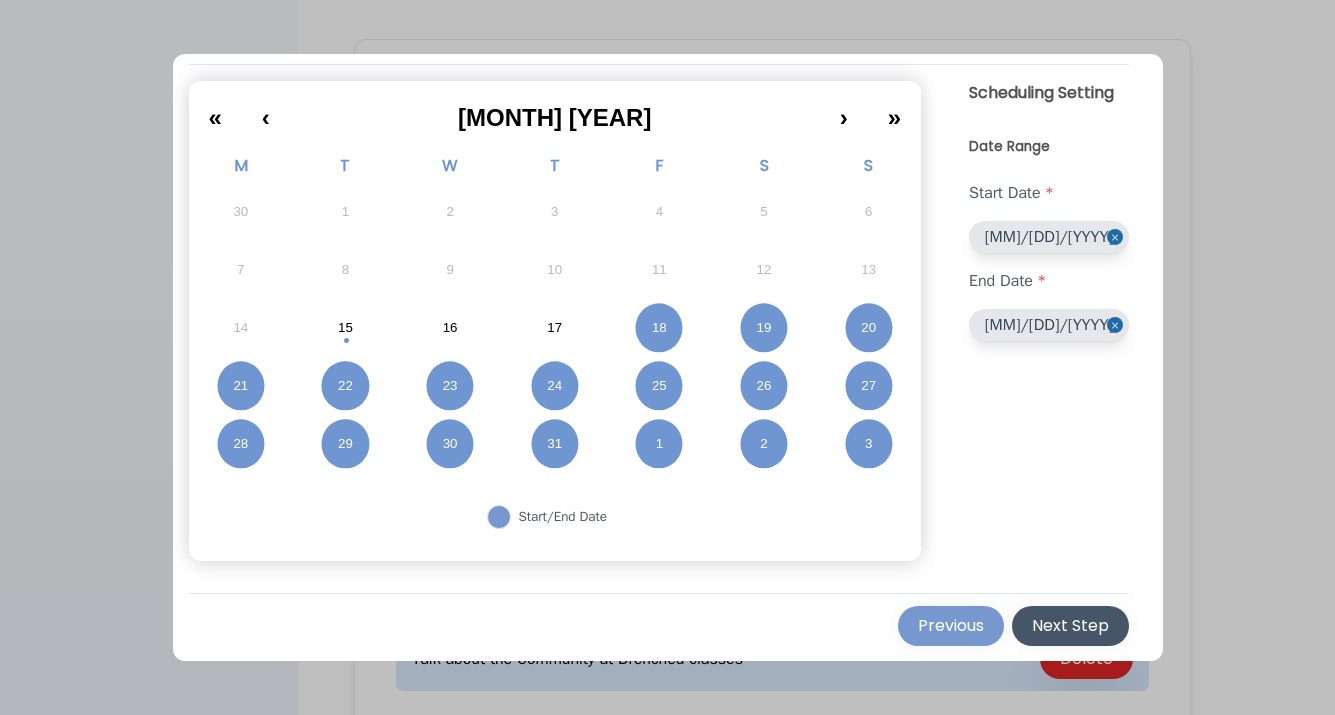 click on "Next Step" at bounding box center [1070, 626] 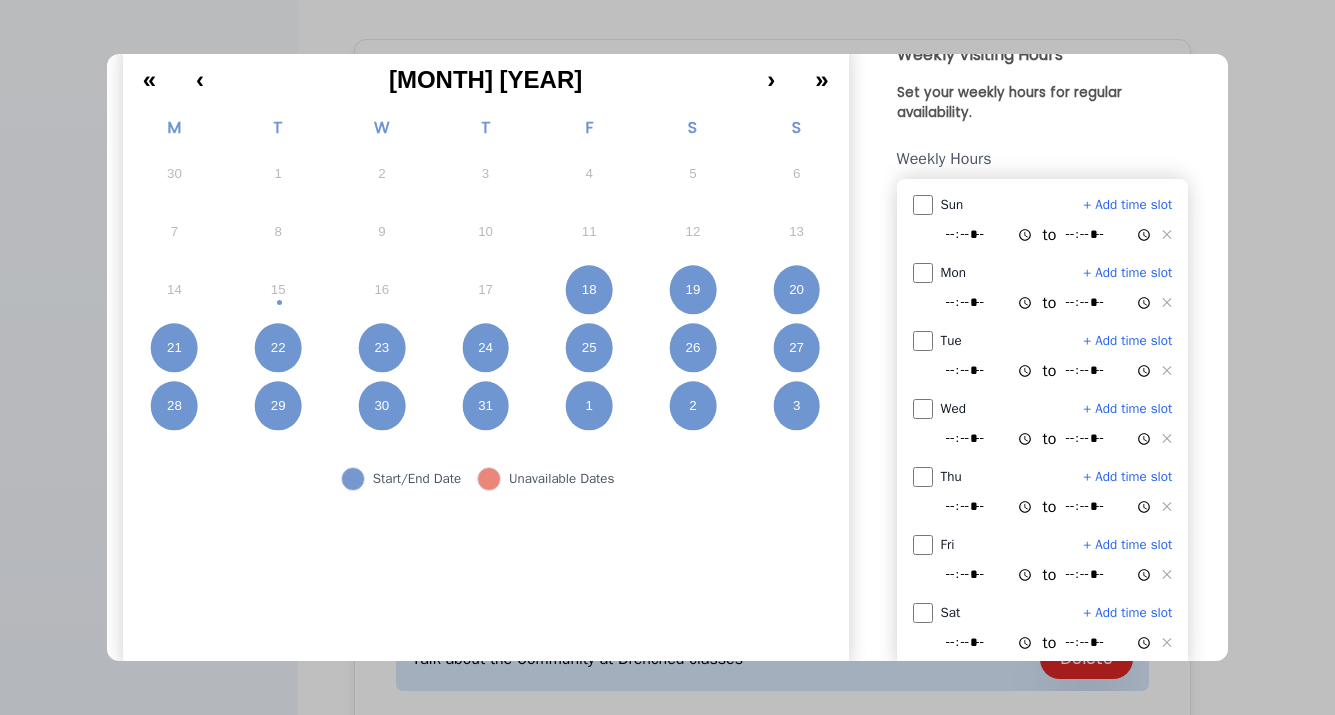 scroll, scrollTop: 206, scrollLeft: 0, axis: vertical 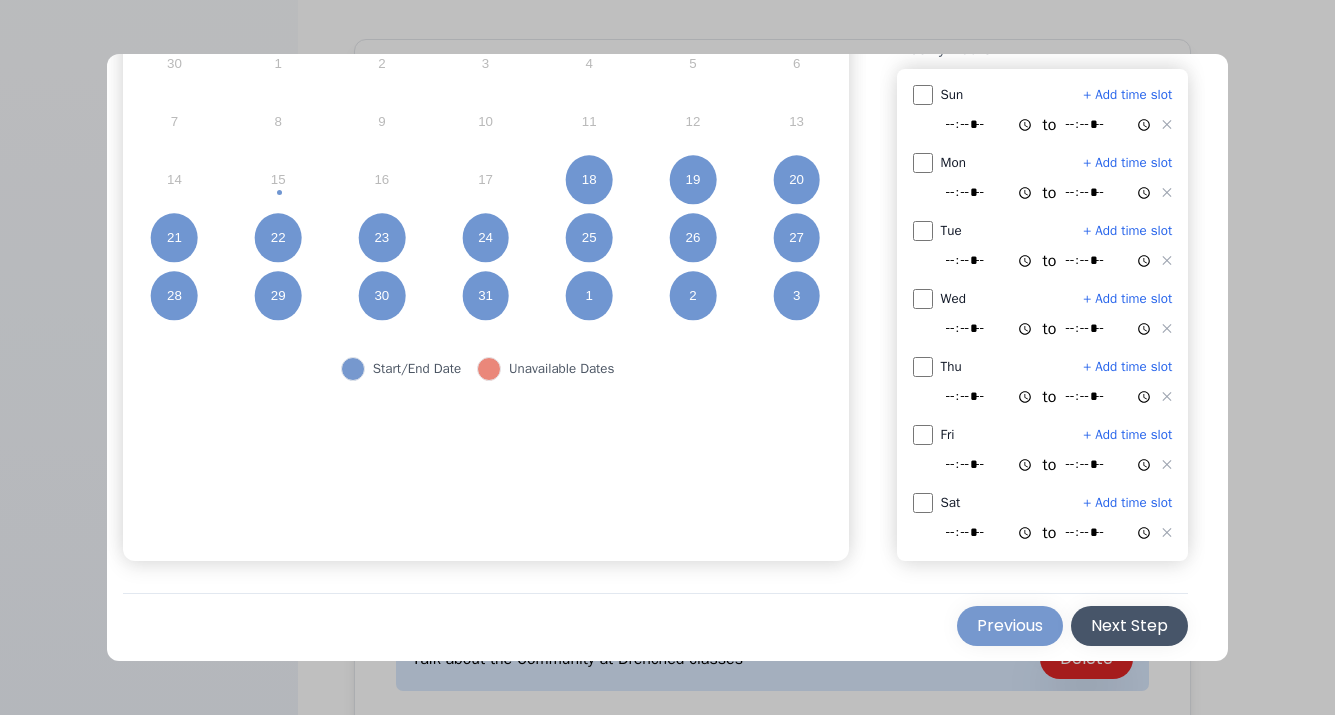 click on "Next Step" at bounding box center [1129, 626] 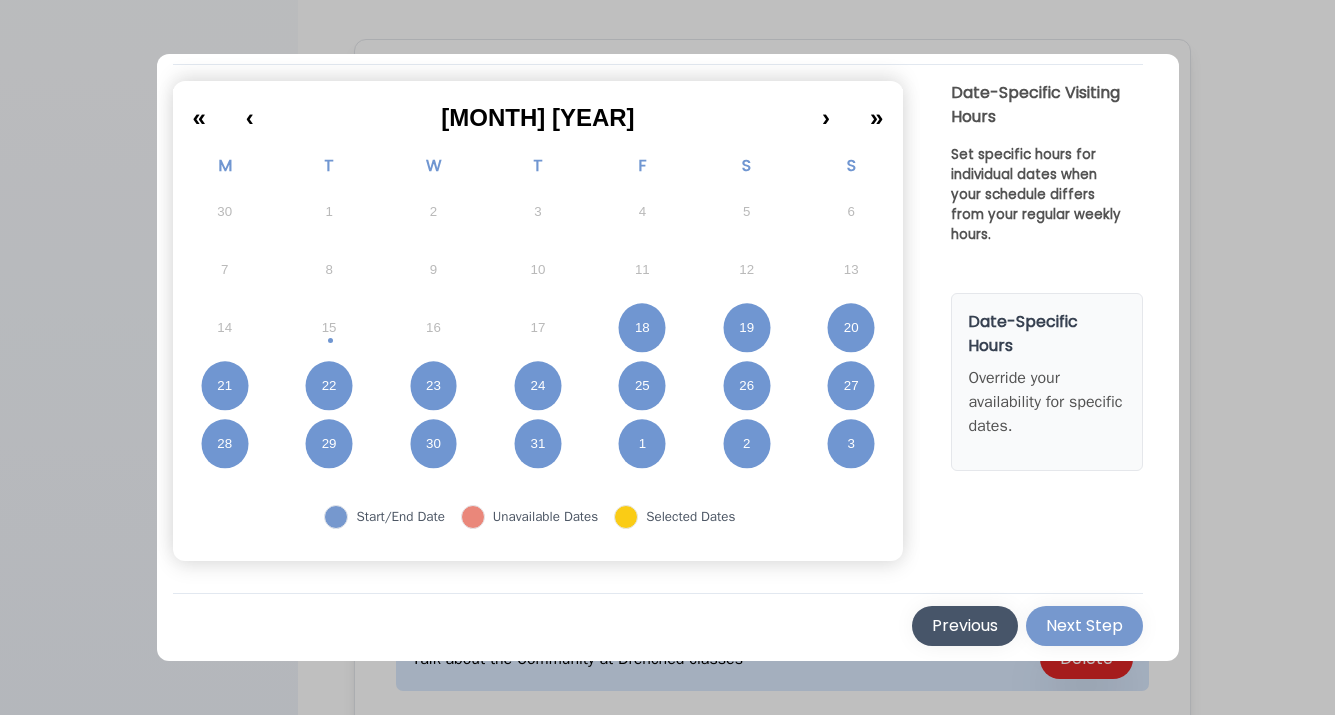 click on "Previous" at bounding box center (965, 626) 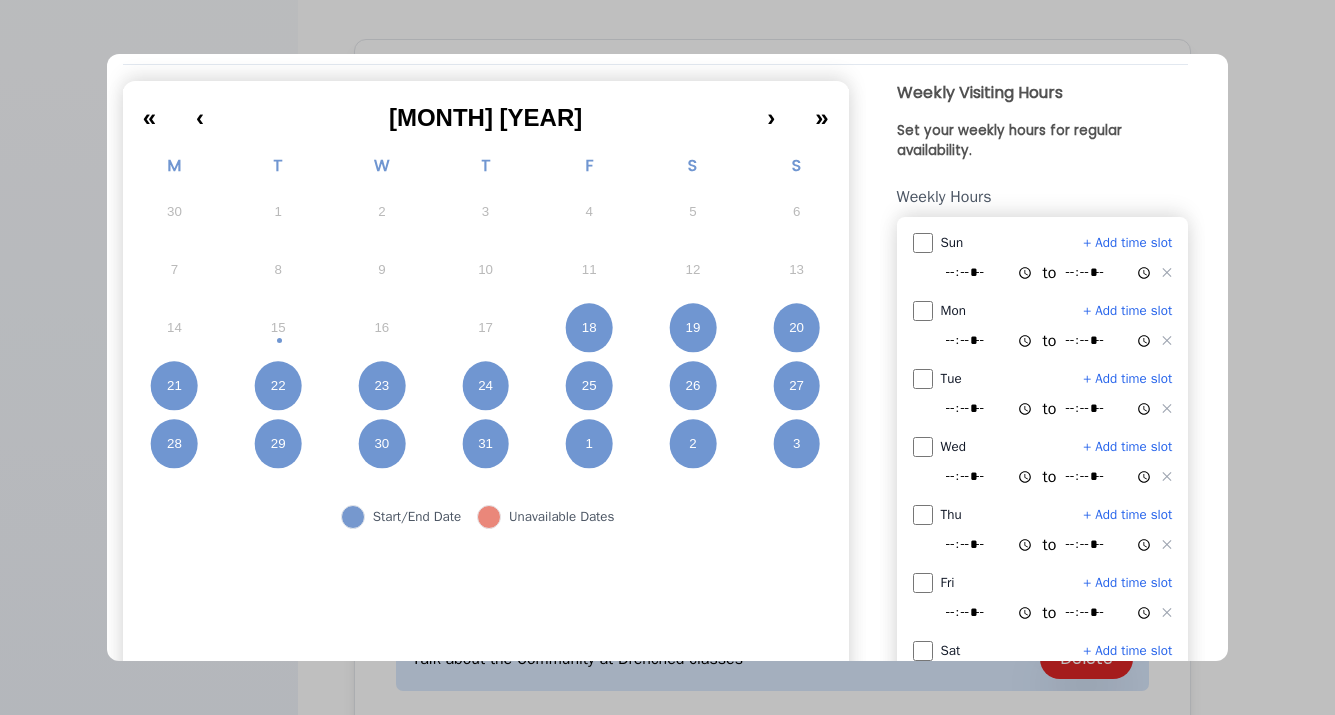 click on "*****" at bounding box center (1109, 273) 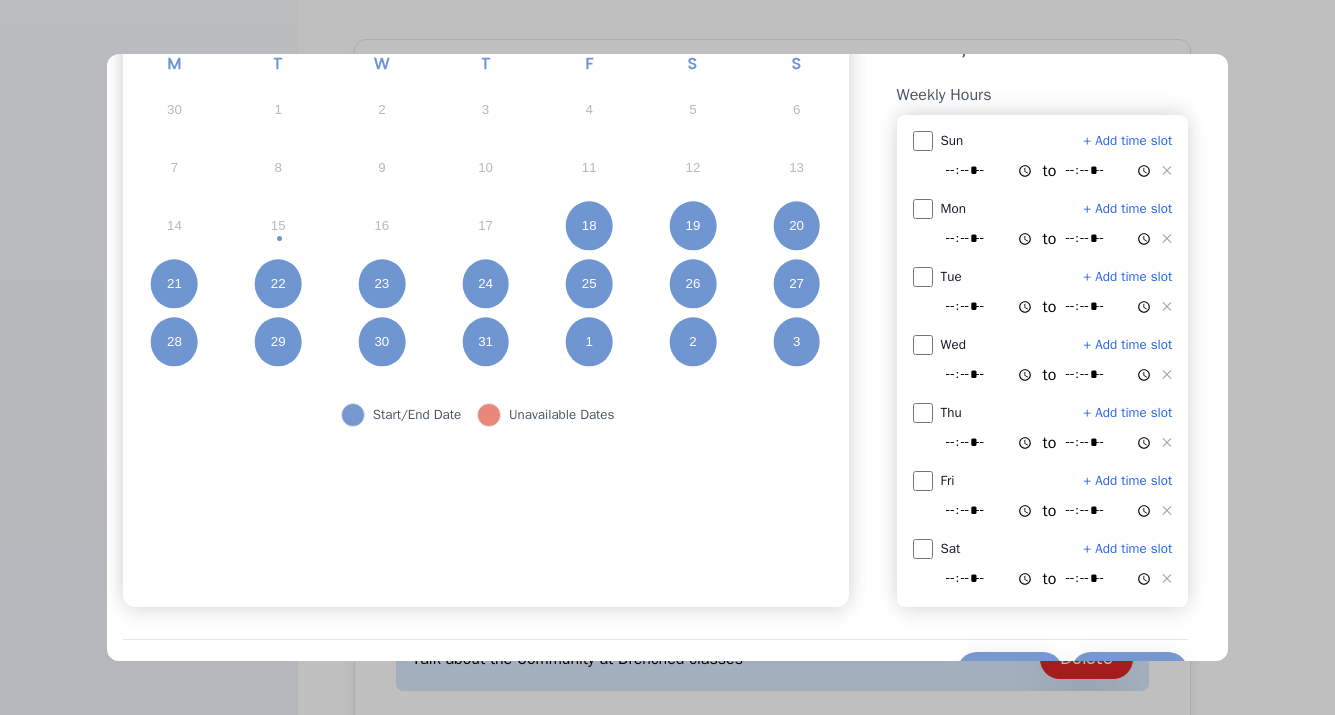 scroll, scrollTop: 194, scrollLeft: 0, axis: vertical 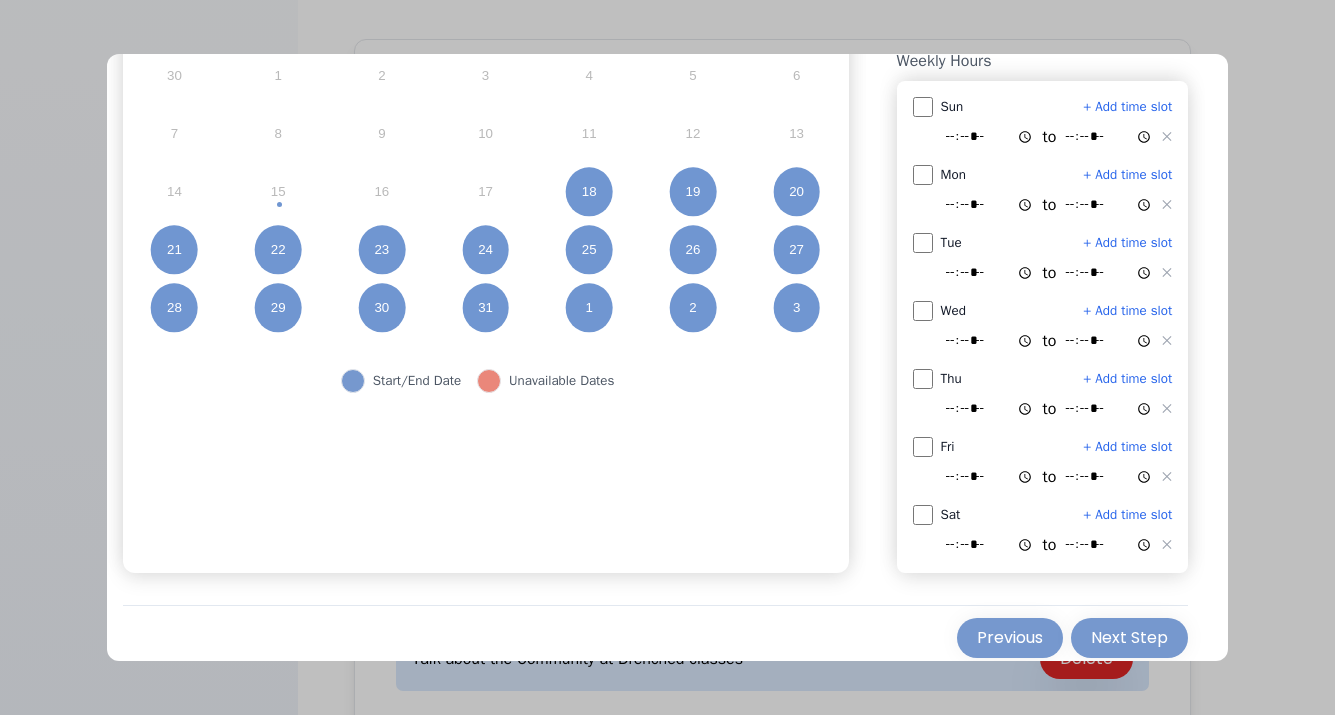 click on "*****" at bounding box center [990, 409] 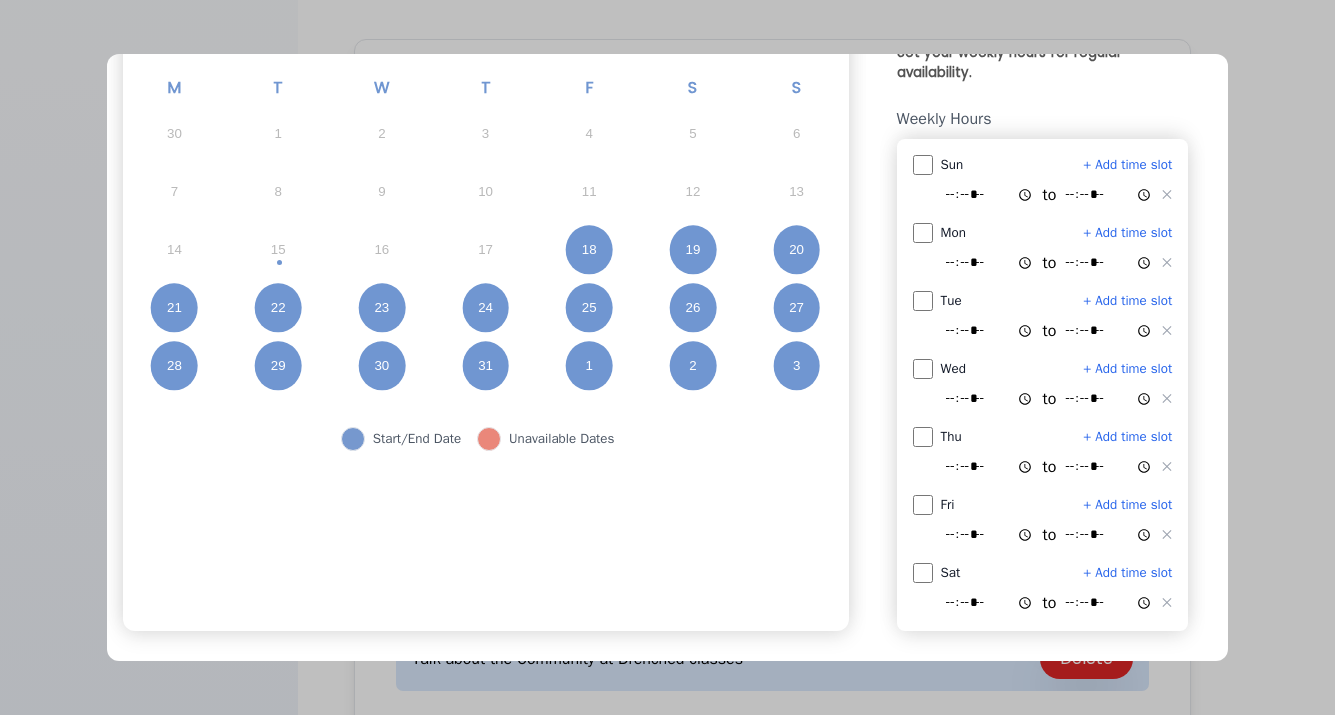 scroll, scrollTop: 132, scrollLeft: 0, axis: vertical 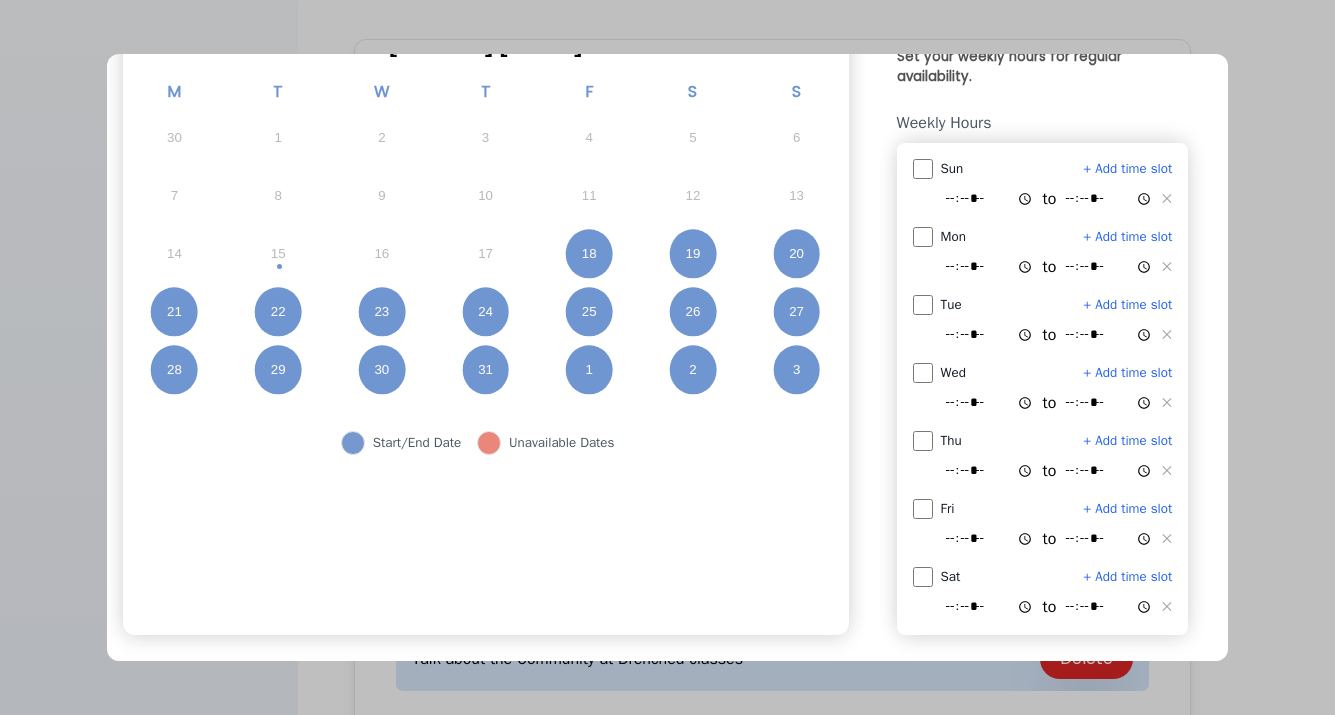click on "*****" at bounding box center [1109, 267] 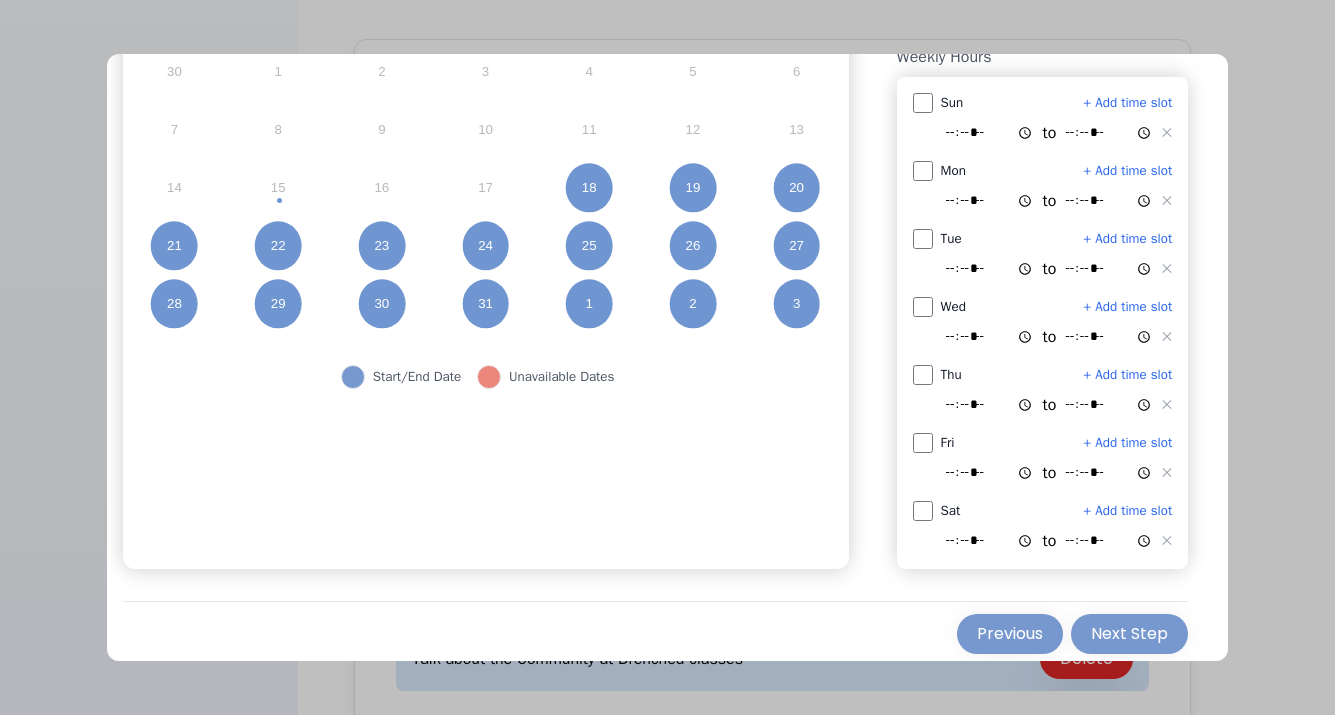 scroll, scrollTop: 206, scrollLeft: 0, axis: vertical 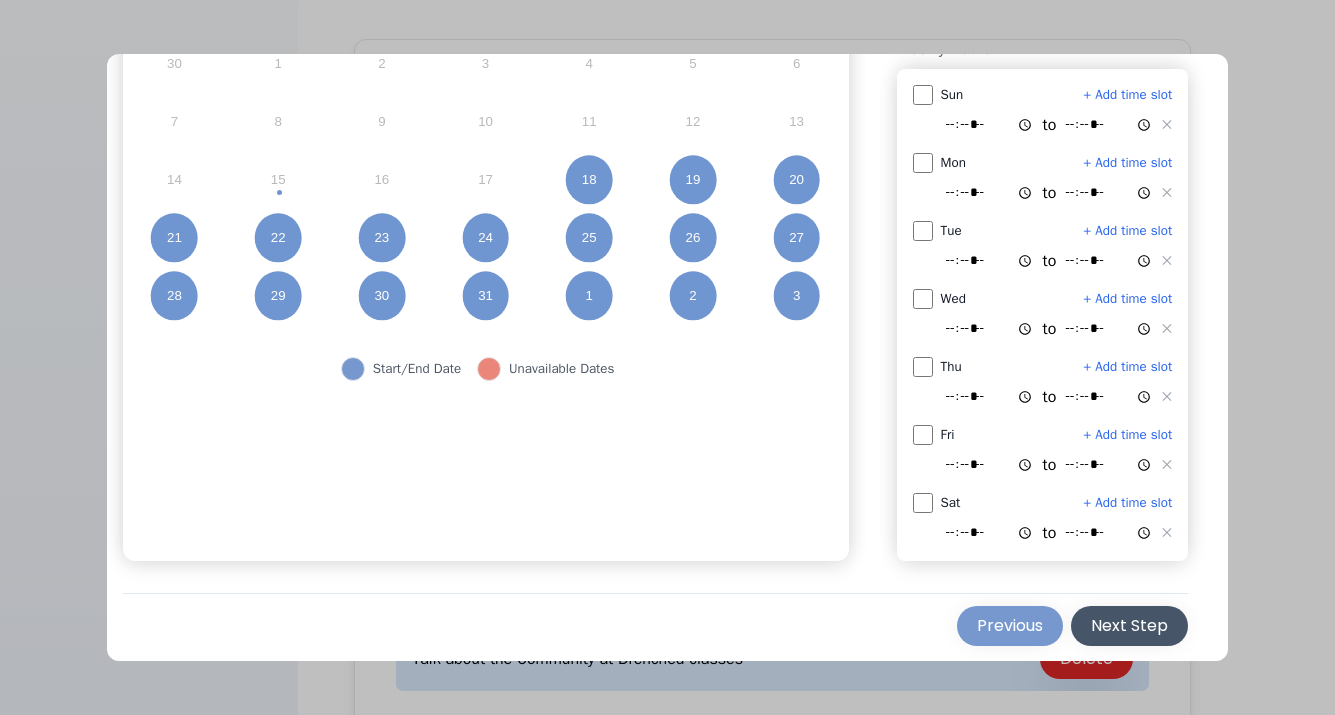 click on "Next Step" at bounding box center [1129, 626] 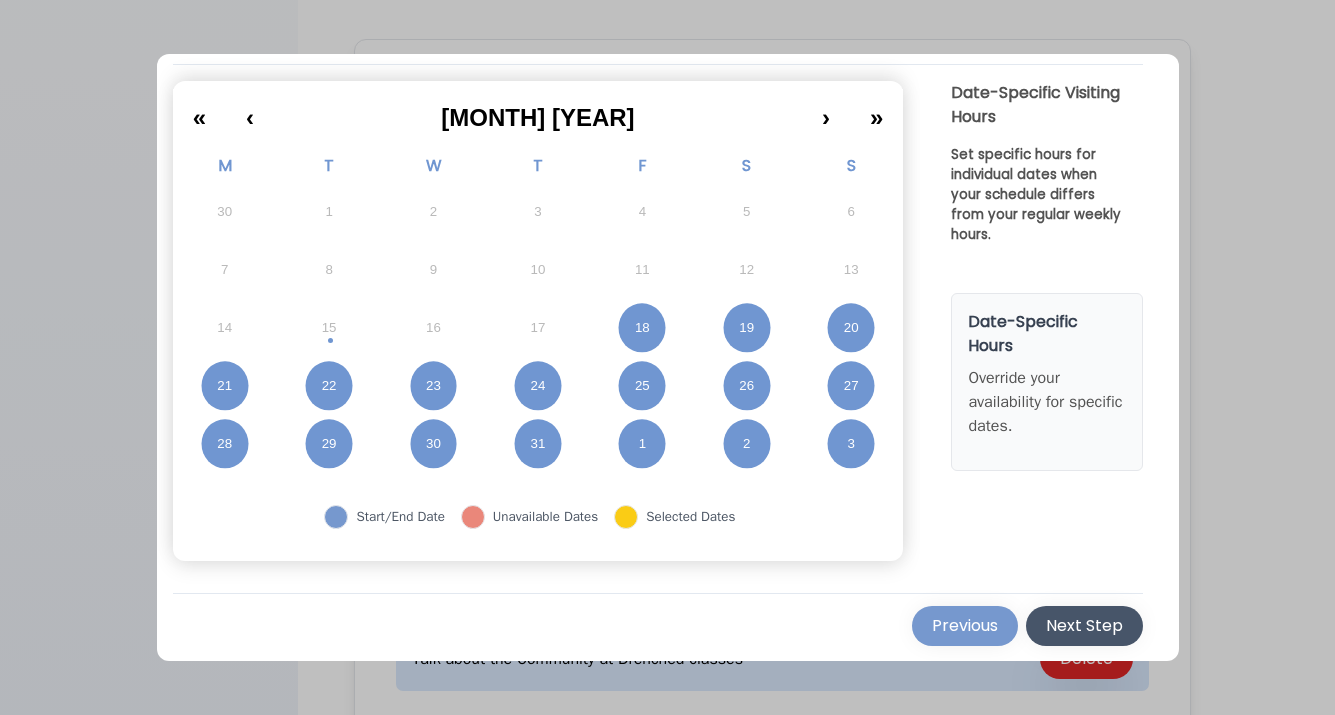 scroll, scrollTop: 58, scrollLeft: 0, axis: vertical 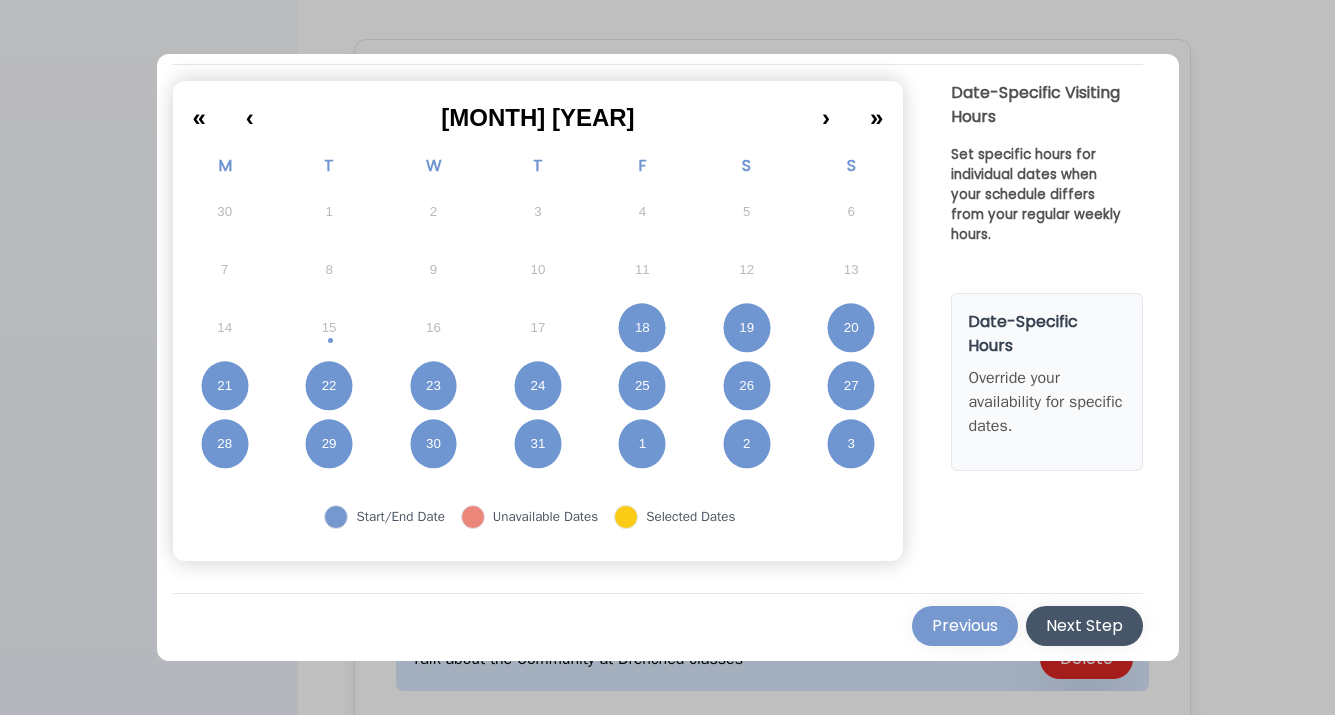 click on "Next Step" at bounding box center [1084, 626] 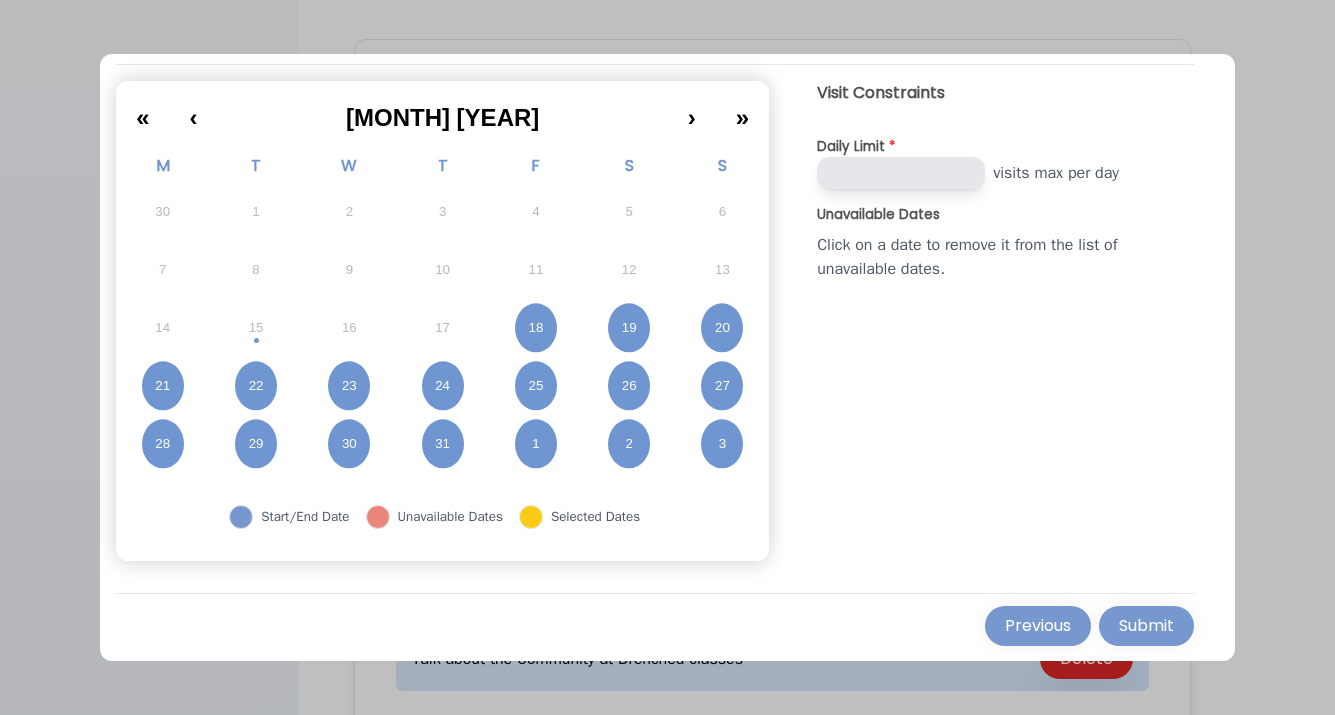 click on "*" at bounding box center [901, 173] 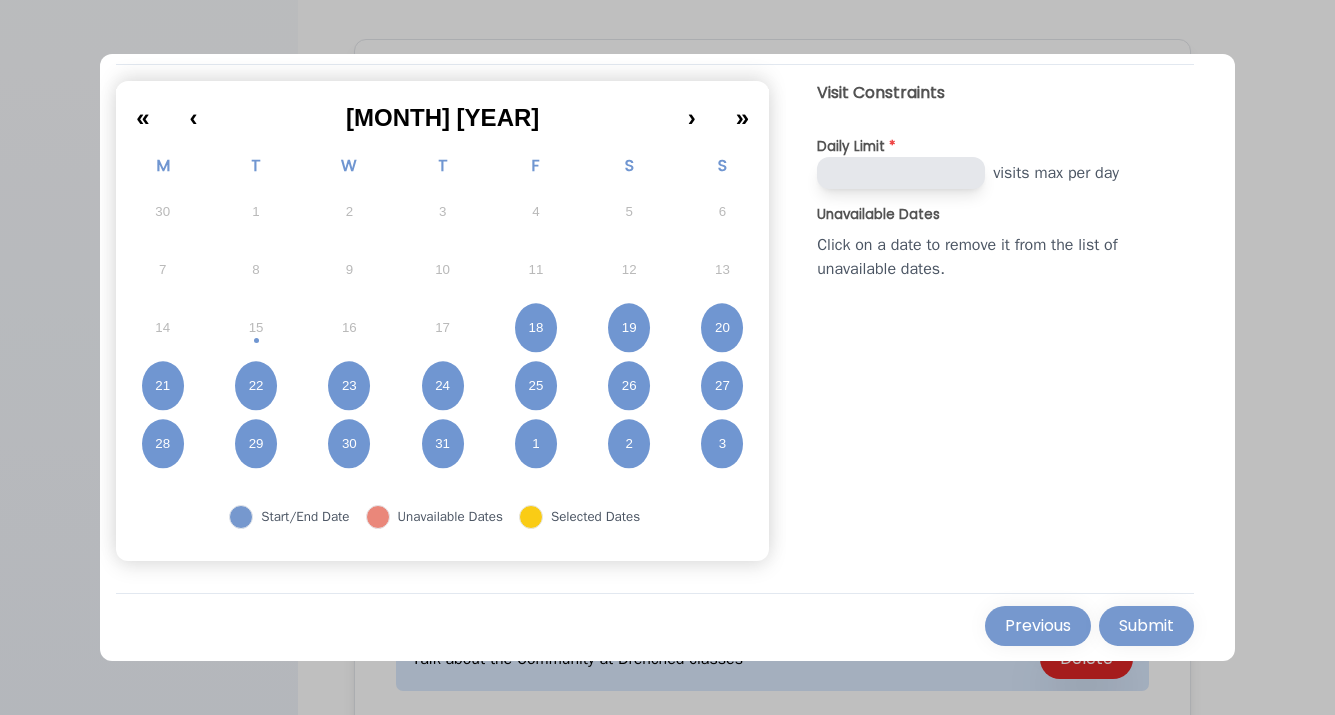 click at bounding box center [901, 173] 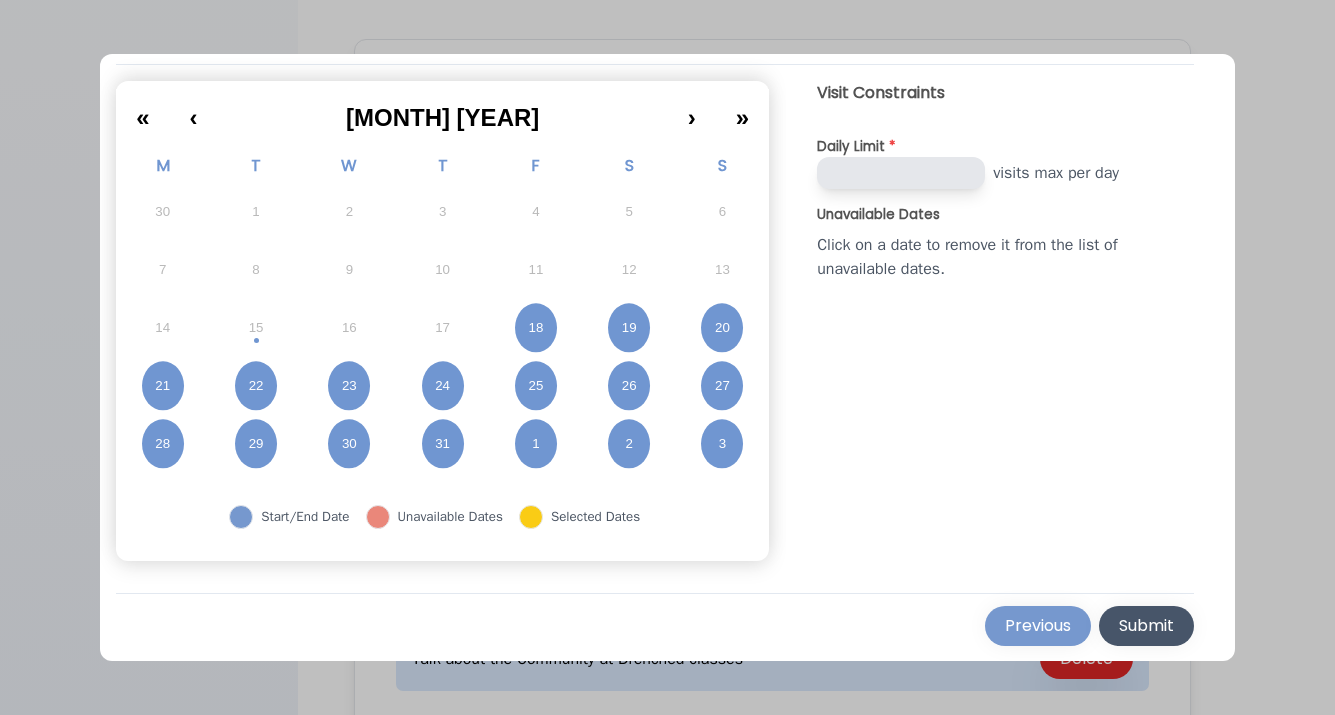 click on "Submit" at bounding box center (1146, 626) 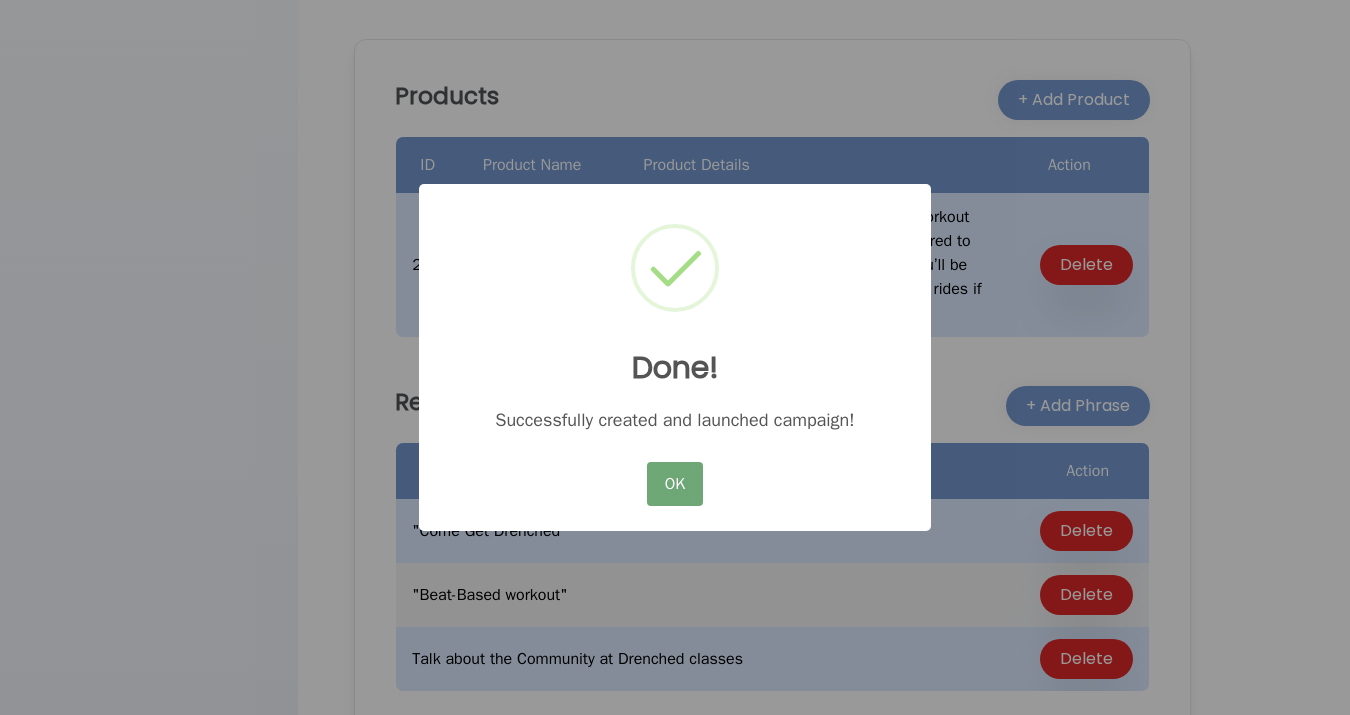 click on "OK" at bounding box center (675, 484) 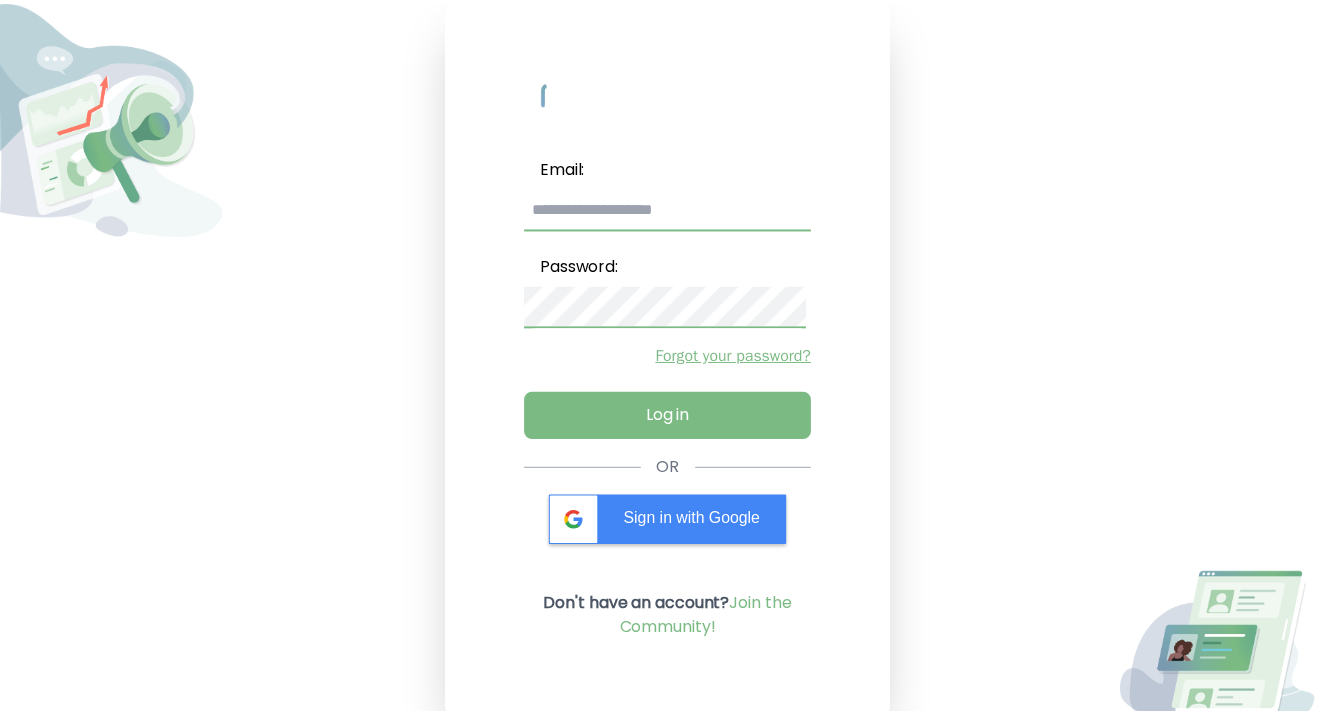 scroll, scrollTop: 0, scrollLeft: 0, axis: both 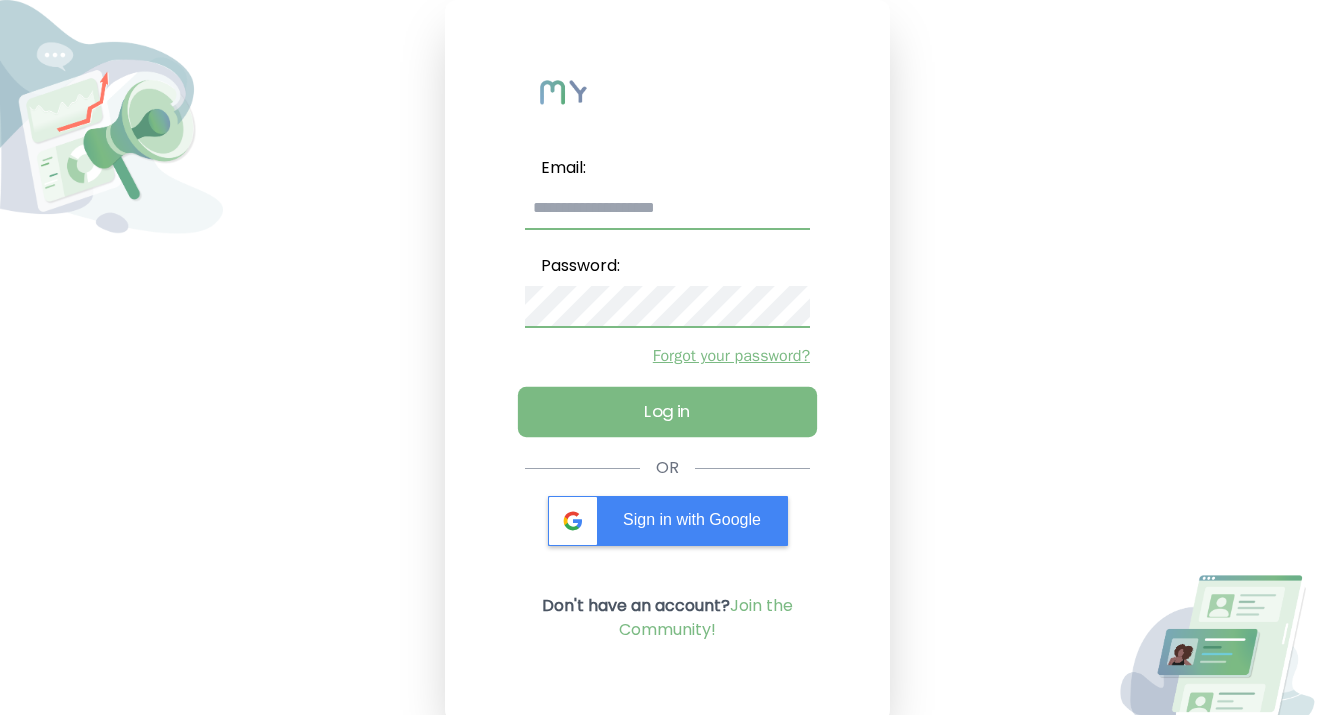 type on "**********" 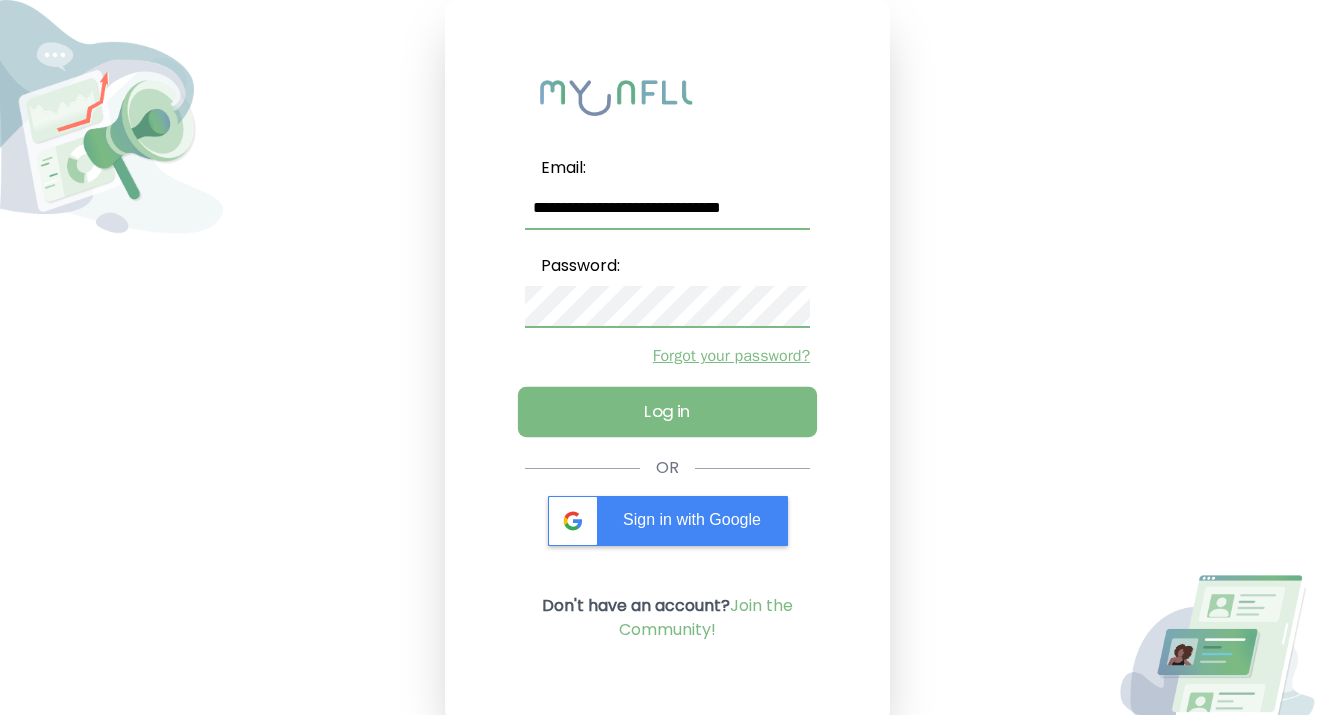 click on "Log in" at bounding box center (667, 412) 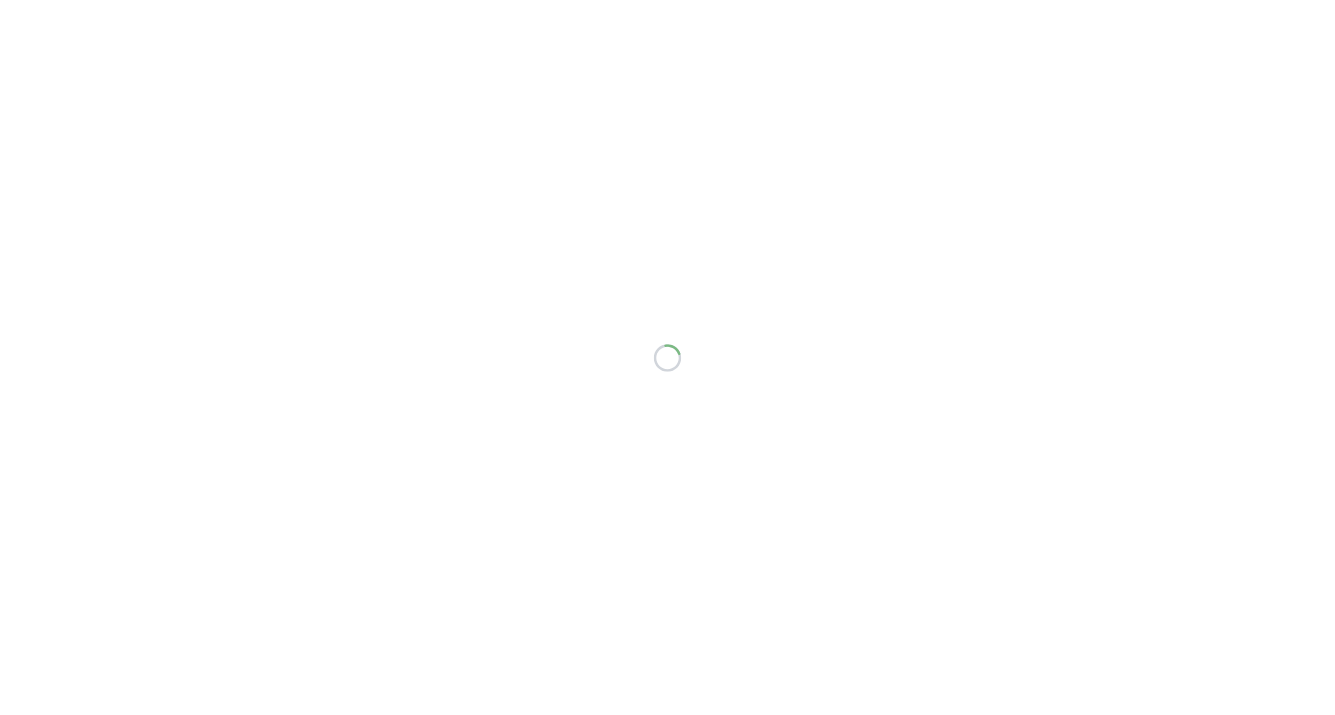 scroll, scrollTop: 0, scrollLeft: 0, axis: both 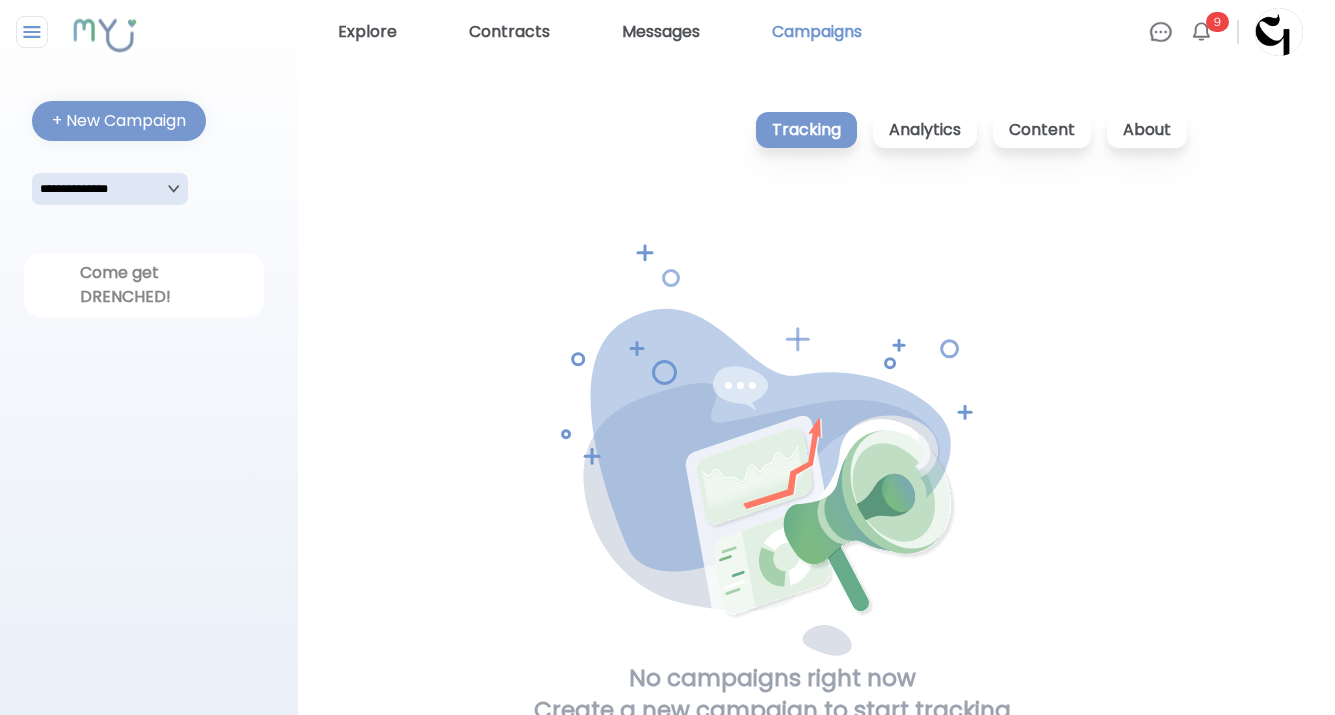 click on "Campaigns" at bounding box center (817, 32) 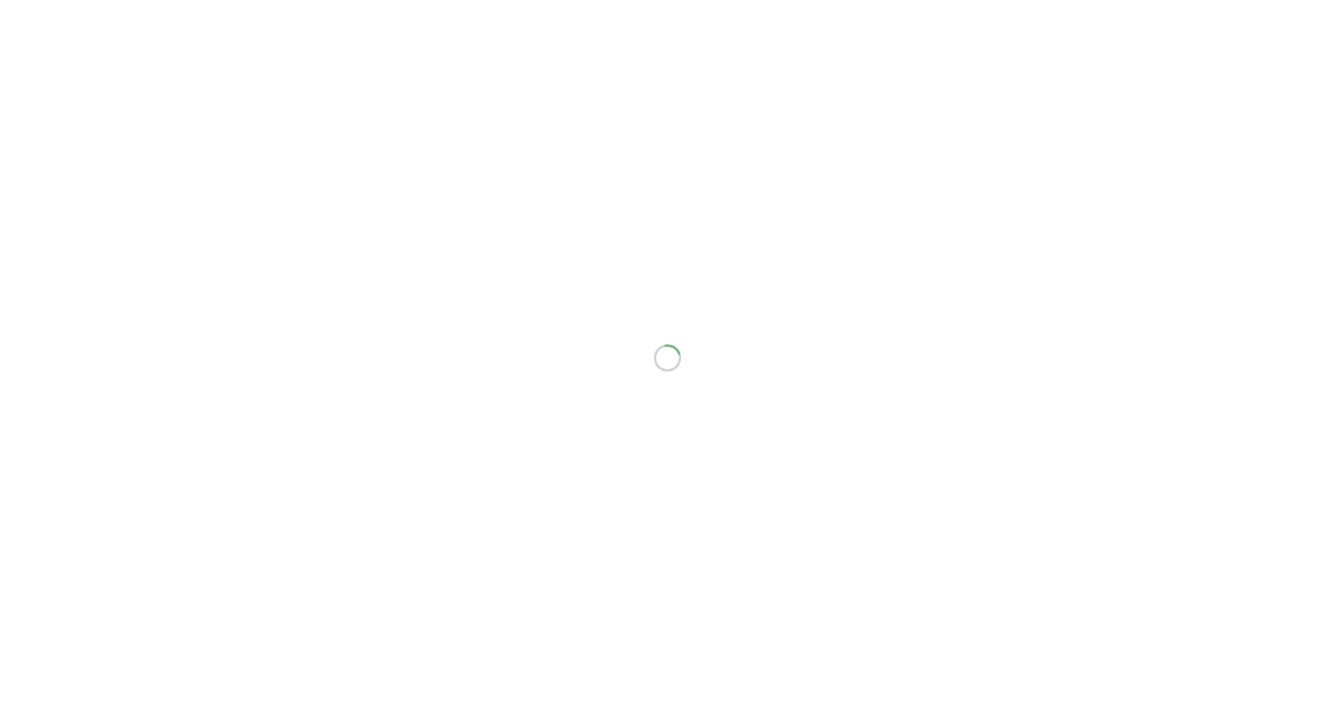 scroll, scrollTop: 0, scrollLeft: 0, axis: both 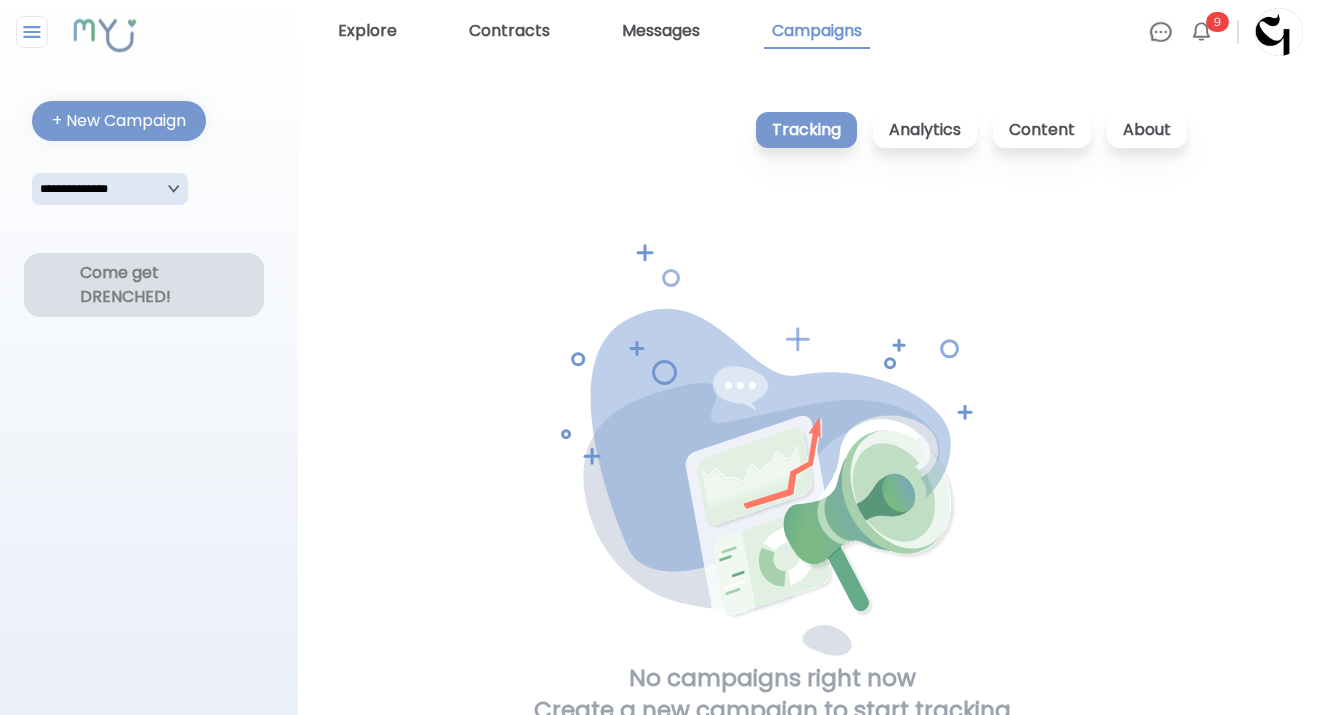 click on "Come get DRENCHED!" at bounding box center (144, 285) 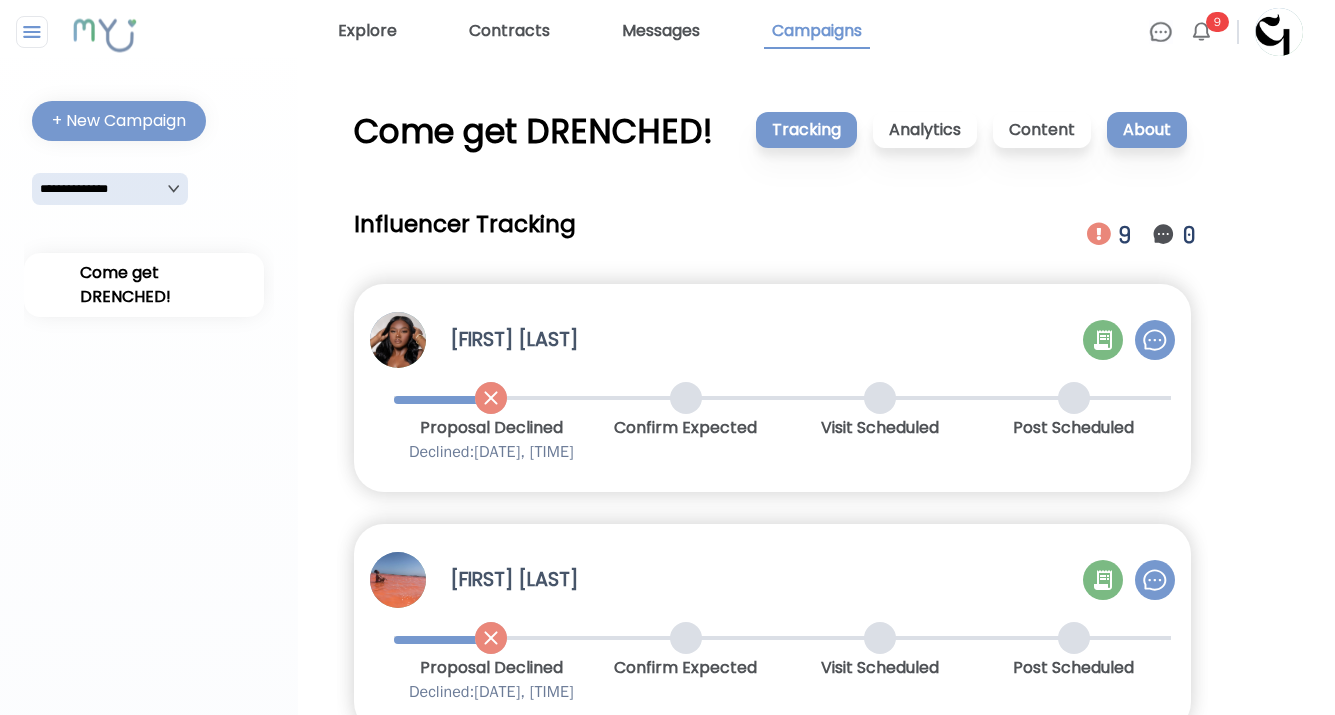 click on "About" at bounding box center [1147, 130] 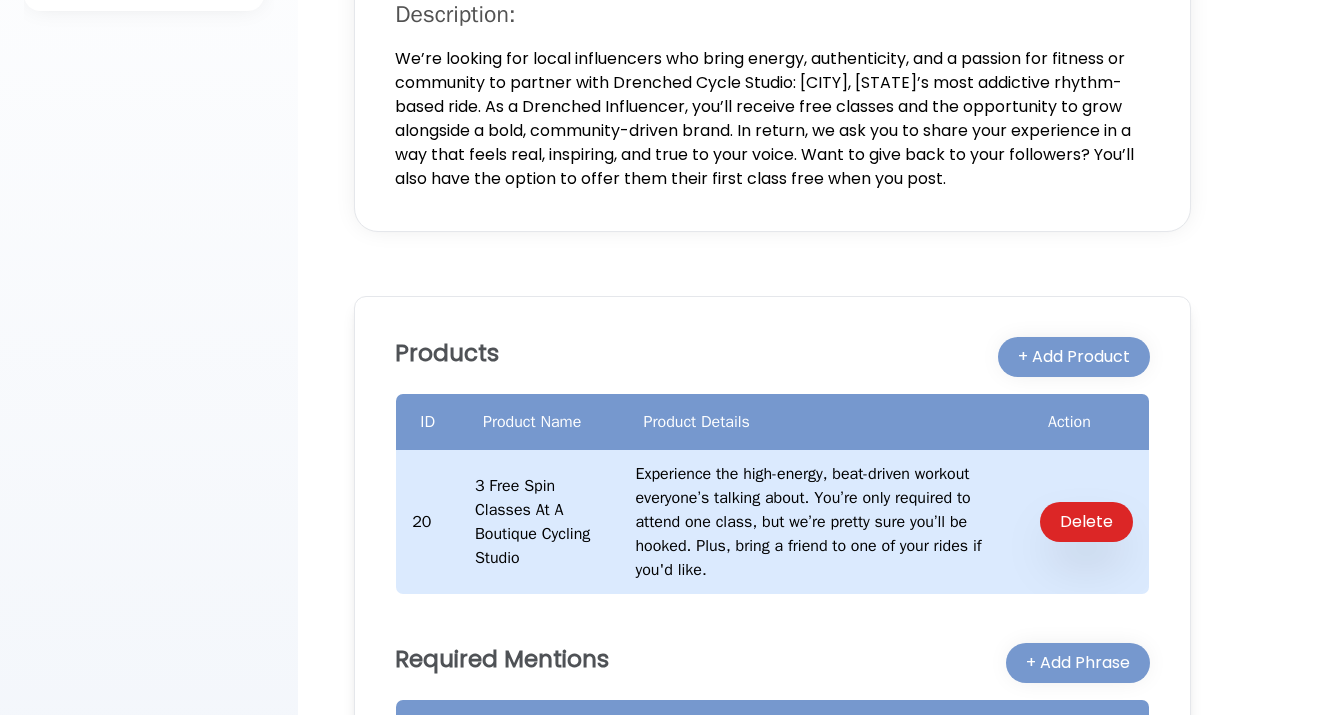 scroll, scrollTop: 67, scrollLeft: 0, axis: vertical 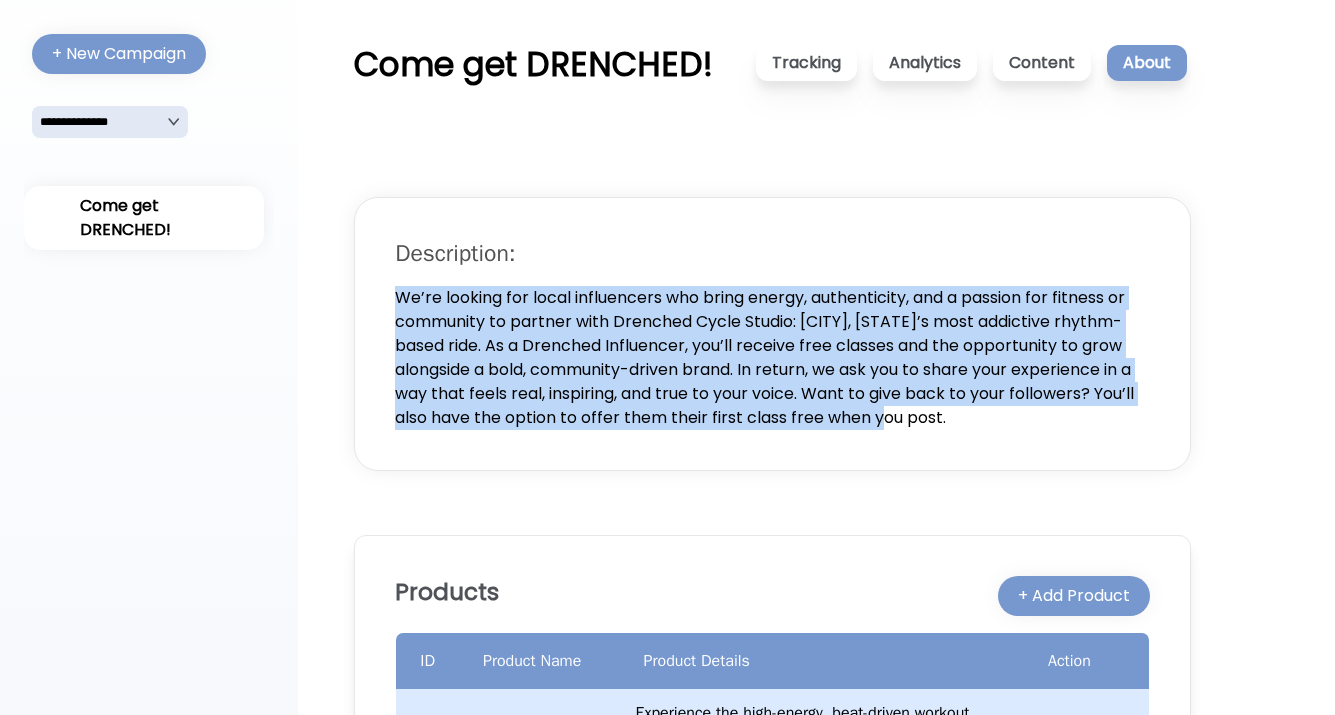 drag, startPoint x: 961, startPoint y: 420, endPoint x: 379, endPoint y: 287, distance: 597.00336 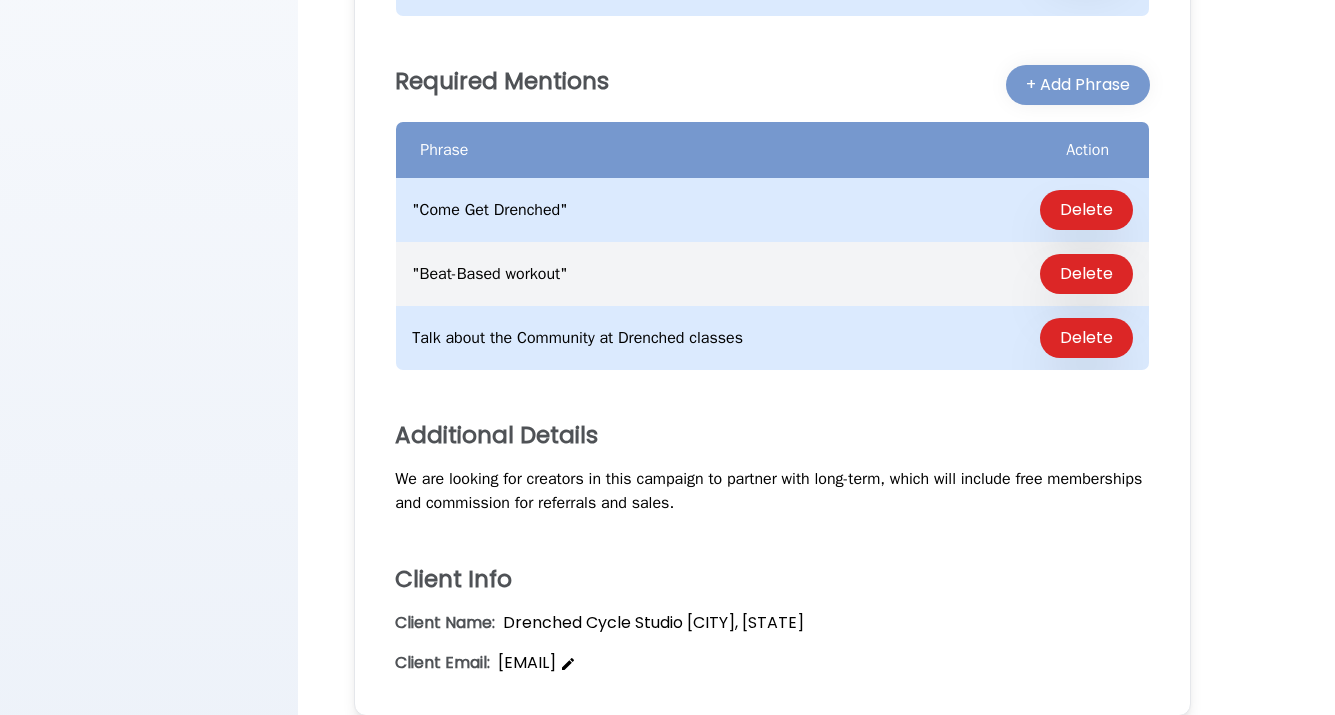scroll, scrollTop: 898, scrollLeft: 0, axis: vertical 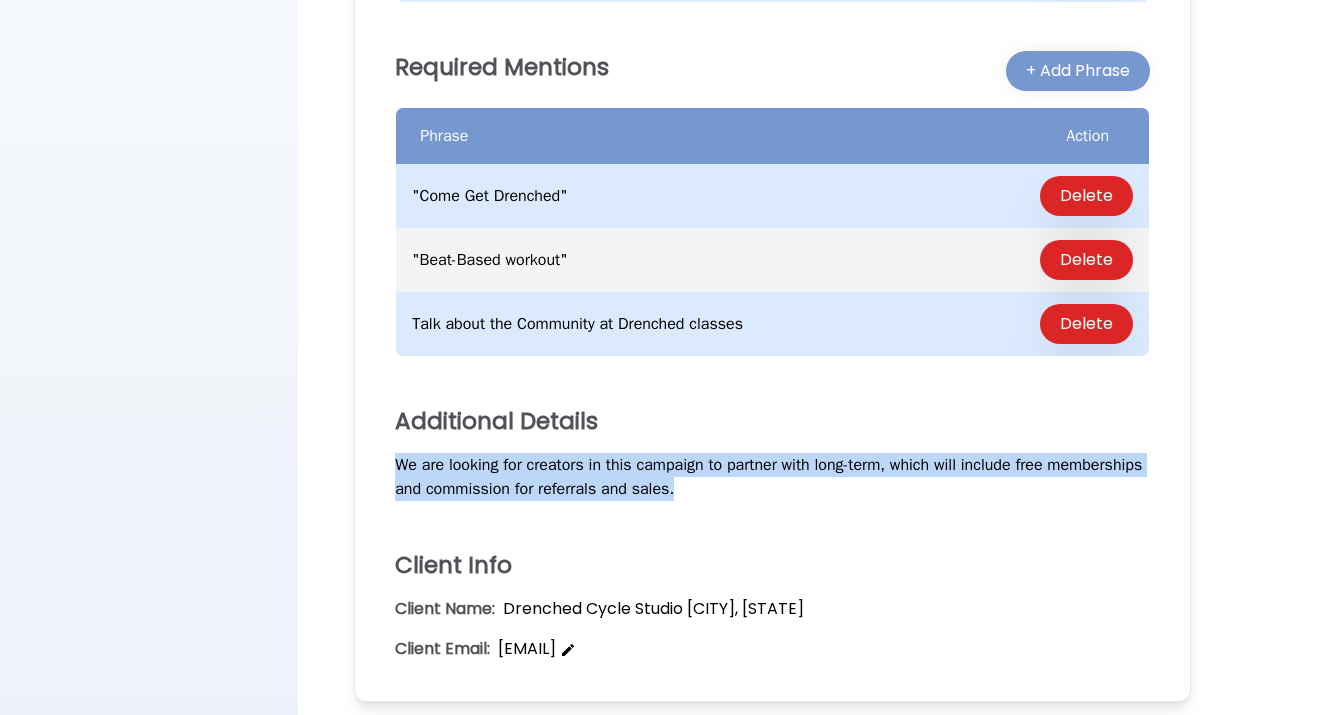 drag, startPoint x: 820, startPoint y: 495, endPoint x: 340, endPoint y: 468, distance: 480.7588 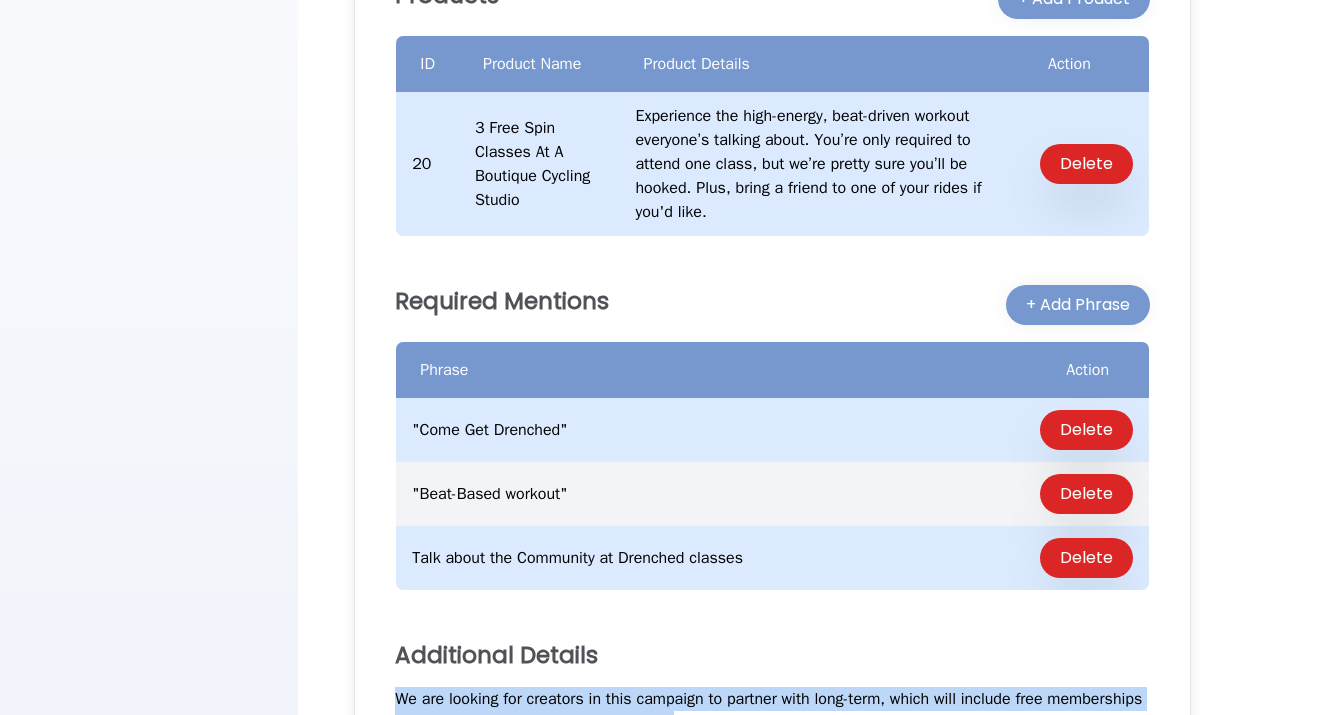 scroll, scrollTop: 647, scrollLeft: 0, axis: vertical 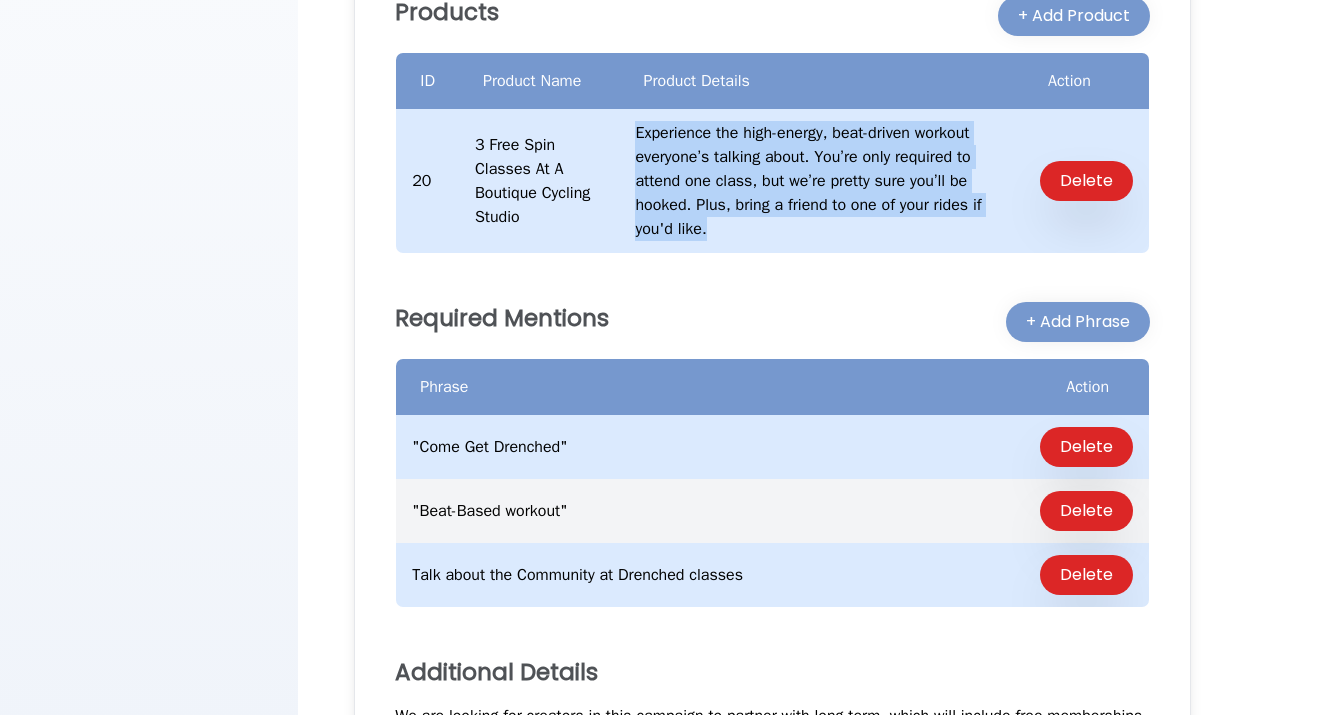 drag, startPoint x: 721, startPoint y: 226, endPoint x: 639, endPoint y: 120, distance: 134.01492 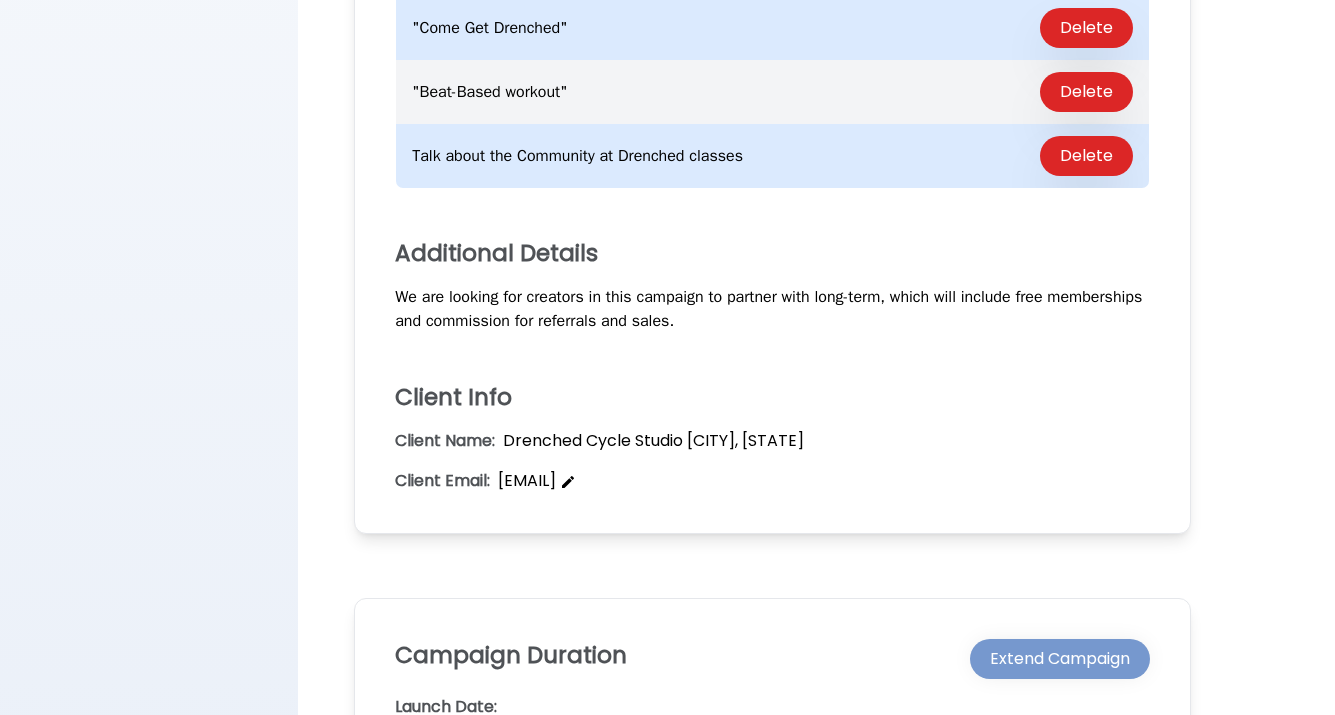 scroll, scrollTop: 1239, scrollLeft: 0, axis: vertical 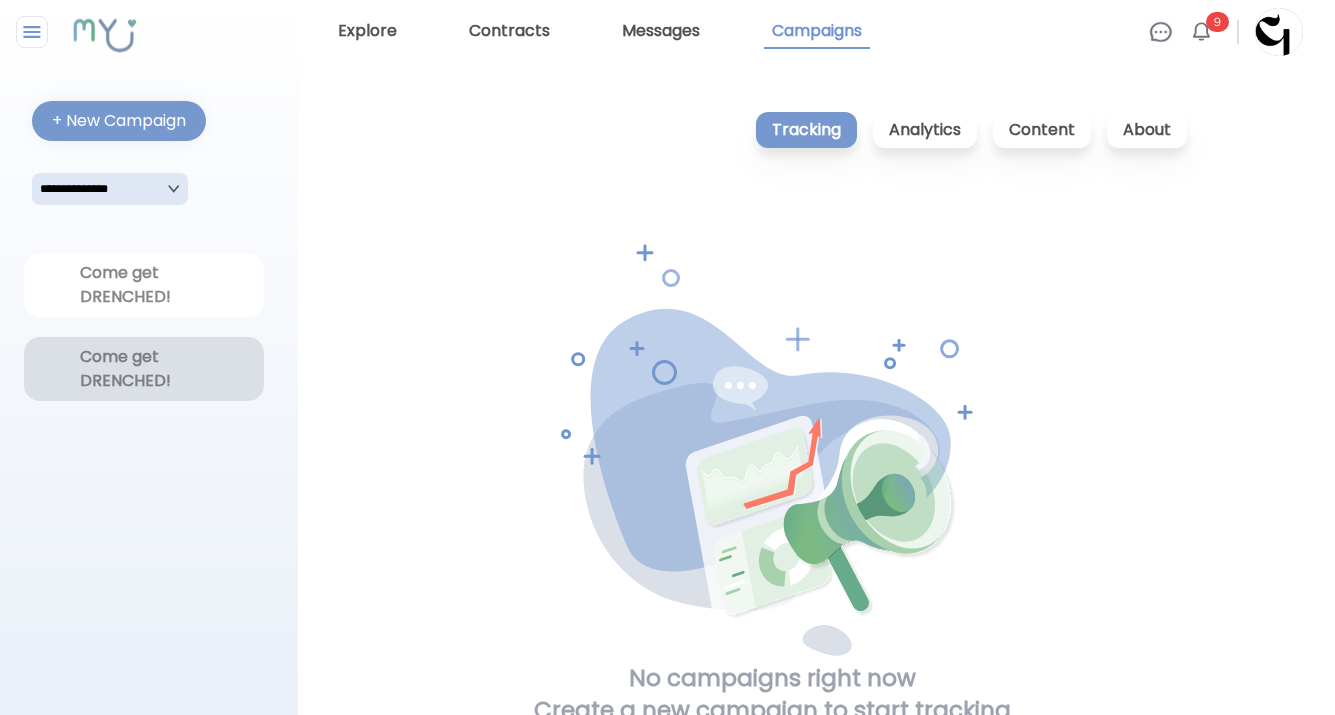 click on "Come get DRENCHED!" at bounding box center [144, 369] 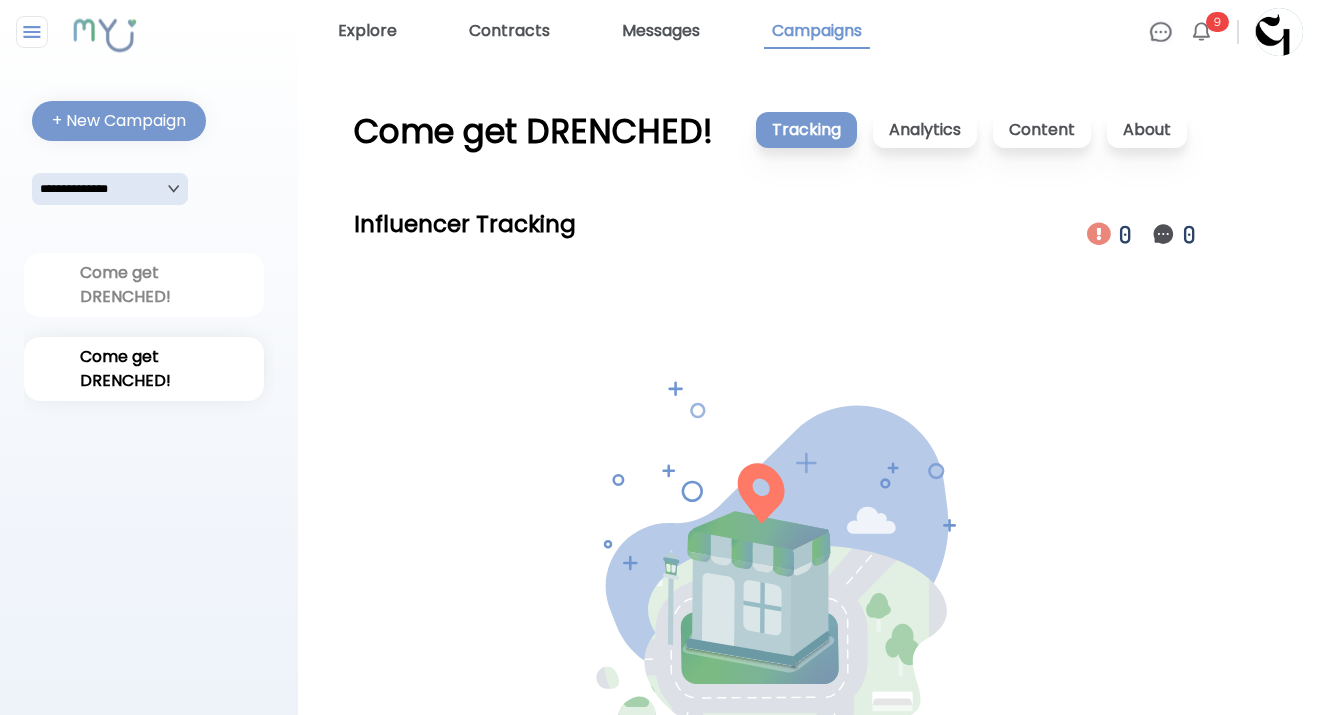 click on "Come get DRENCHED!  Come get DRENCHED!" at bounding box center [149, 327] 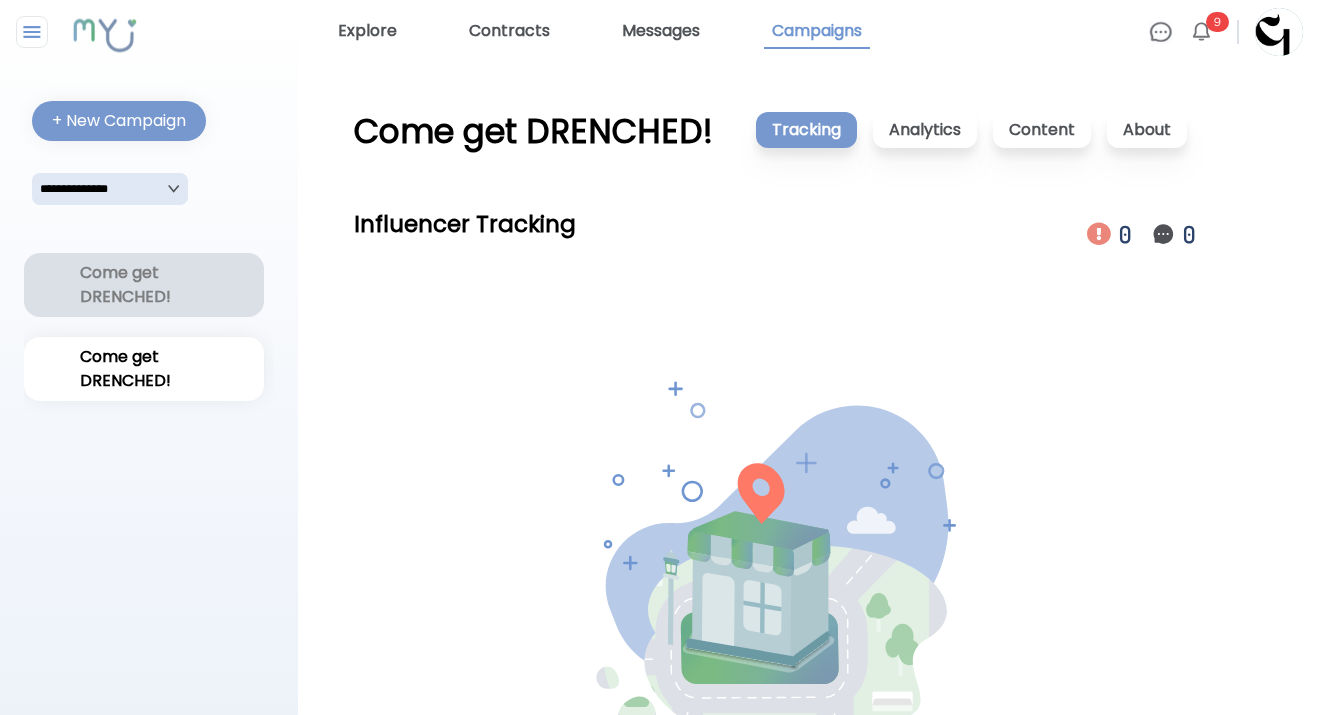 click on "Come get DRENCHED!" at bounding box center [144, 285] 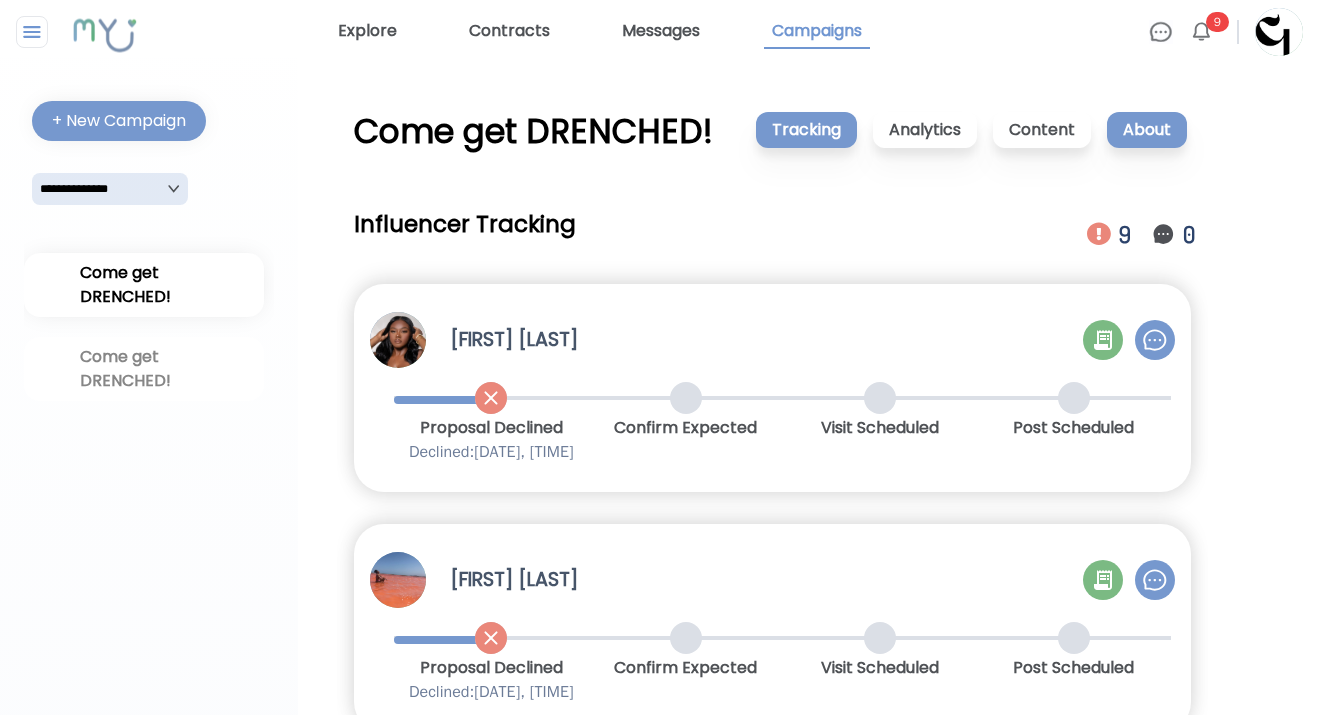 click on "About" at bounding box center [1147, 130] 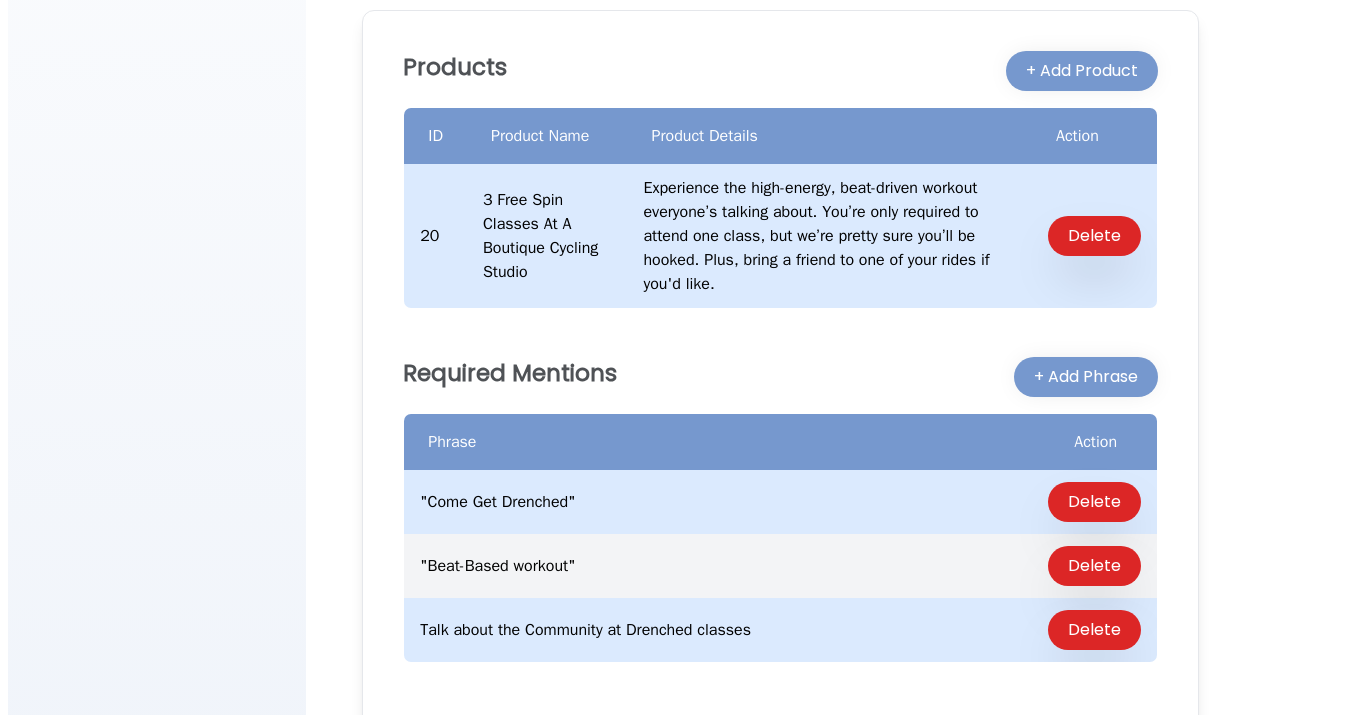 scroll, scrollTop: 595, scrollLeft: 0, axis: vertical 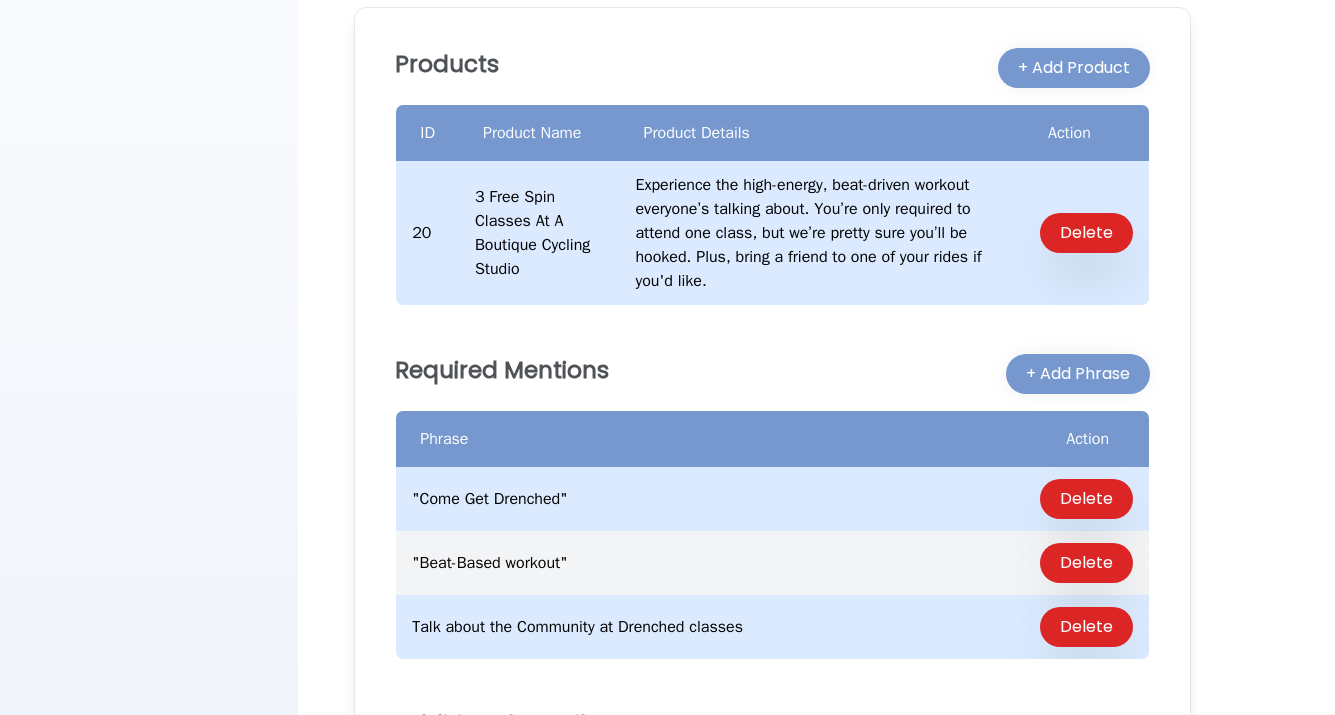 click on "Delete" at bounding box center (1087, 233) 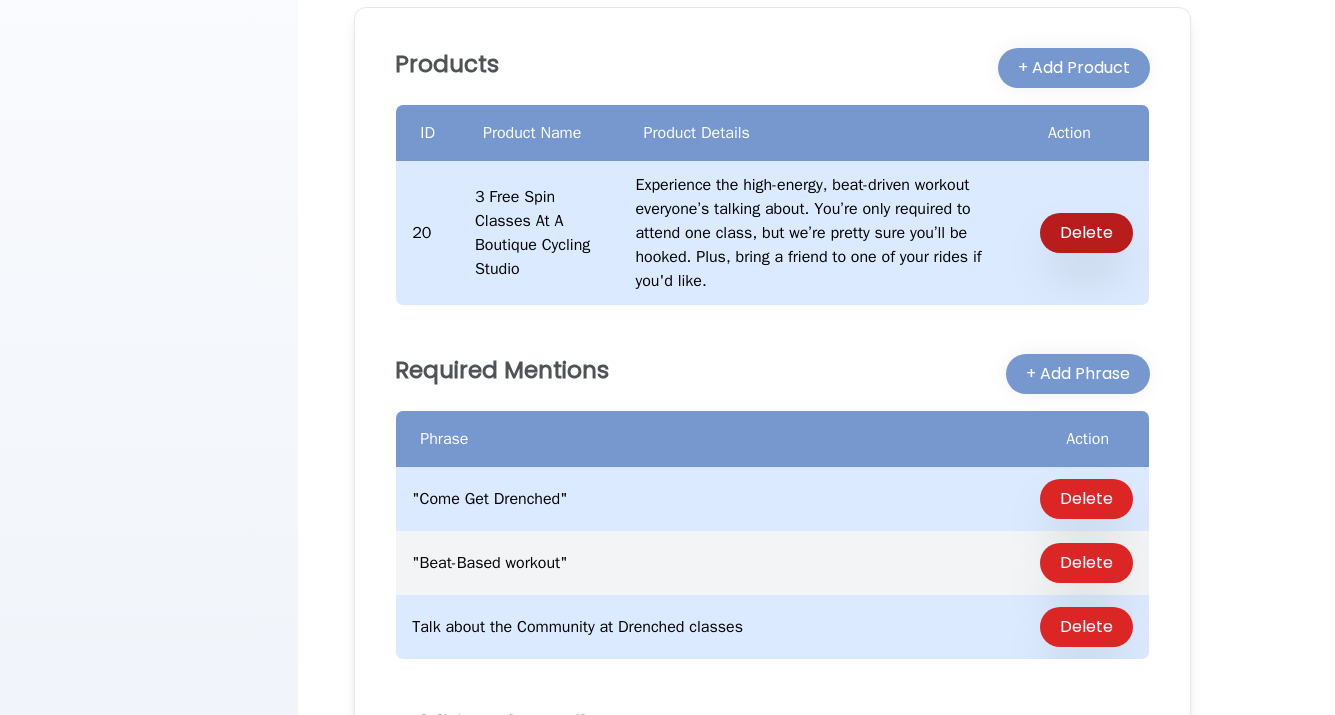 click on "Delete" at bounding box center [1086, 233] 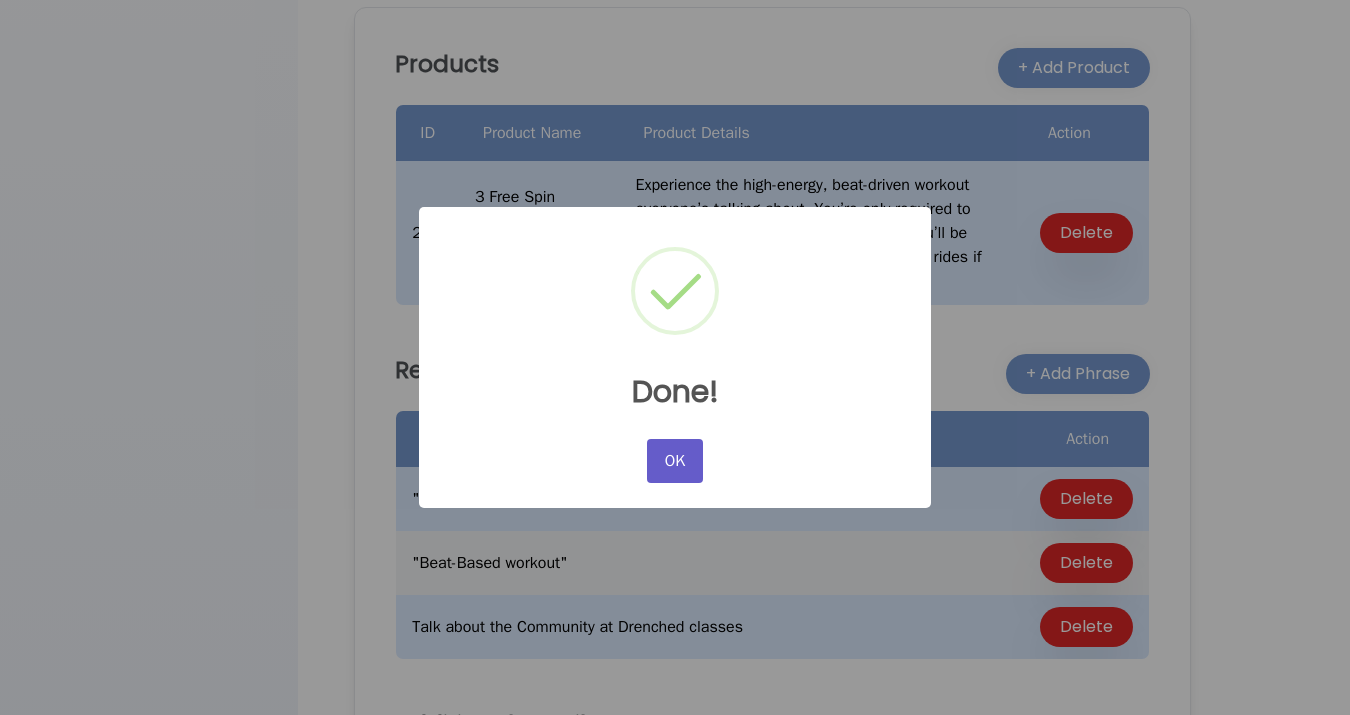click on "OK" at bounding box center (675, 461) 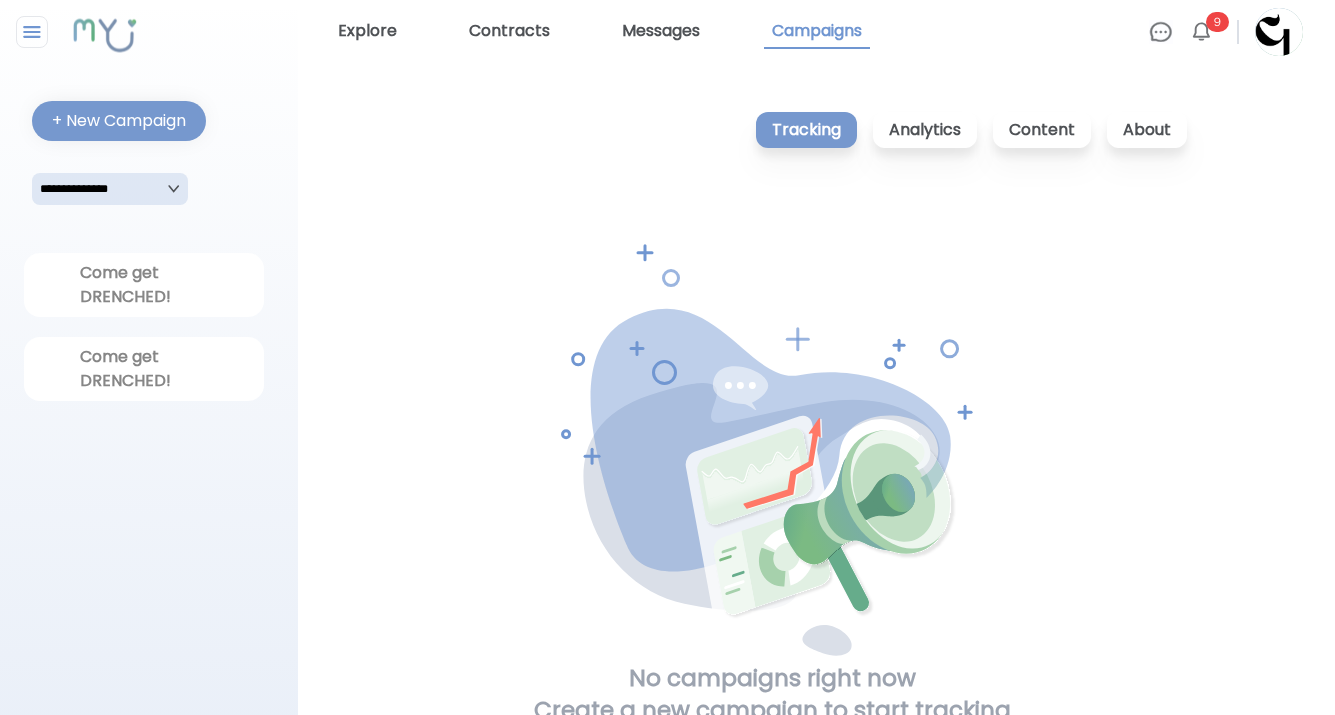scroll, scrollTop: 13, scrollLeft: 0, axis: vertical 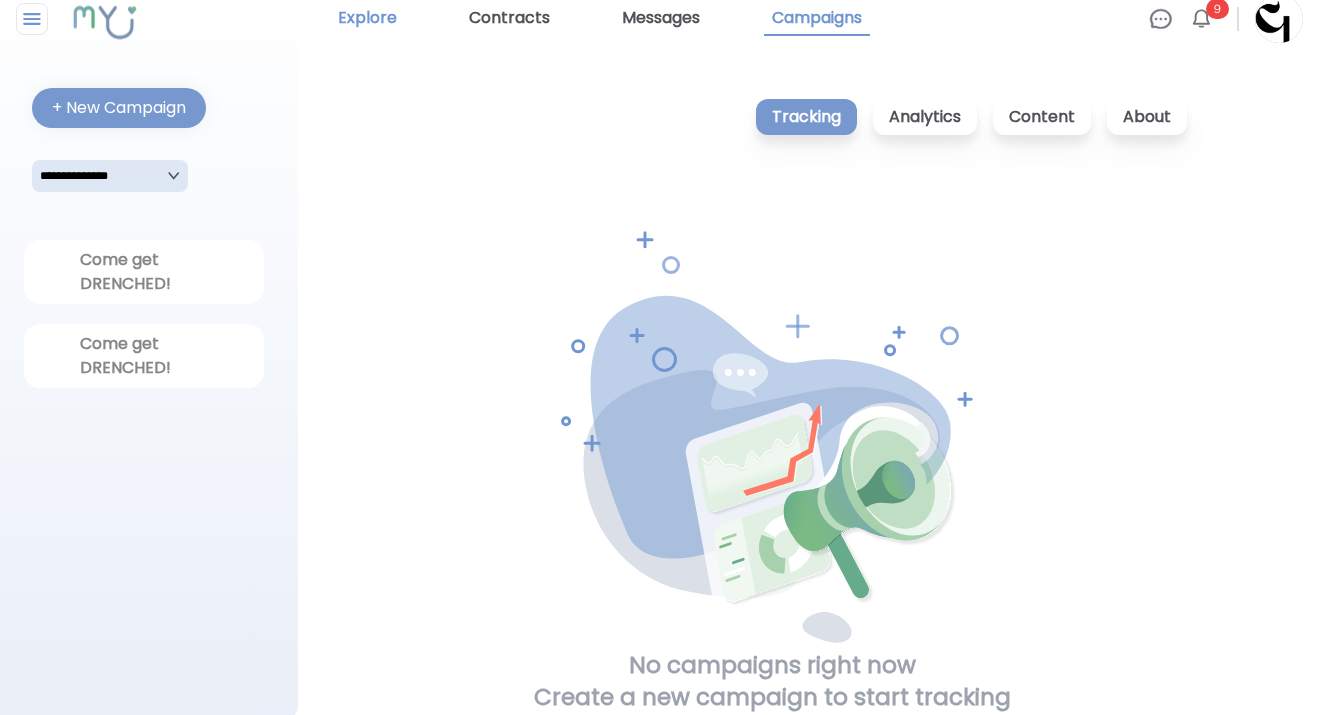 click on "Explore" at bounding box center (367, 19) 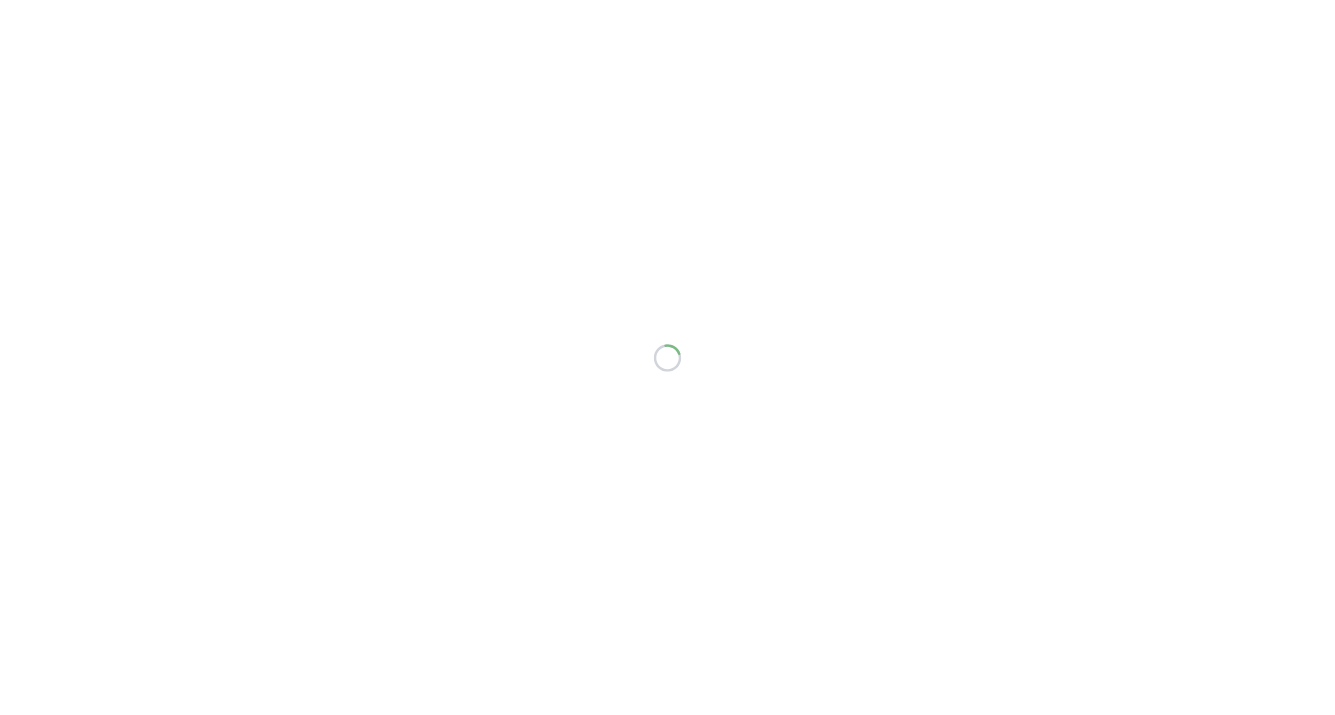 scroll, scrollTop: 0, scrollLeft: 0, axis: both 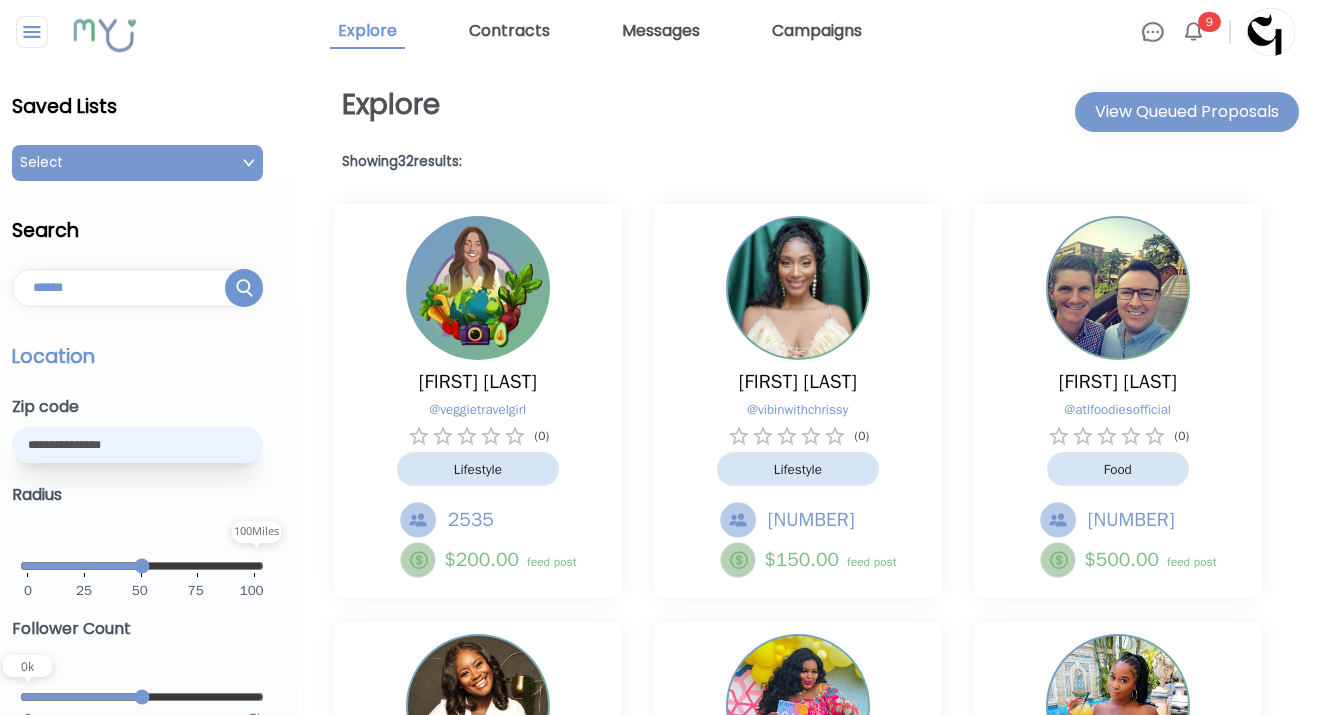 click on "Explore Contracts Messages Campaigns Messages 0 Clear All 9 Notifications 9 Clear All" at bounding box center [812, 32] 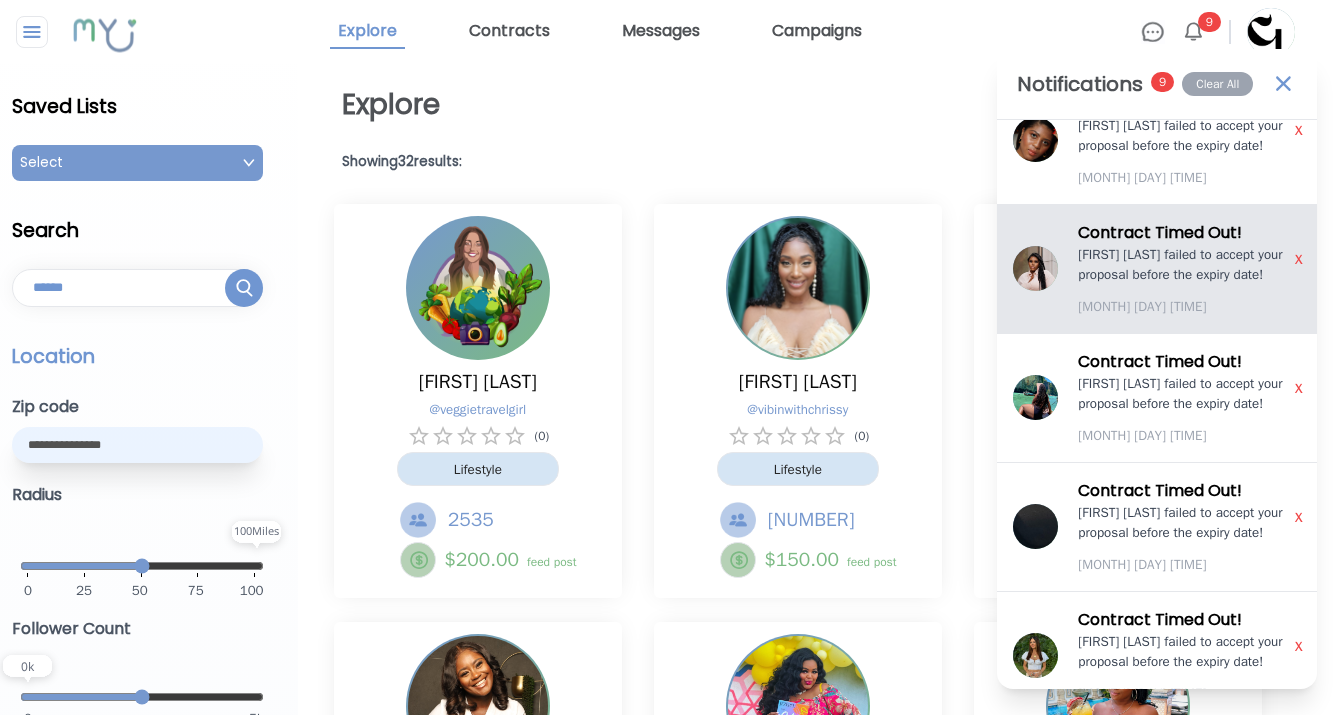 scroll, scrollTop: 672, scrollLeft: 0, axis: vertical 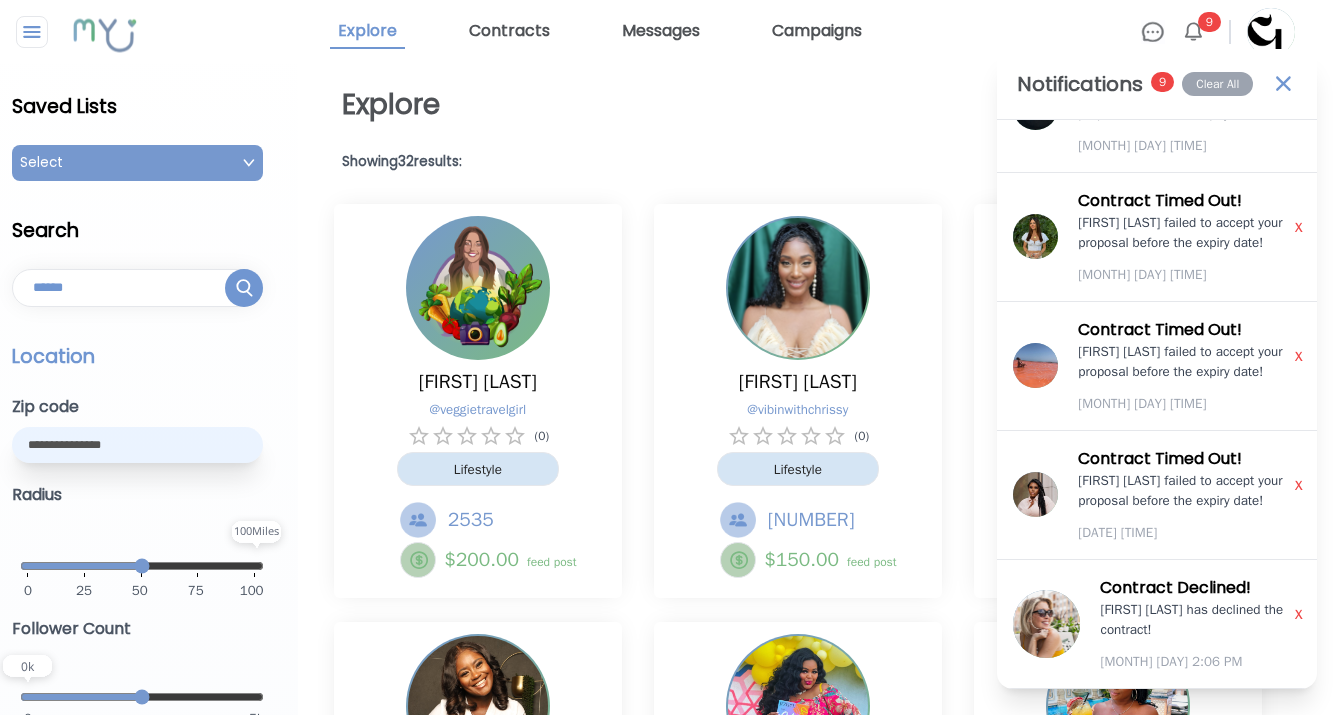 click on "Explore View Queued Proposals Showing  32  results: [FIRST] [LAST] @ veggietravelgirl ( 0 ) Lifestyle 2535 $ 200.00 feed post [FIRST] [LAST] @ vibinwithchrissy ( 0 ) Lifestyle 3175 $ 150.00 feed post [FIRST] [LAST] @ atlfoodiesofficial ( 0 ) Food 185801 $ 500.00 feed post [FIRST] [LAST] @ sweetdoseofsyd ( 0 ) Lifestyle 1460 $ 100.00 feed post [FIRST] [LAST] @ ohnikka ( 0 ) Lifestyle 55353 $ 750.00 feed post [FIRST] [LAST] @ tavreviewseverything ( 0 ) Travel 76399 $ 2000.00 feed post [FIRST] [LAST] @ anindigoday ( 0 ) Blogger 61116 $ 3000.00 feed post [FIRST] [LAST] @ northmetroeateries ( 0 ) Food 30800 $ 300.00 feed post [FIRST] [LAST] @ legendaryimpactfoundation ( 0 ) Lifestyle 728 $ 1800.00 feed post [FIRST] [LAST] @ theglamoroussouthernbelle ( 0 ) Lifestyle 5302 $ 200.00 feed post [FIRST] [LAST] @ theviewfromthetable ( 0 ) Food 16964 $ 300.00 feed post [FIRST] [LAST] @ lindseyashlyn ( 0 ) Health 32721 $ 300.00 feed post [FIRST] [LAST] @ roamilicious ( 0 ) Travel 50747 $ 500.00 feed post [FIRST] [LAST] @ ( 0 )" at bounding box center (812, 2449) 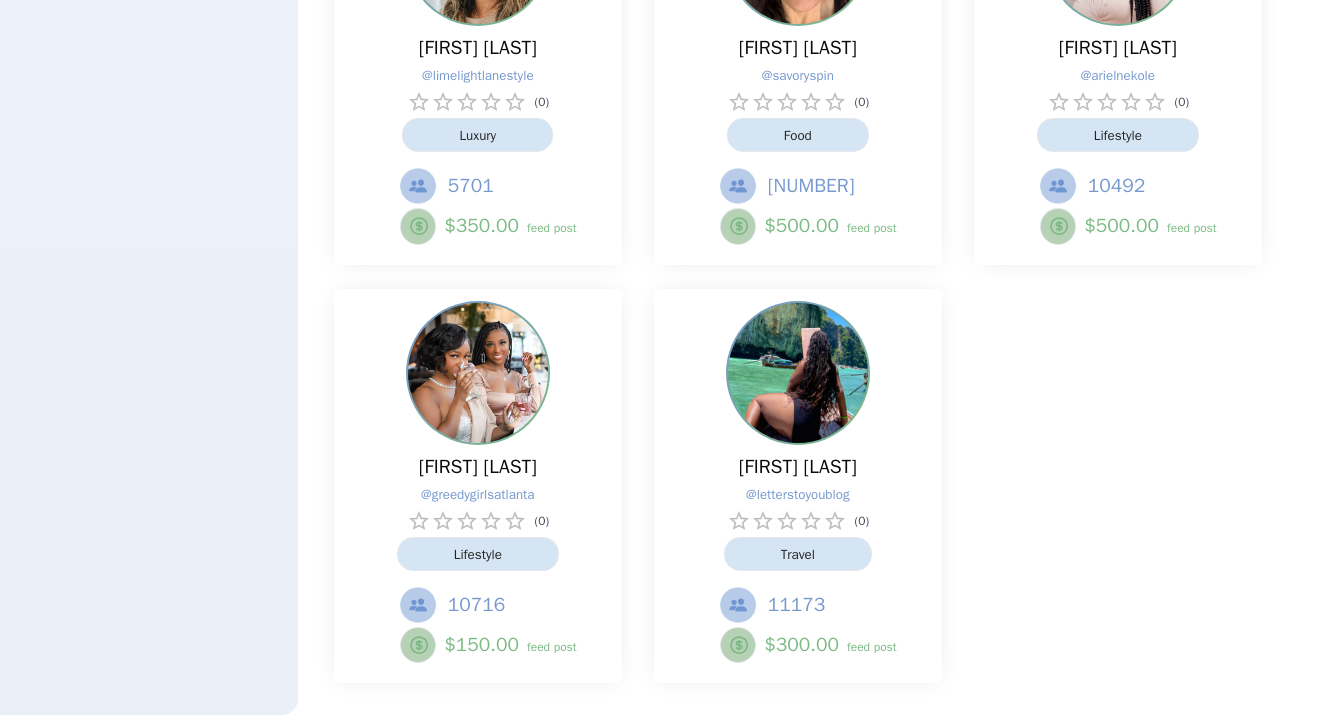 scroll, scrollTop: 4184, scrollLeft: 0, axis: vertical 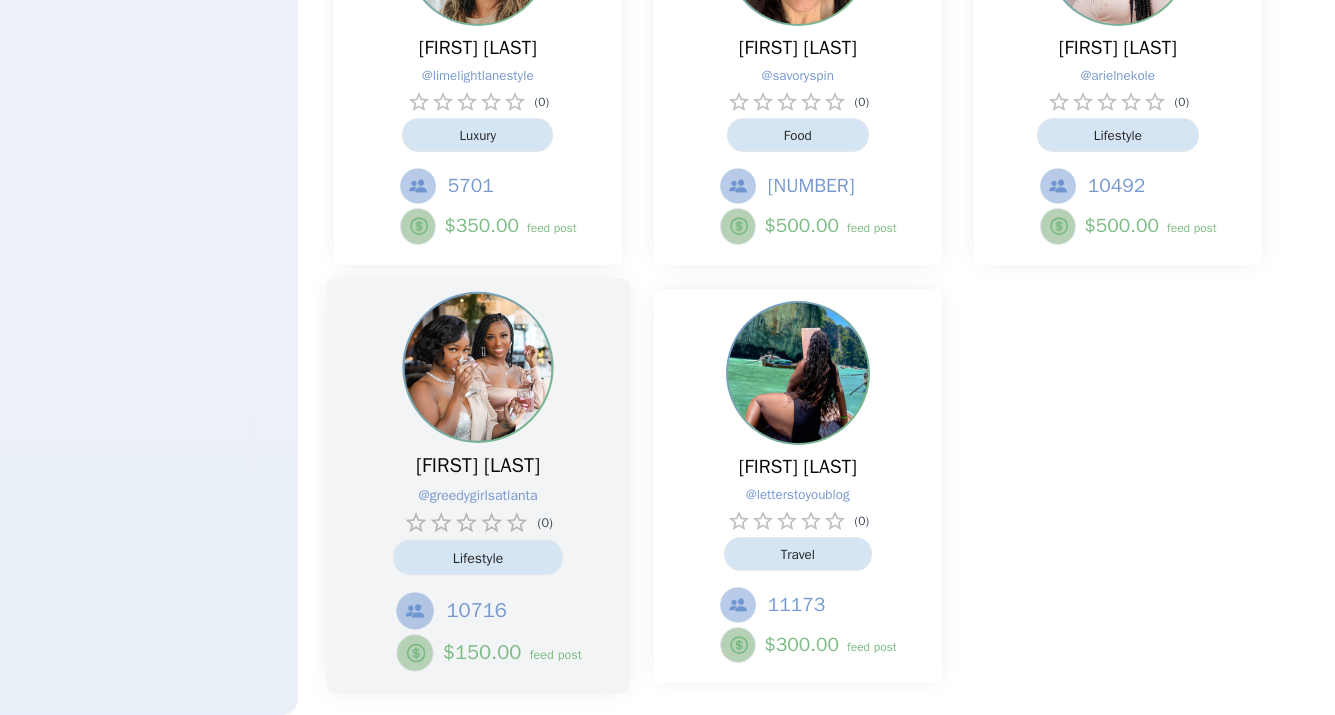 click on "[FIRST] [LAST] @ greedygirlsatlanta ( 0 ) Lifestyle 10716 $ 150.00 feed post" at bounding box center (478, 486) 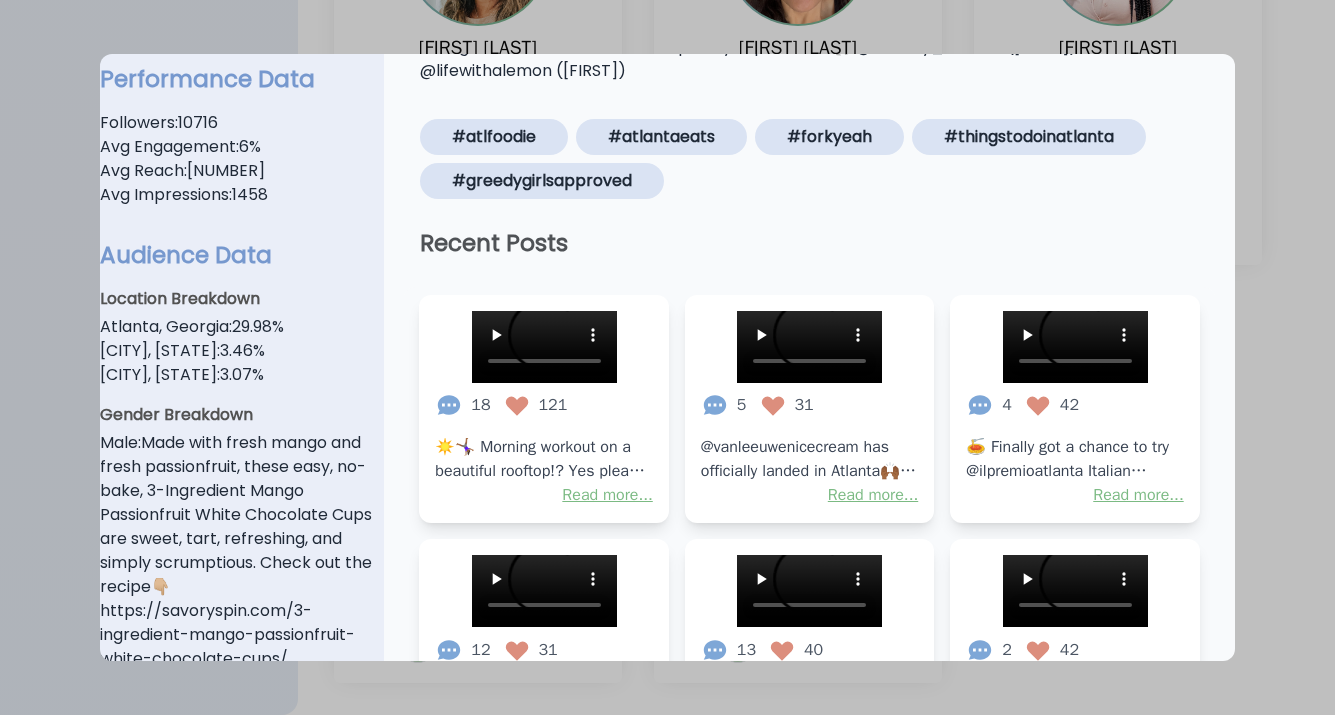 scroll, scrollTop: 0, scrollLeft: 0, axis: both 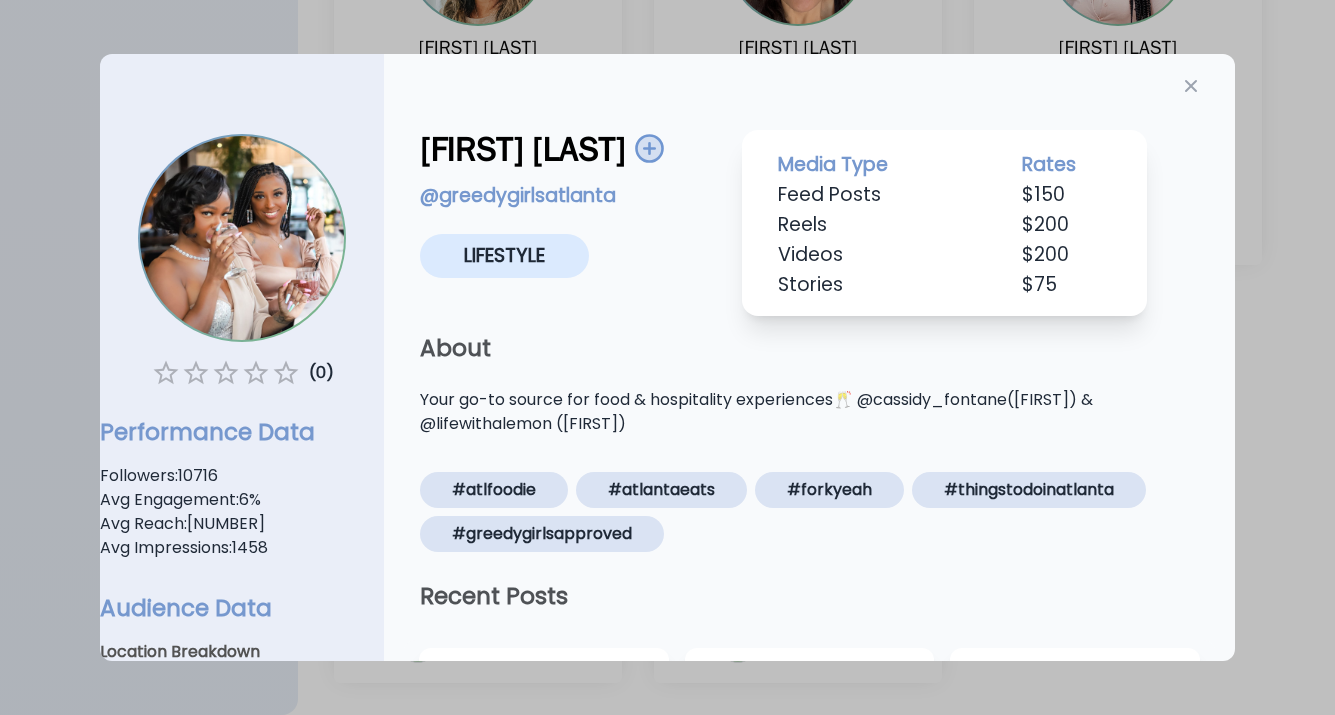 click at bounding box center (648, 148) 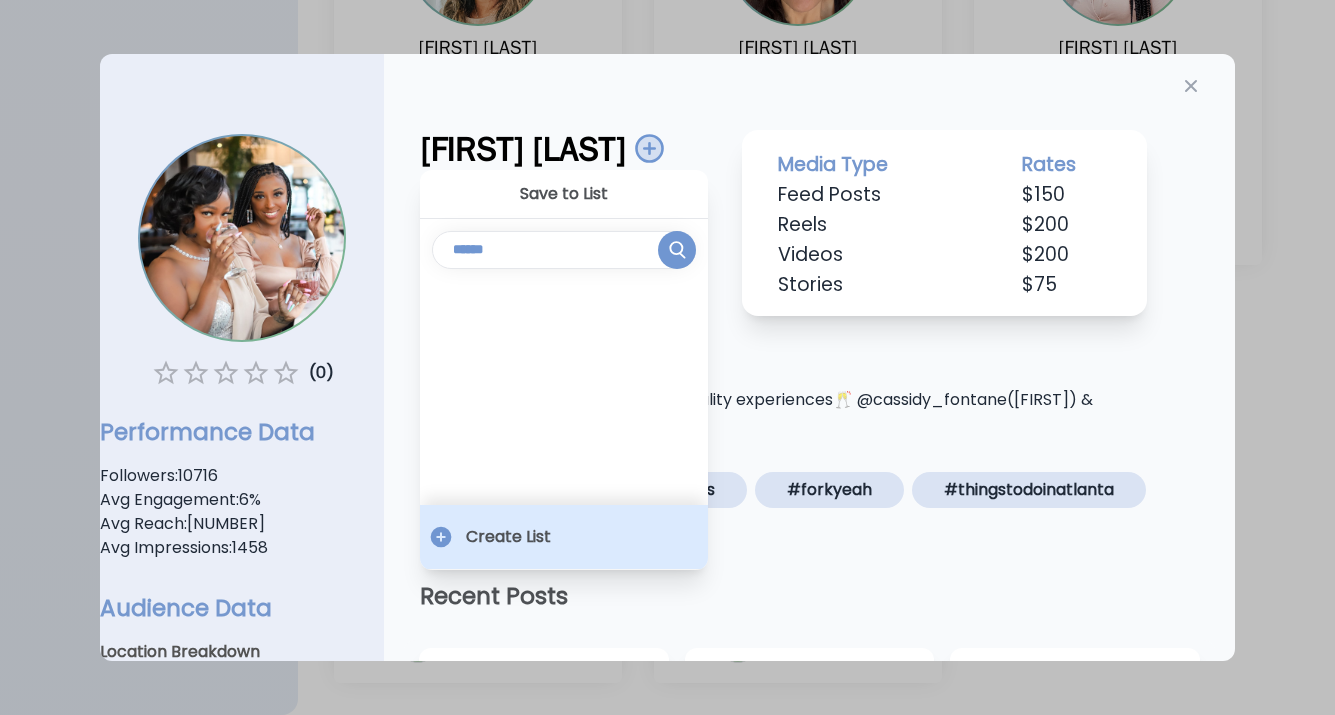 click on "Create List" at bounding box center (508, 537) 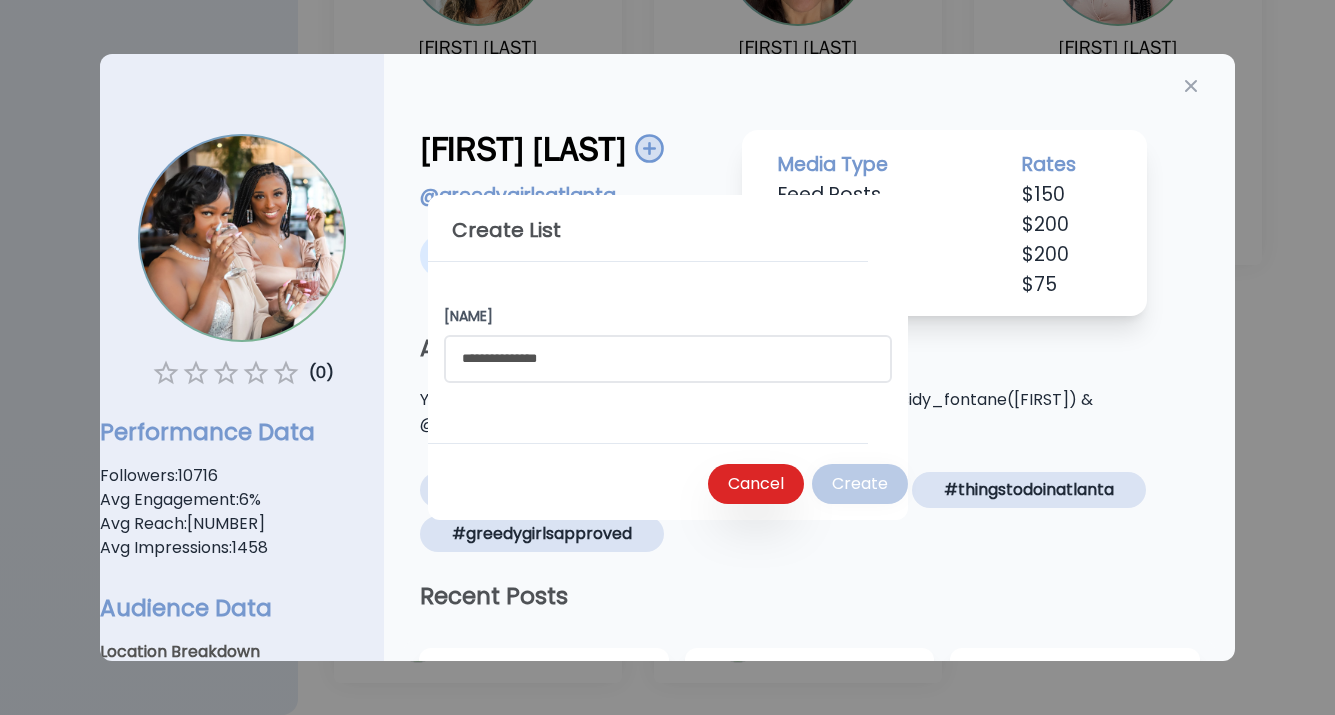 click at bounding box center (668, 359) 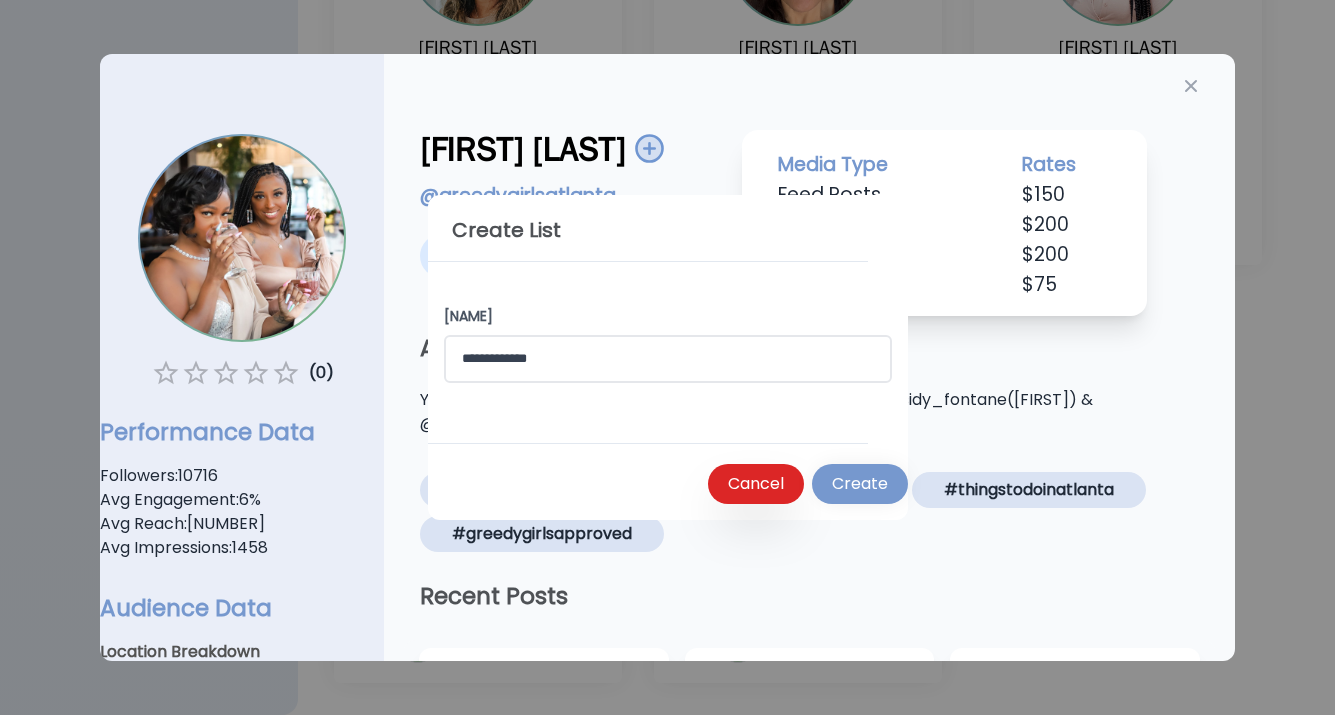 type on "**********" 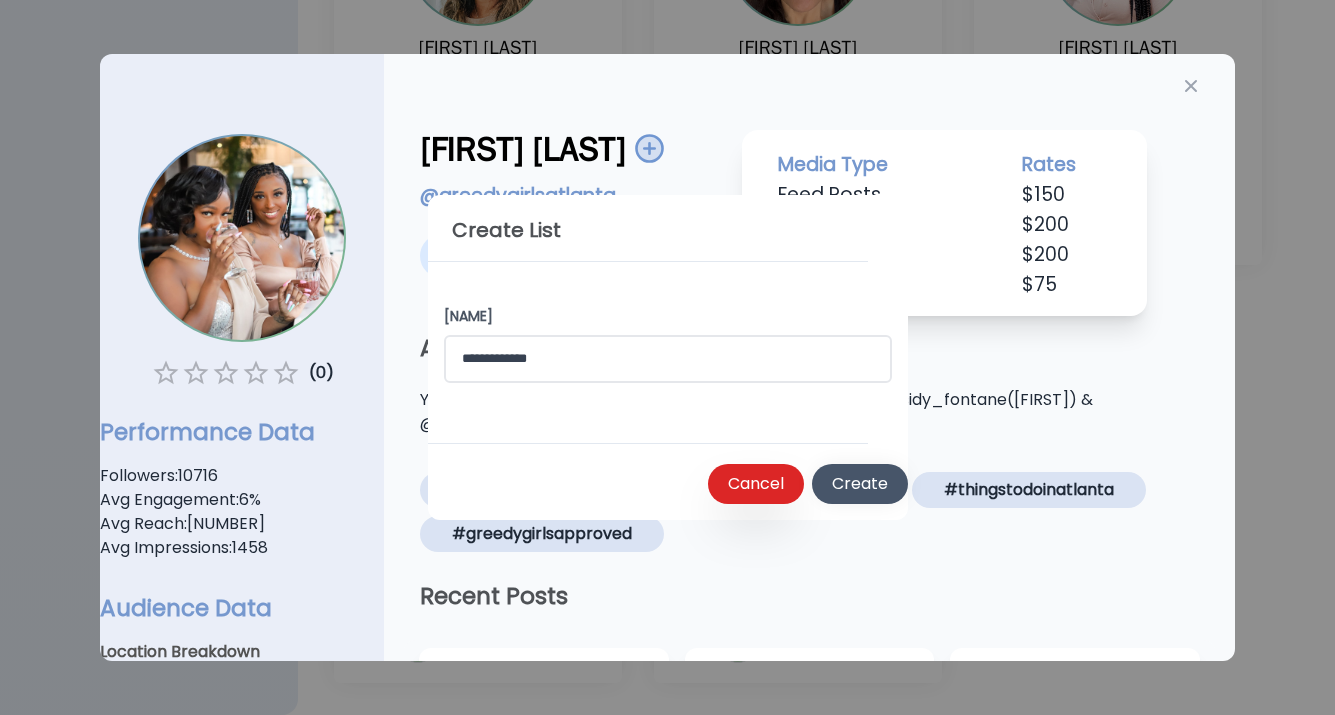 click on "Create" at bounding box center (860, 484) 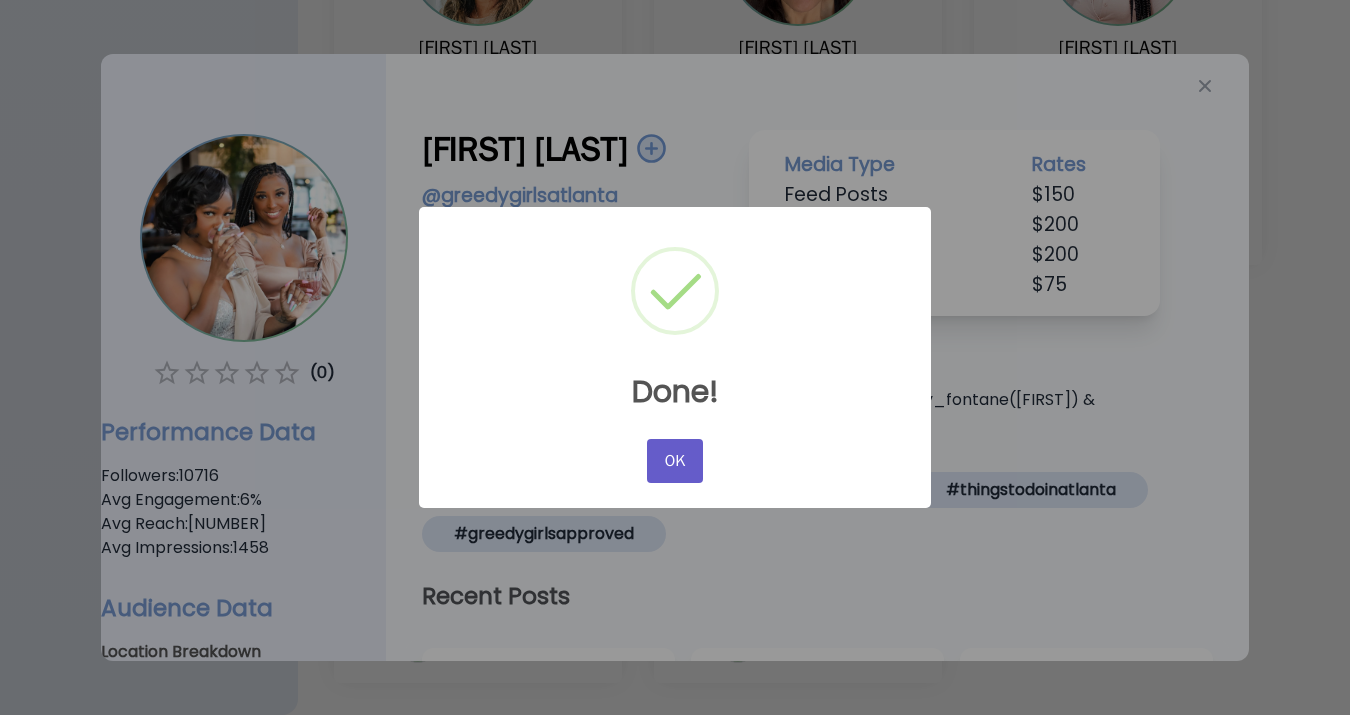 click on "OK" at bounding box center [675, 461] 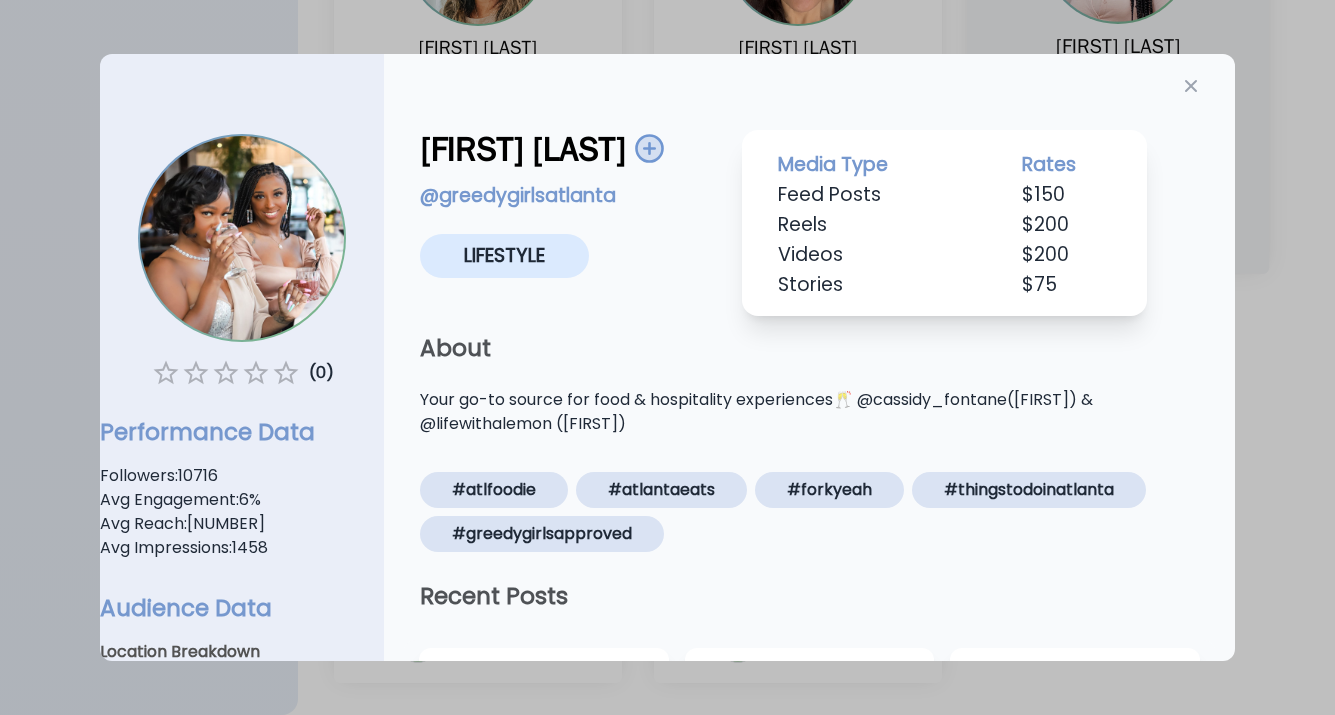 click 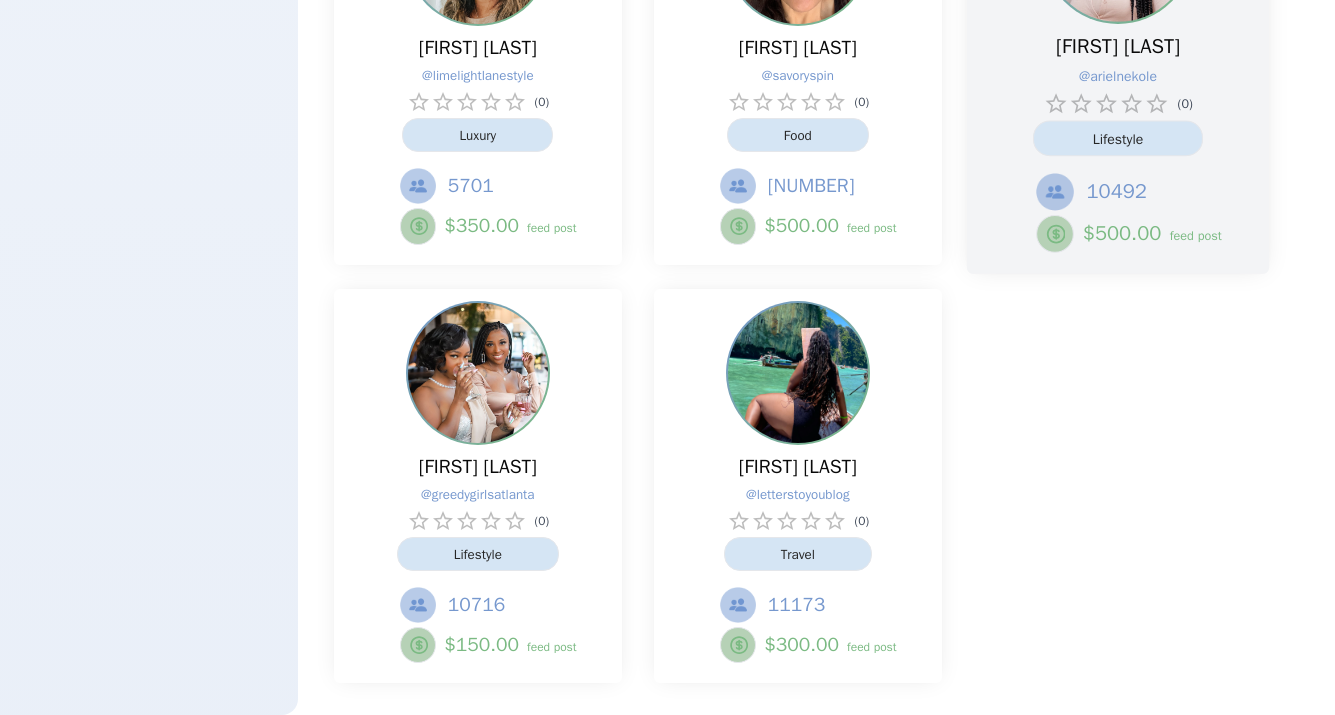 click on "[FIRST] [LAST] @ arielnekole ( 0 ) Lifestyle 10492 $ 500.00 feed post" at bounding box center (1118, 143) 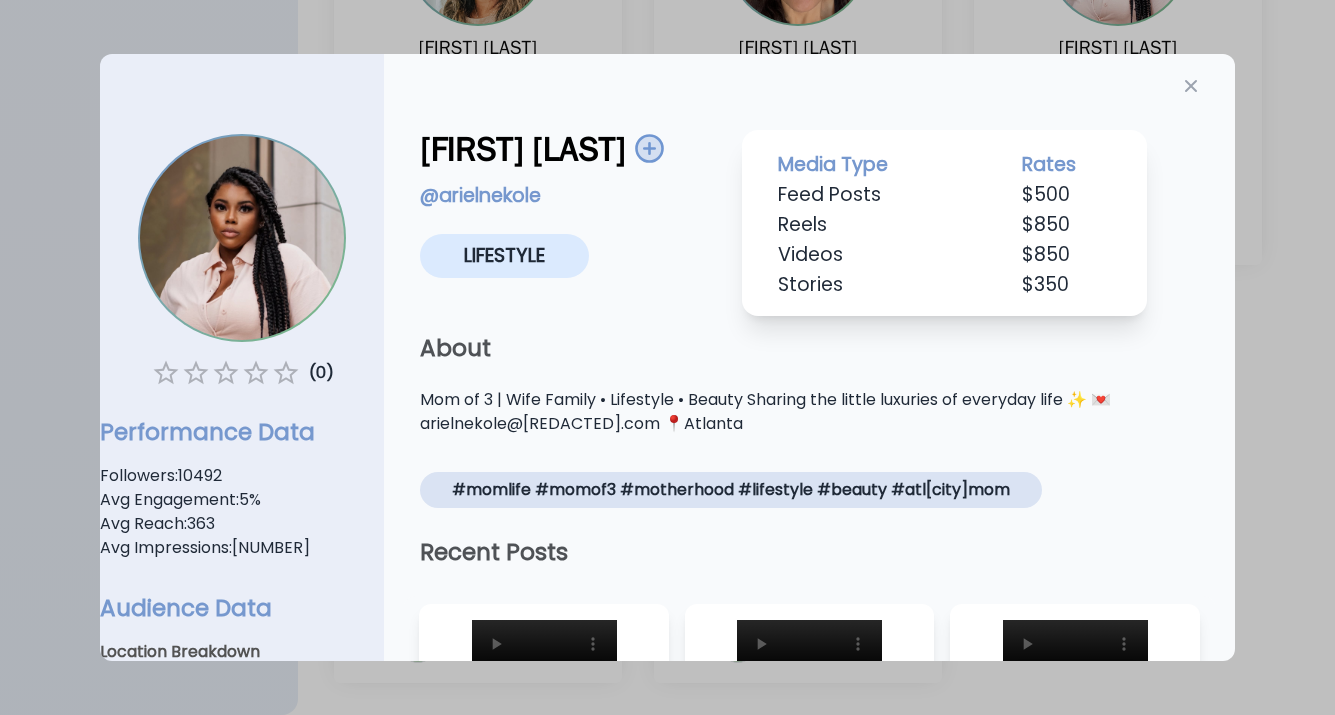click at bounding box center [648, 148] 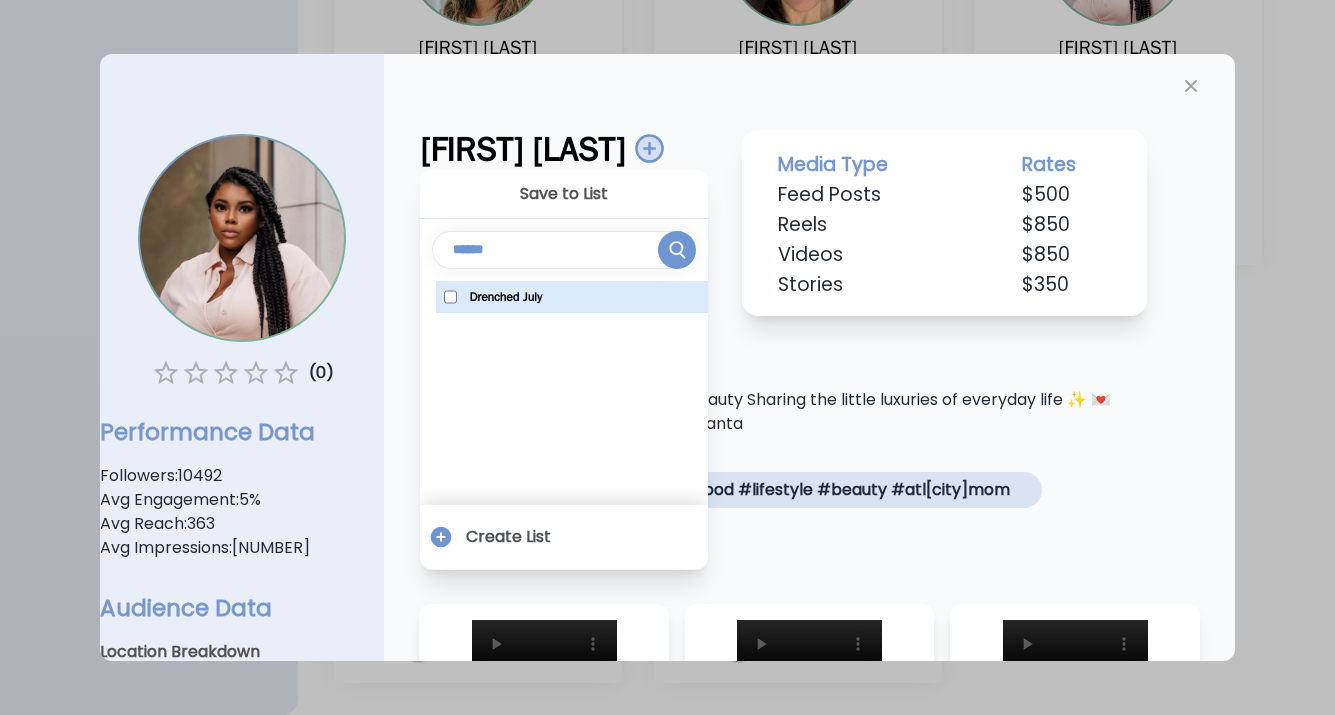 click on "Drenched July" at bounding box center [505, 297] 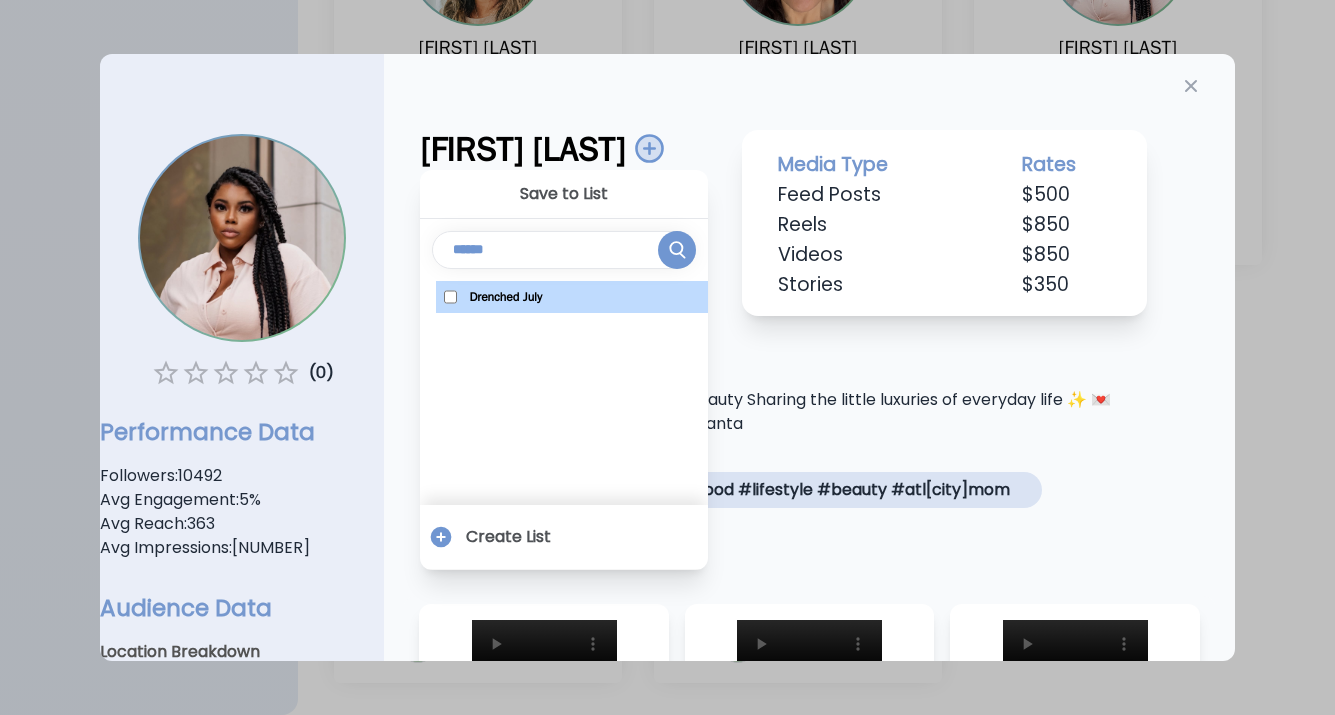 click on "Mom of 3 | Wife
Family • Lifestyle • Beauty
Sharing the little luxuries of everyday life ✨
💌arielnekole@[REDACTED].com 📍Atlanta" at bounding box center [809, 412] 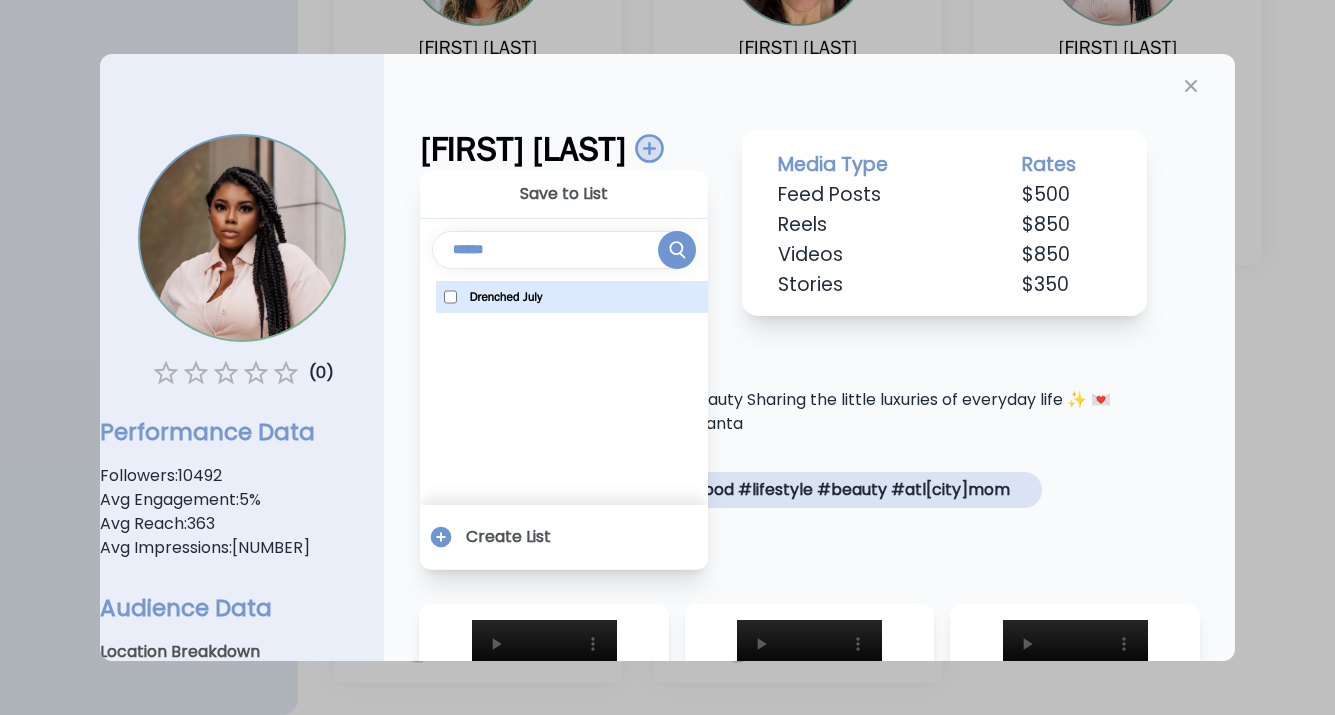 click on "Drenched July" at bounding box center (572, 297) 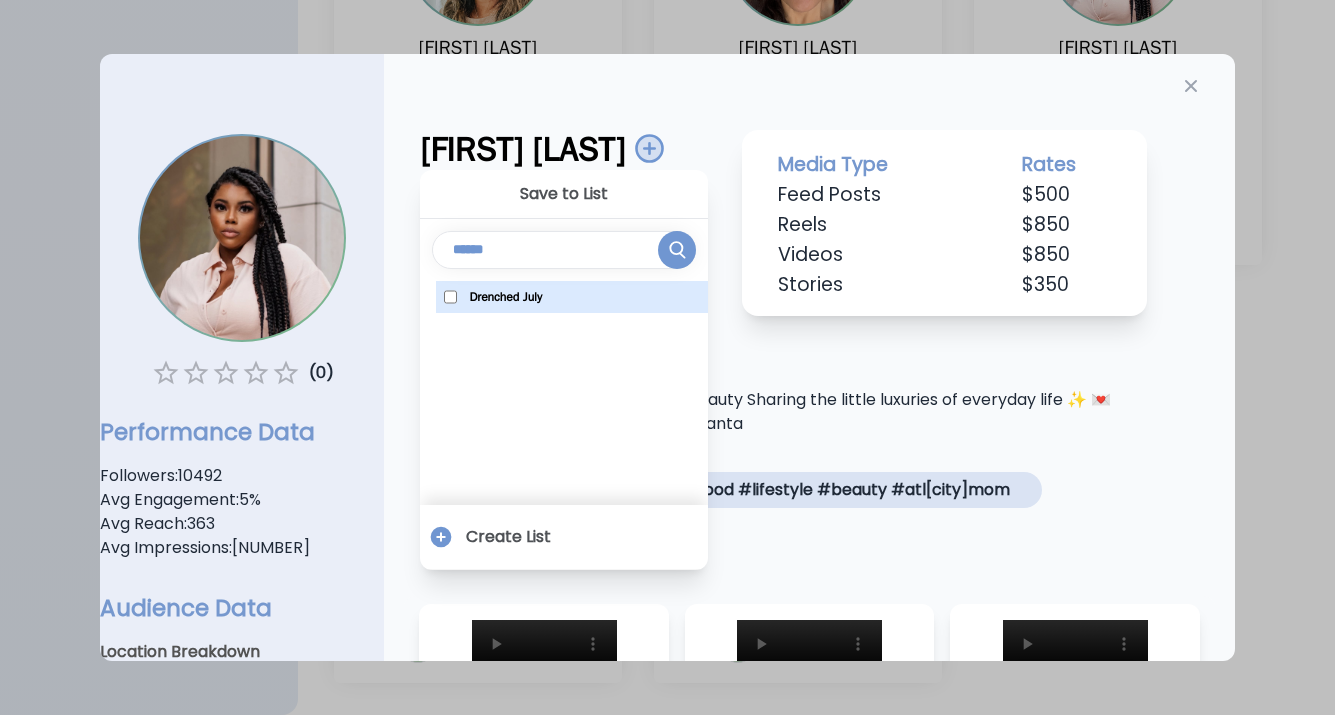 click on "Drenched July" at bounding box center (572, 297) 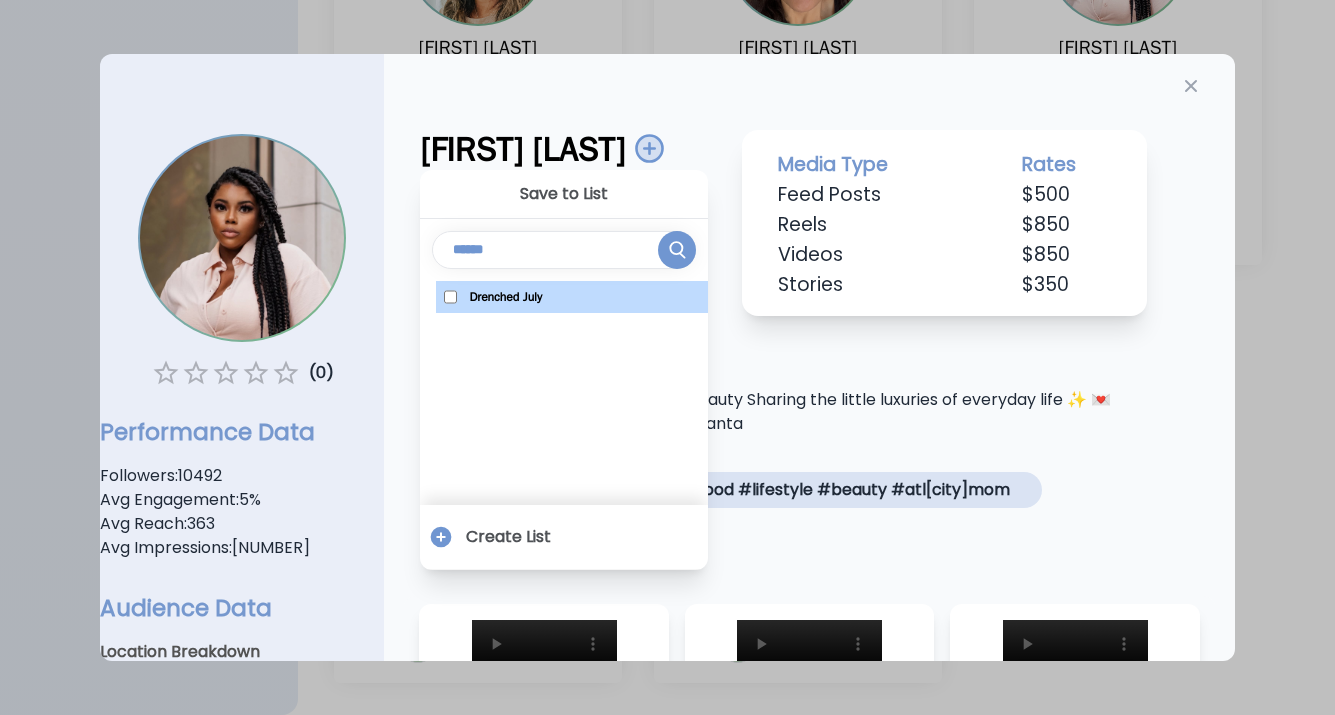 click on "About" at bounding box center [809, 348] 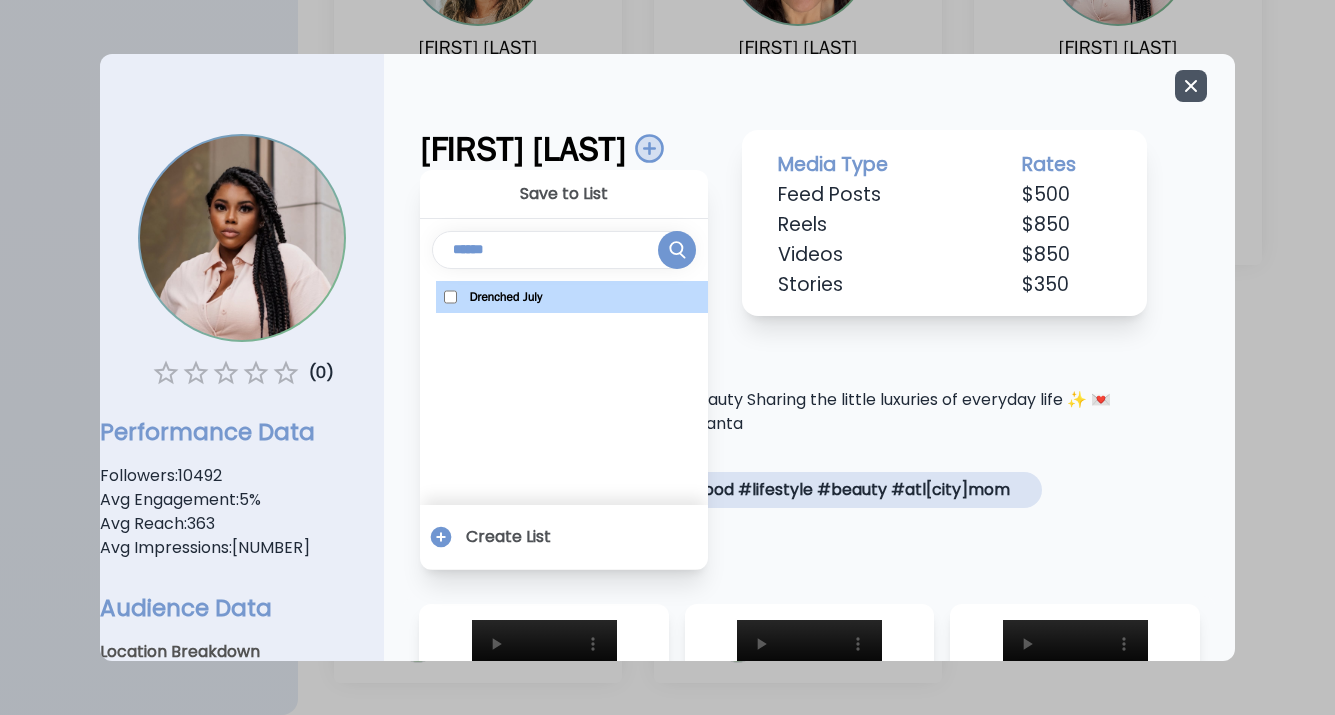 click at bounding box center [1191, 86] 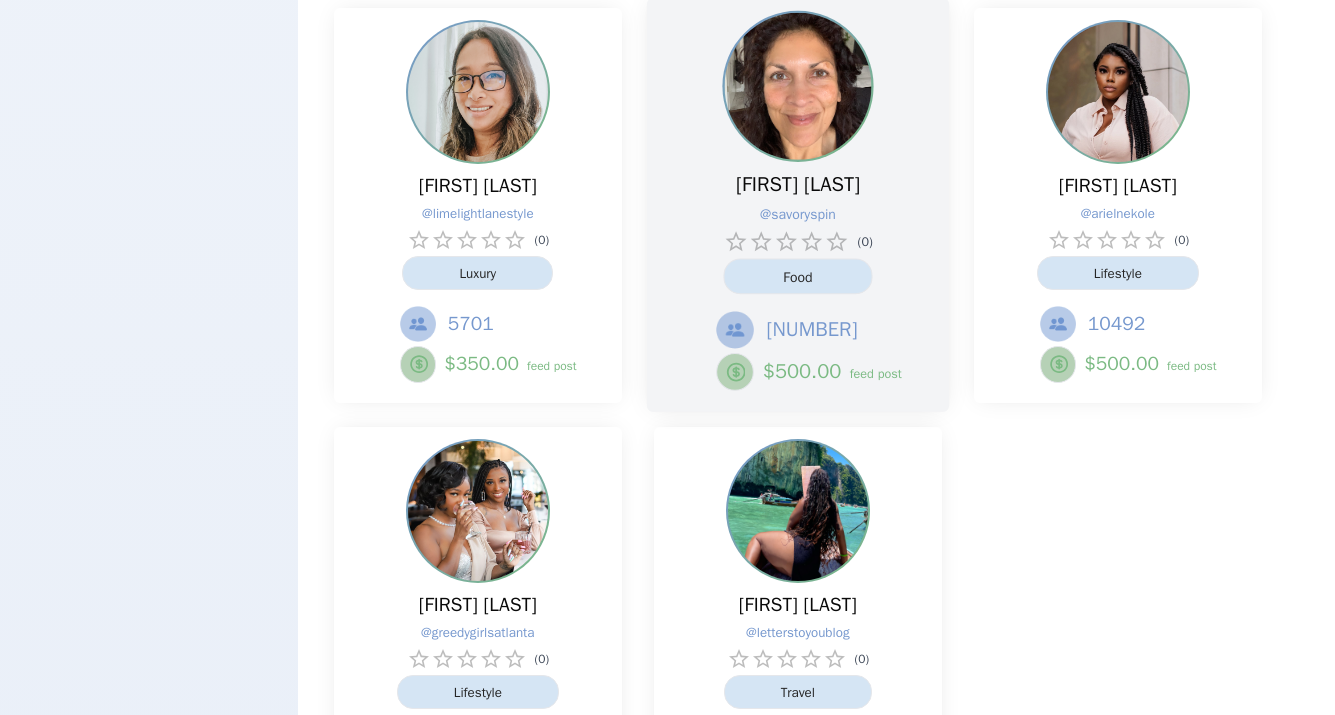 scroll, scrollTop: 3973, scrollLeft: 0, axis: vertical 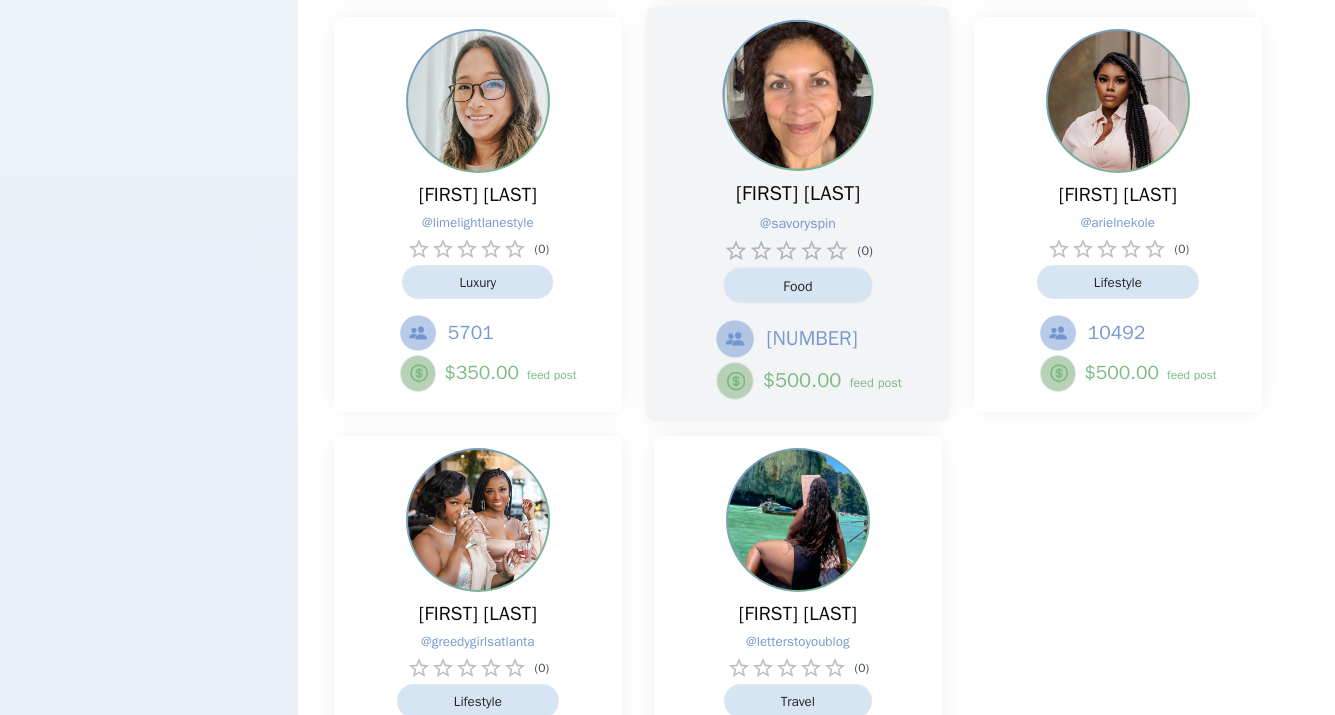 click on "[FIRST] [LAST]" at bounding box center (798, 194) 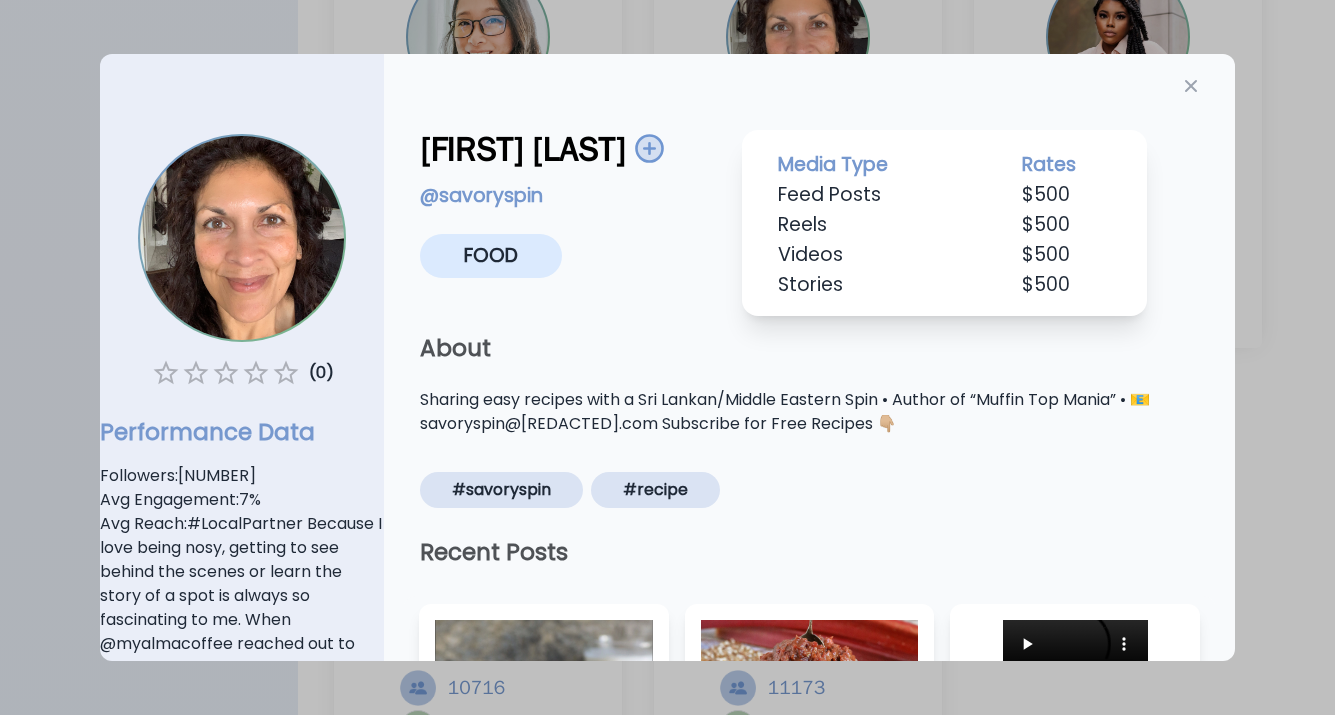 scroll, scrollTop: 4040, scrollLeft: 0, axis: vertical 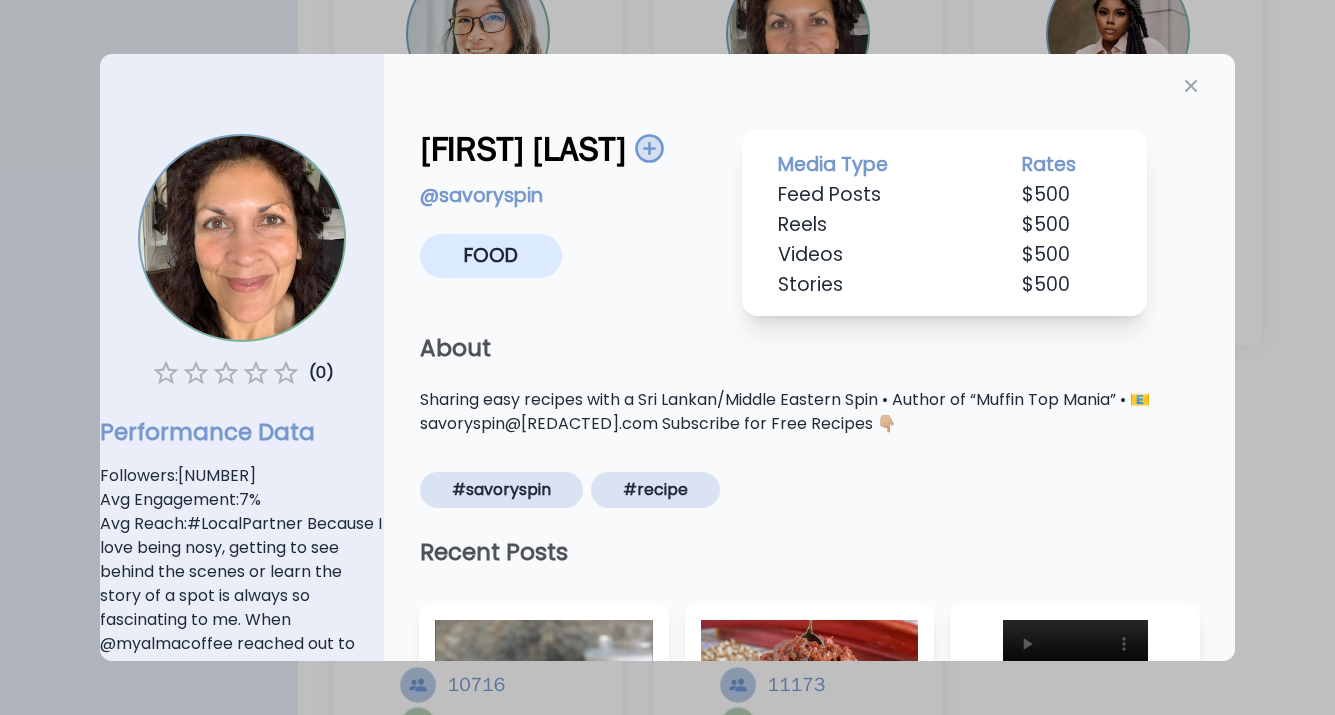 click on "[FIRST] [LAST] Save to List Drenched July Create List @ savoryspin Food Media Type Rates Feed Posts $ 500 Reels $ 500 Videos $ 500 Stories $ 500 About Sharing easy recipes with a Sri Lankan/Middle Eastern Spin • Author of “Muffin Top Mania” • 📧 [EMAIL]
Subscribe for Free Recipes 👇🏼 #savoryspin #recipe Recent Posts 8 21 Made with fresh mango and fresh passionfruit, these easy, no-bake, 3-Ingredient Mango Passionfruit White Chocolate Cups are sweet, tart, refreshing, and simply scrumptious. Get the #nobakerecipe > https://savoryspin.com/3-ingredient-mango-passionfruit-white-chocolate-cups/ Read more... 3 12 This Rhubarb Chutney is so easy to make and is a delicious blend of tangy, sweet, savory, and spicy flavors. This versatile condiment pairs well with a variety of dishes, from crackers and cheese to curry and rice, as well as grilled or roasted meats and vegetables.
Get the recipe > https://savoryspin.com/easy-rhubarb-chutney/
#rhubarb #chutneyrecipe Read more... 8 19 4 17 1 7" at bounding box center [809, 799] 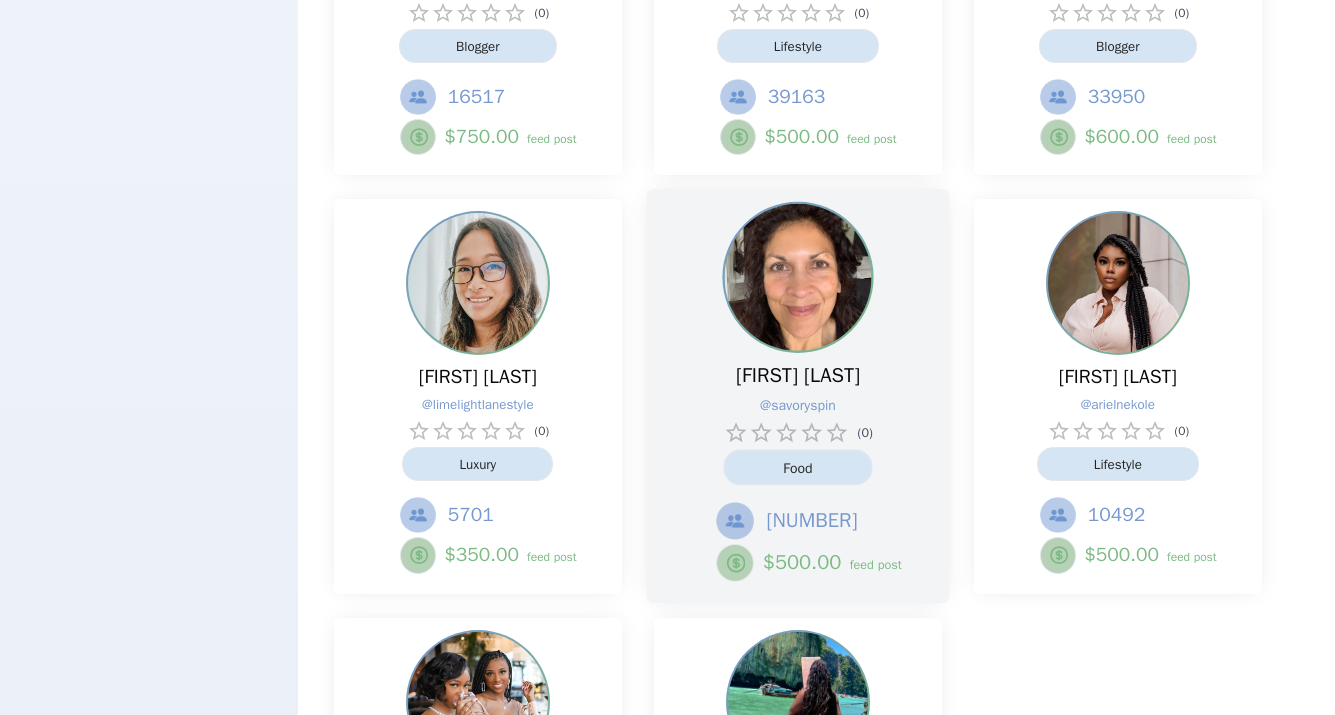 scroll, scrollTop: 3768, scrollLeft: 0, axis: vertical 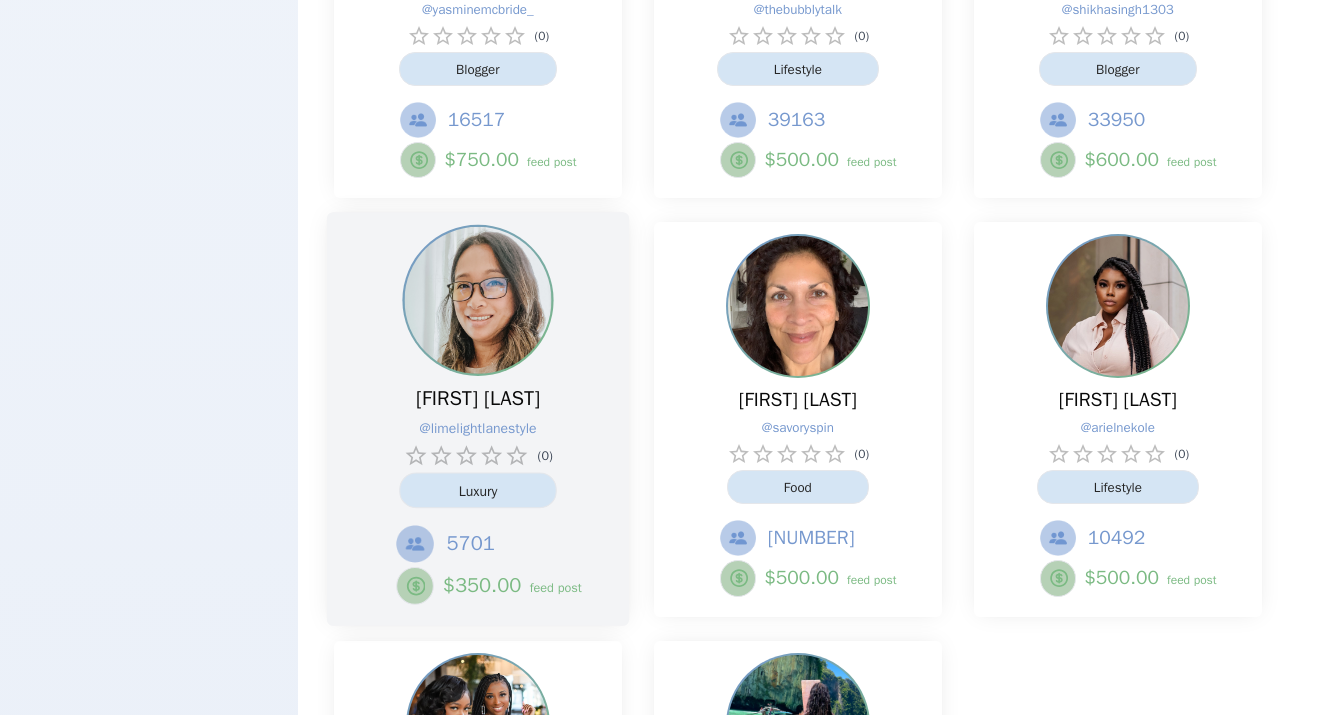 click on "[FIRST] [LAST] @ limelightlanestyle ( 0 ) Luxury 5701 $ 350.00 feed post" at bounding box center [478, 419] 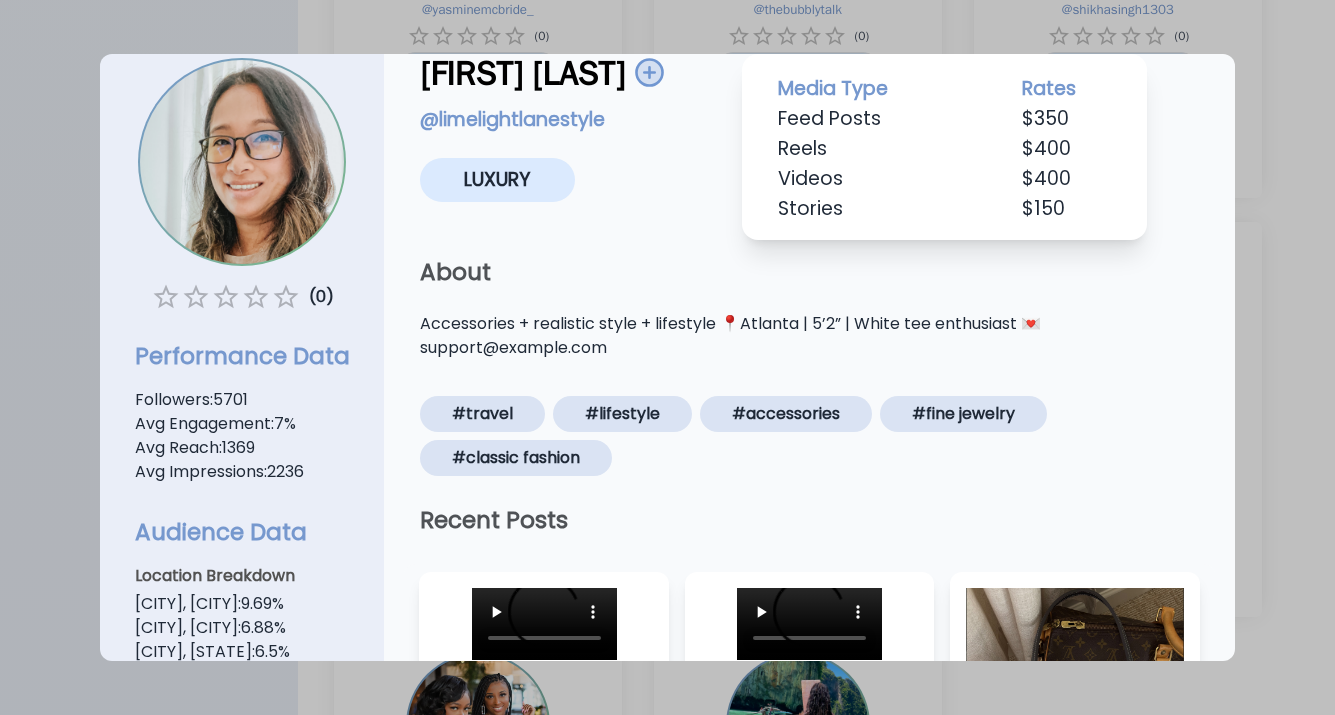 scroll, scrollTop: 0, scrollLeft: 0, axis: both 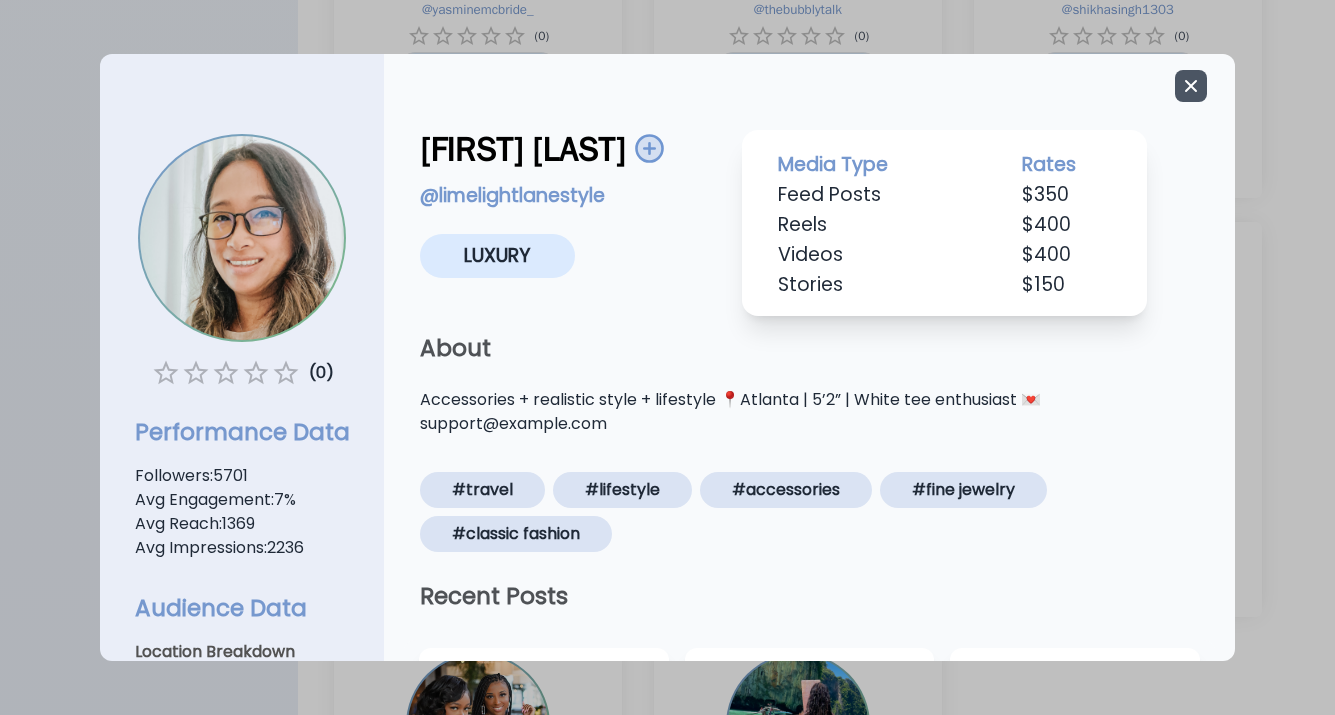 click 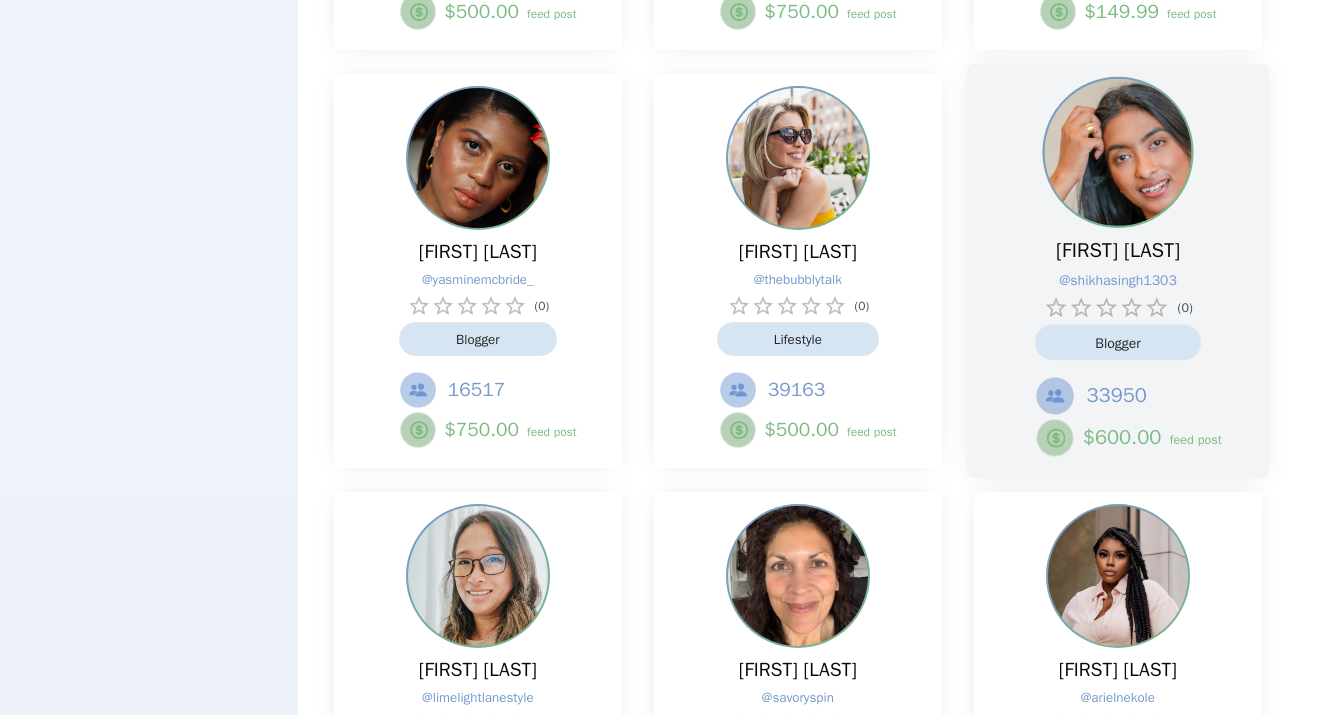 scroll, scrollTop: 3447, scrollLeft: 0, axis: vertical 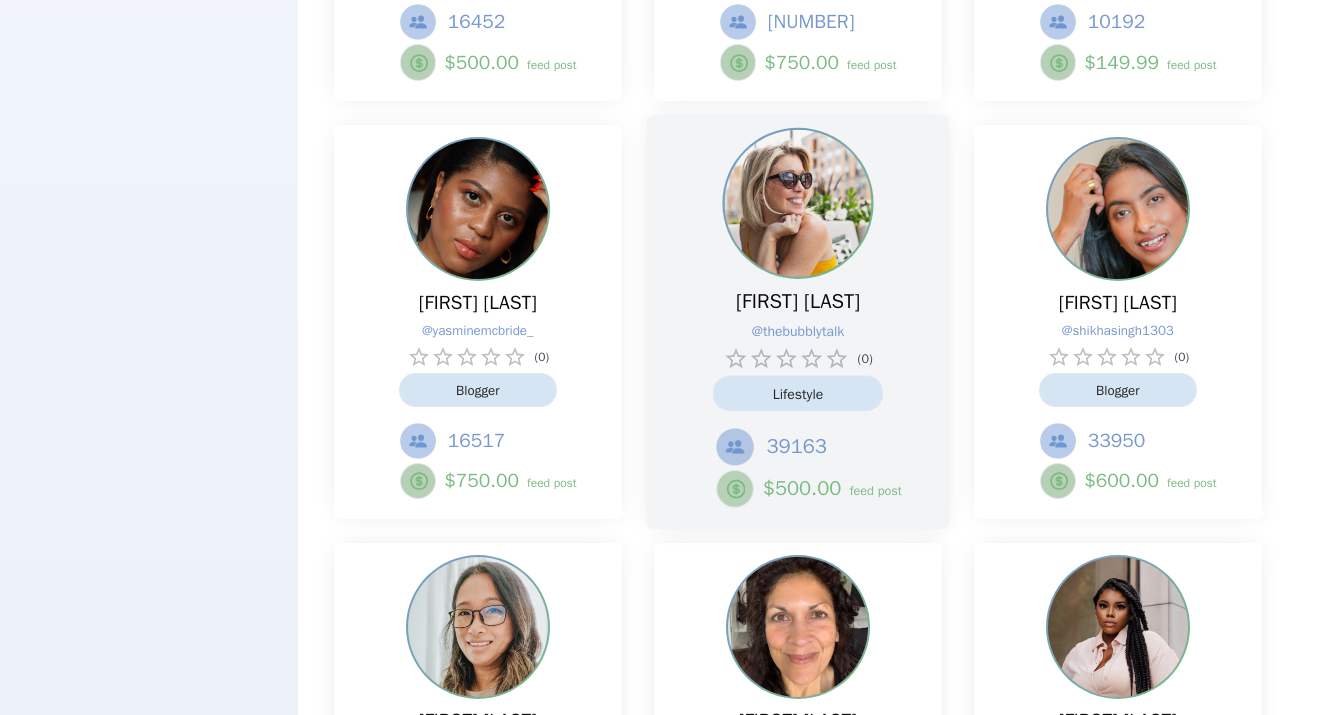 click on "[FIRST] [LAST]" at bounding box center [798, 301] 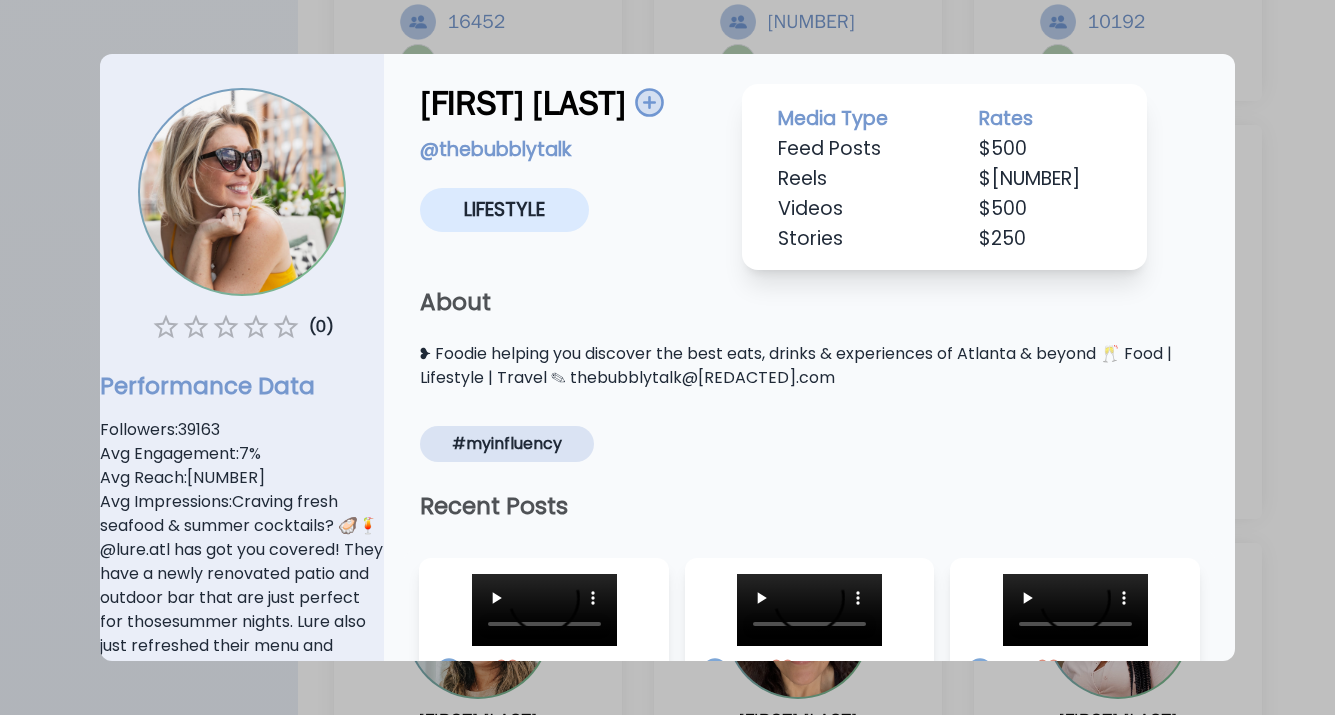 scroll, scrollTop: 0, scrollLeft: 0, axis: both 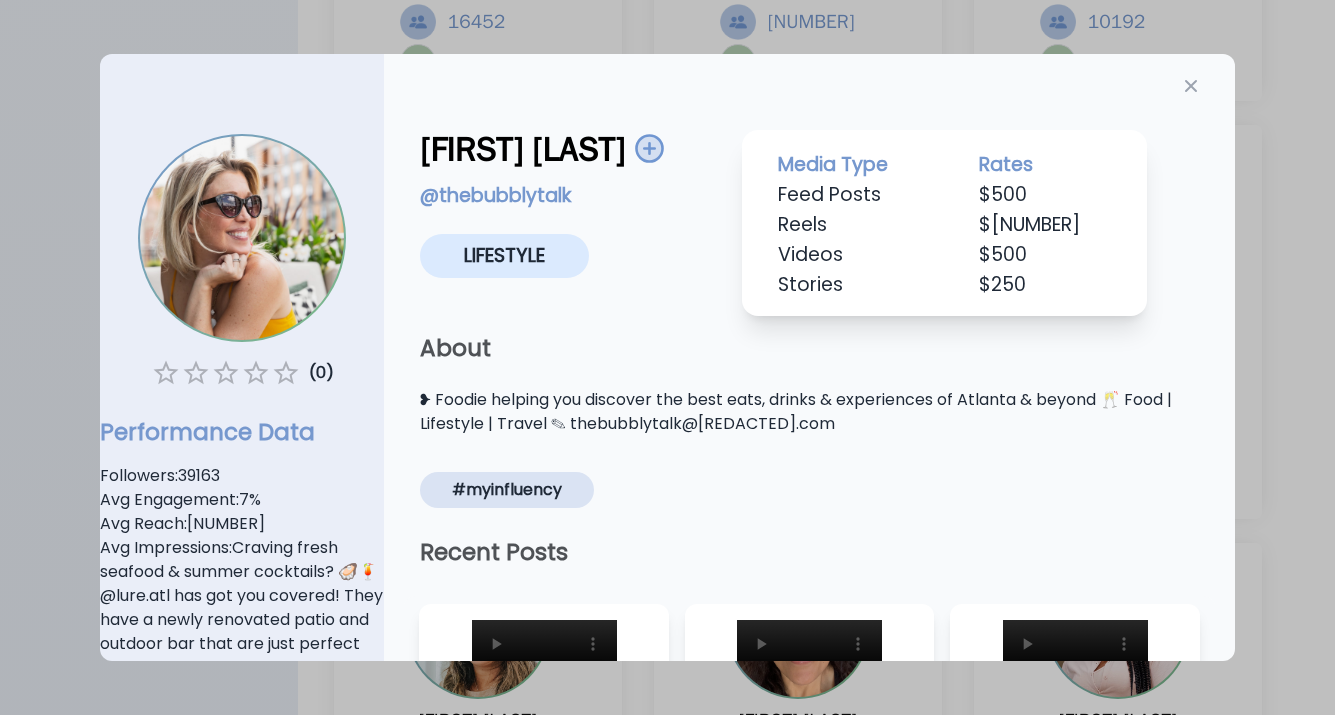 click at bounding box center [648, 148] 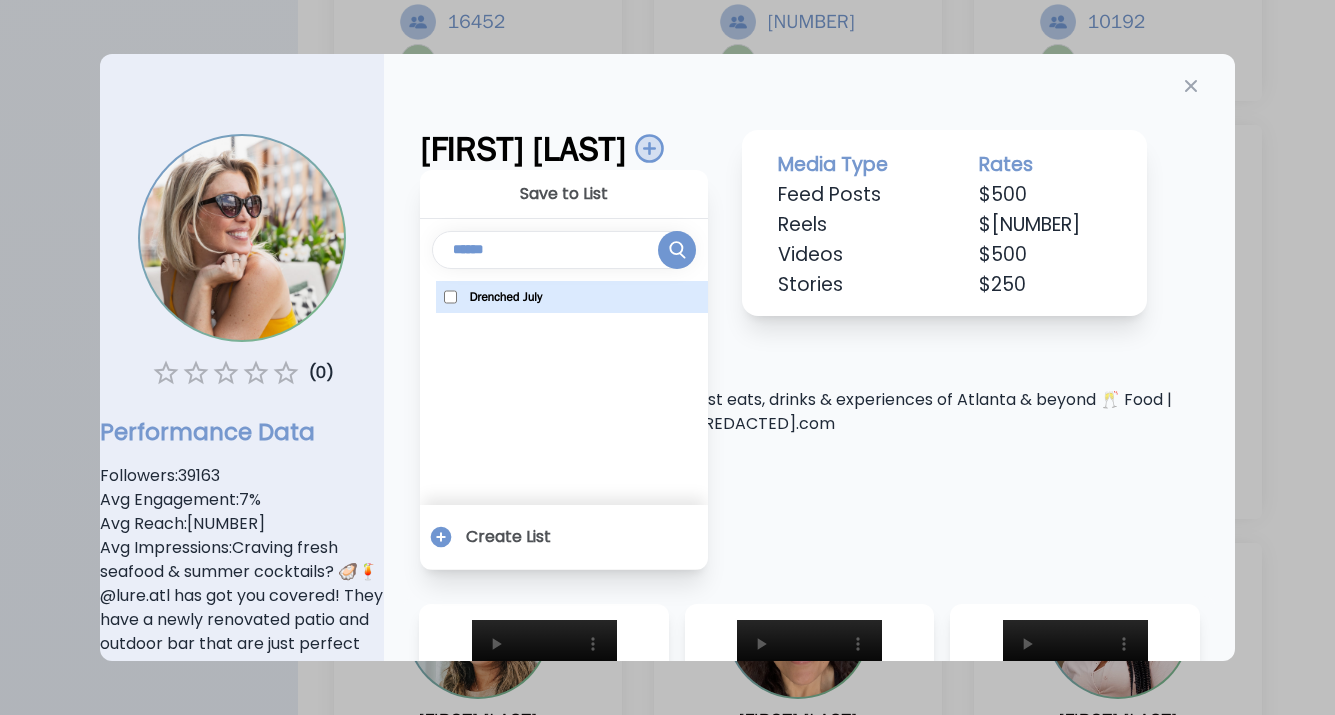 click on "Drenched July" at bounding box center (505, 297) 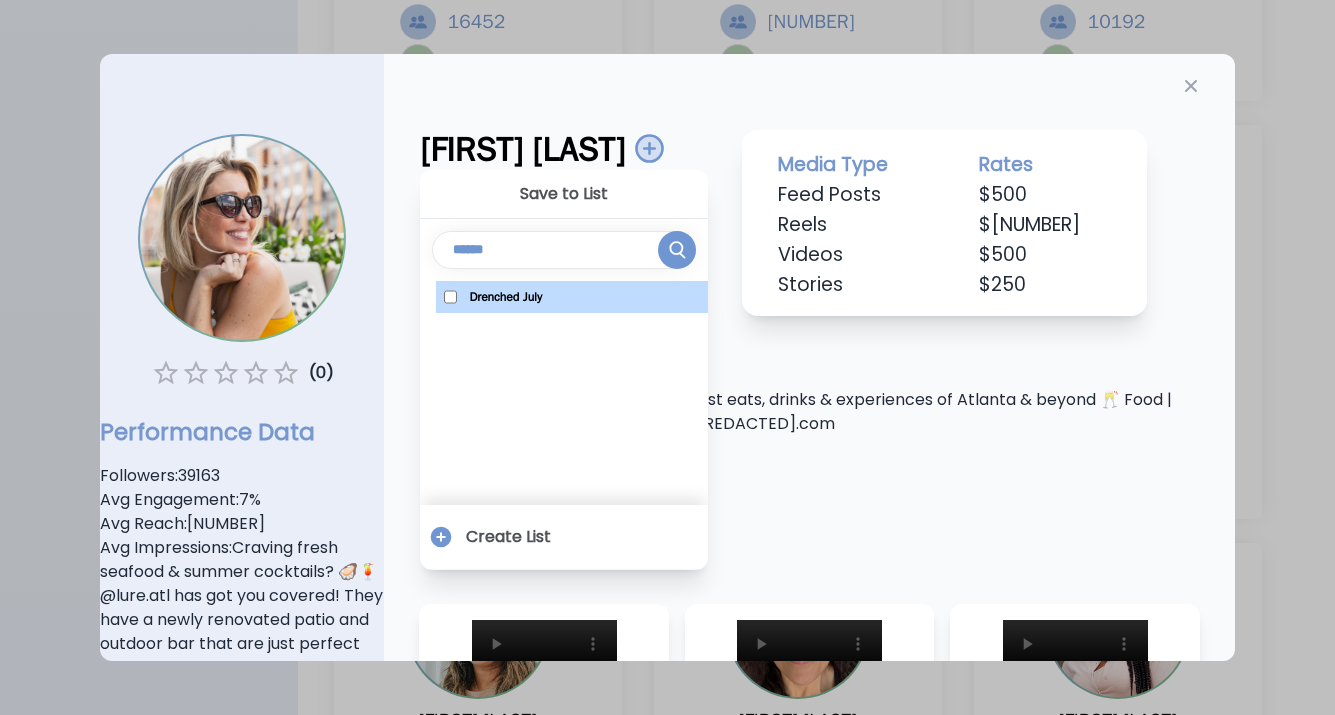 click on "❥ Foodie helping you discover the best eats, drinks  & experiences of Atlanta & beyond
🥂 Food | Lifestyle | Travel
✎ thebubblytalk@[REDACTED].com" at bounding box center [809, 412] 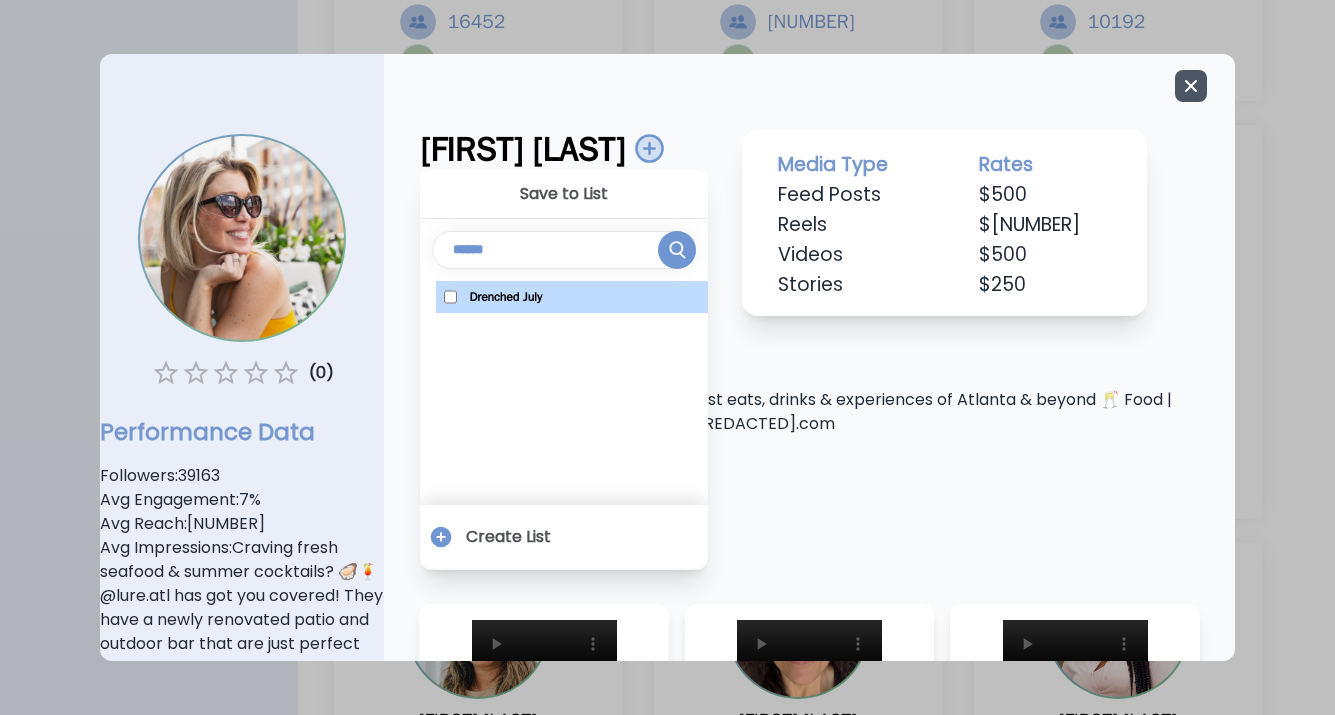 click 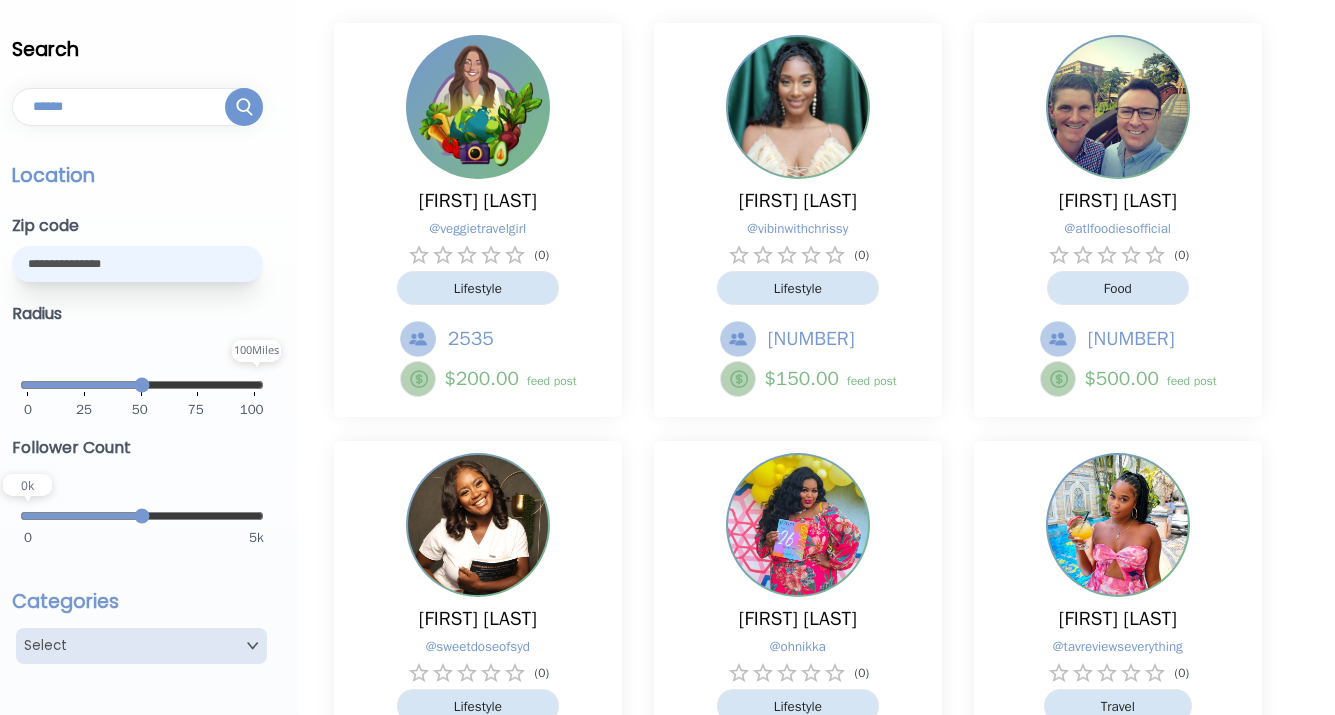 scroll, scrollTop: 0, scrollLeft: 0, axis: both 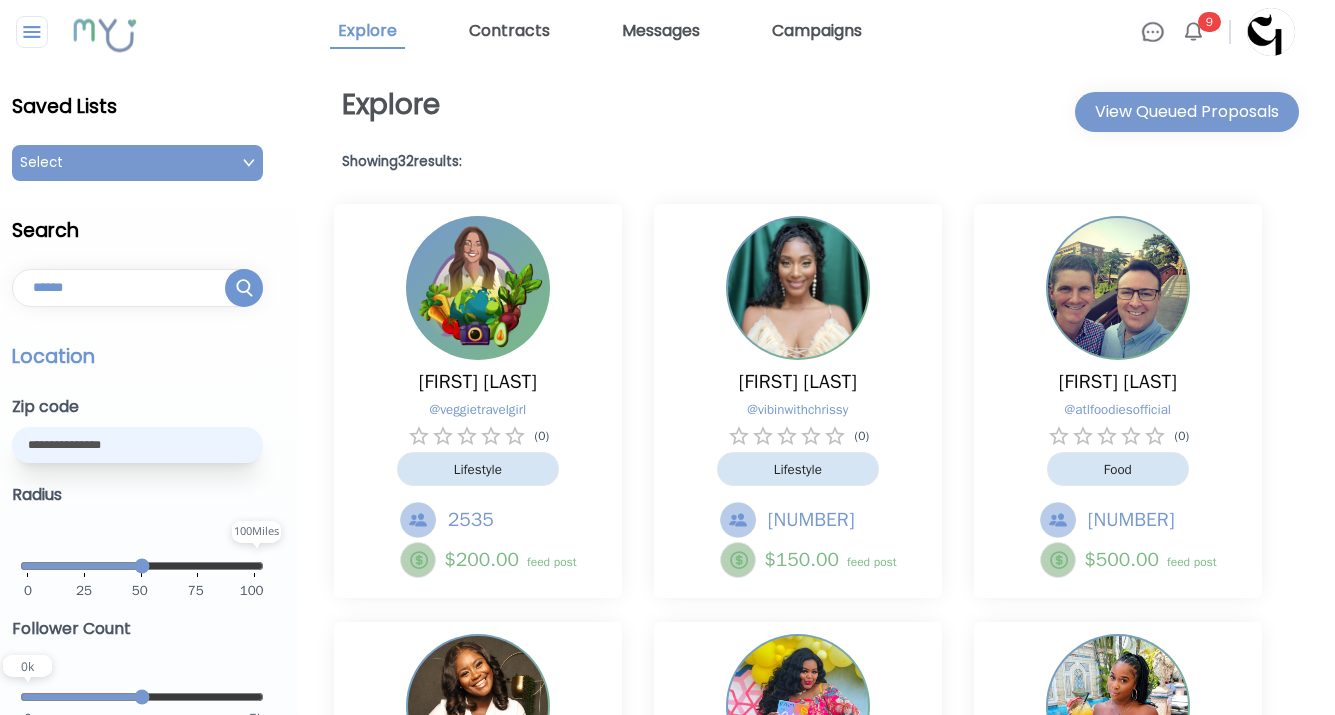 click on "Select" at bounding box center [137, 163] 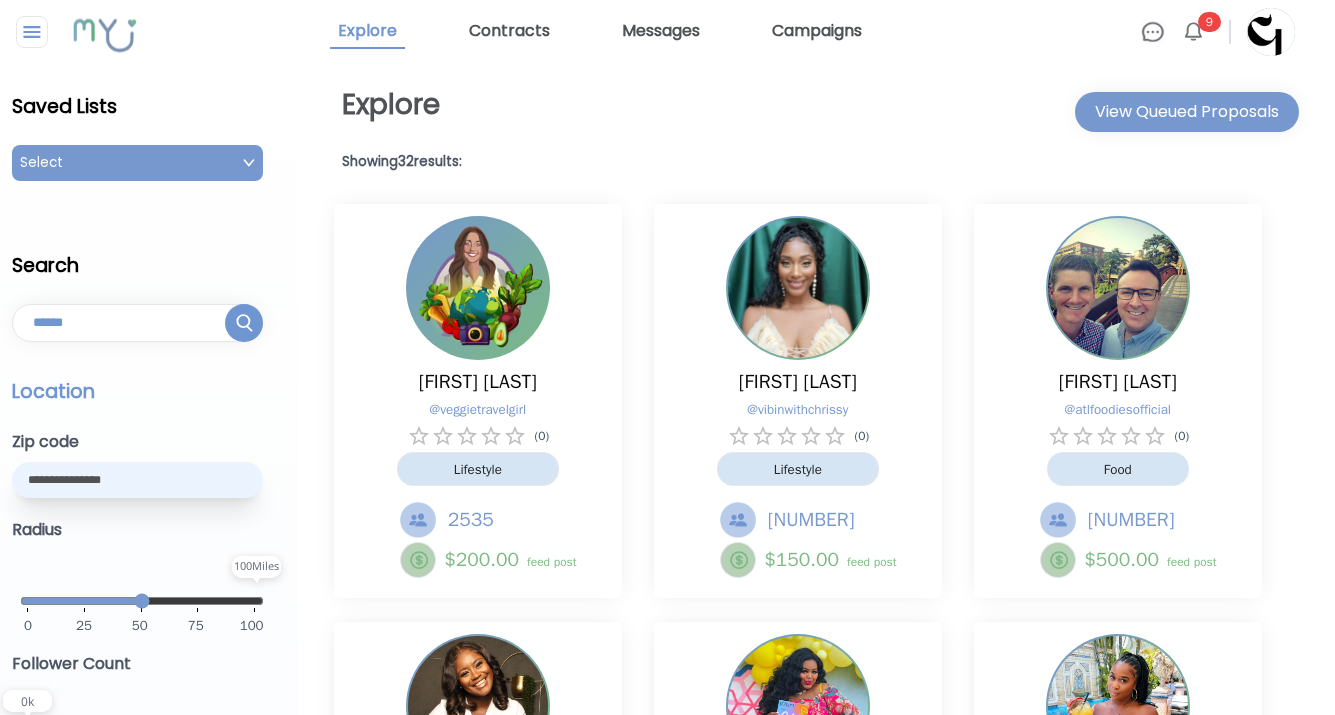 click on "Drenched July" at bounding box center [137, 198] 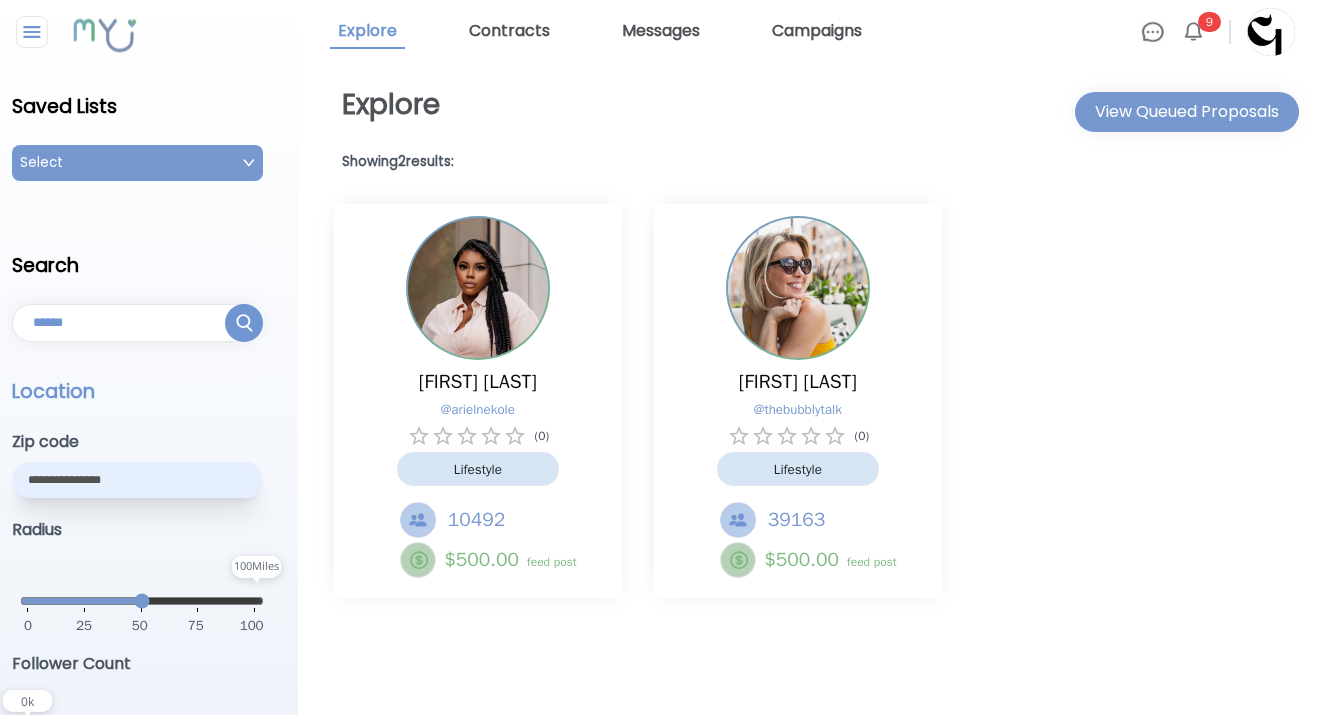 click on "Drenched July" at bounding box center (137, 198) 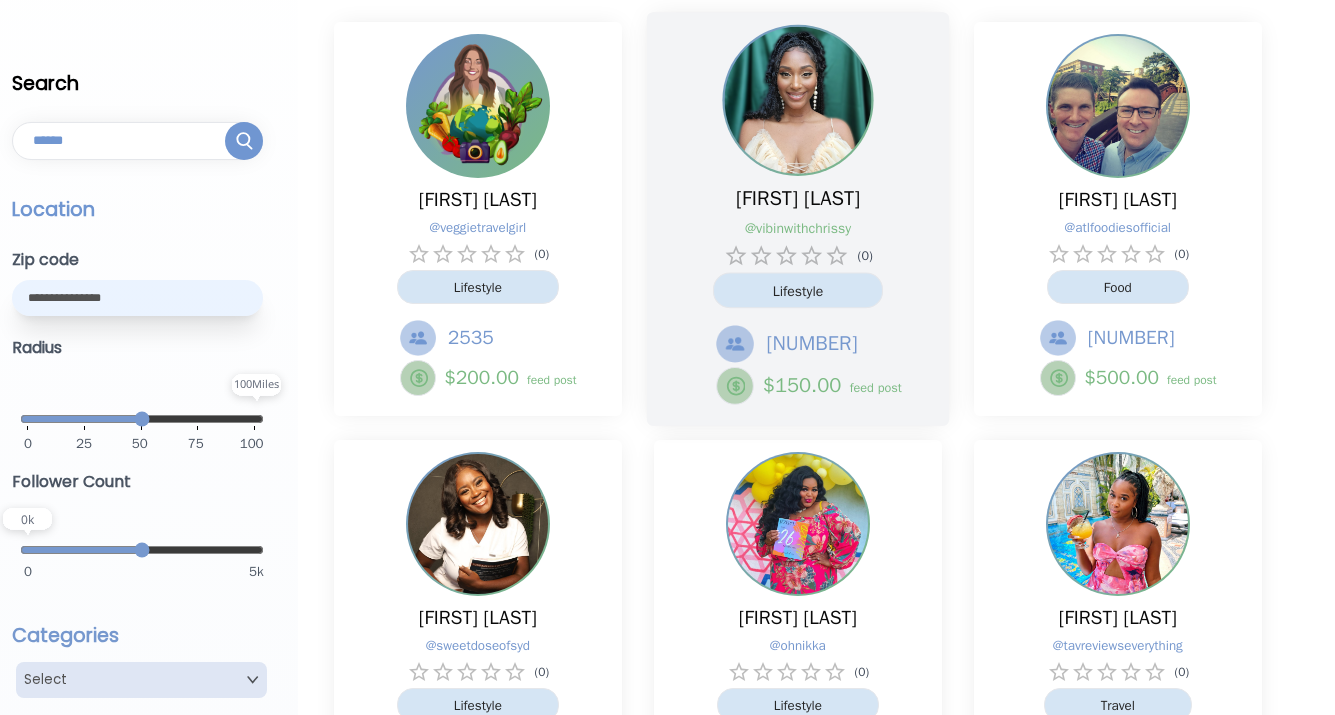 scroll, scrollTop: 298, scrollLeft: 0, axis: vertical 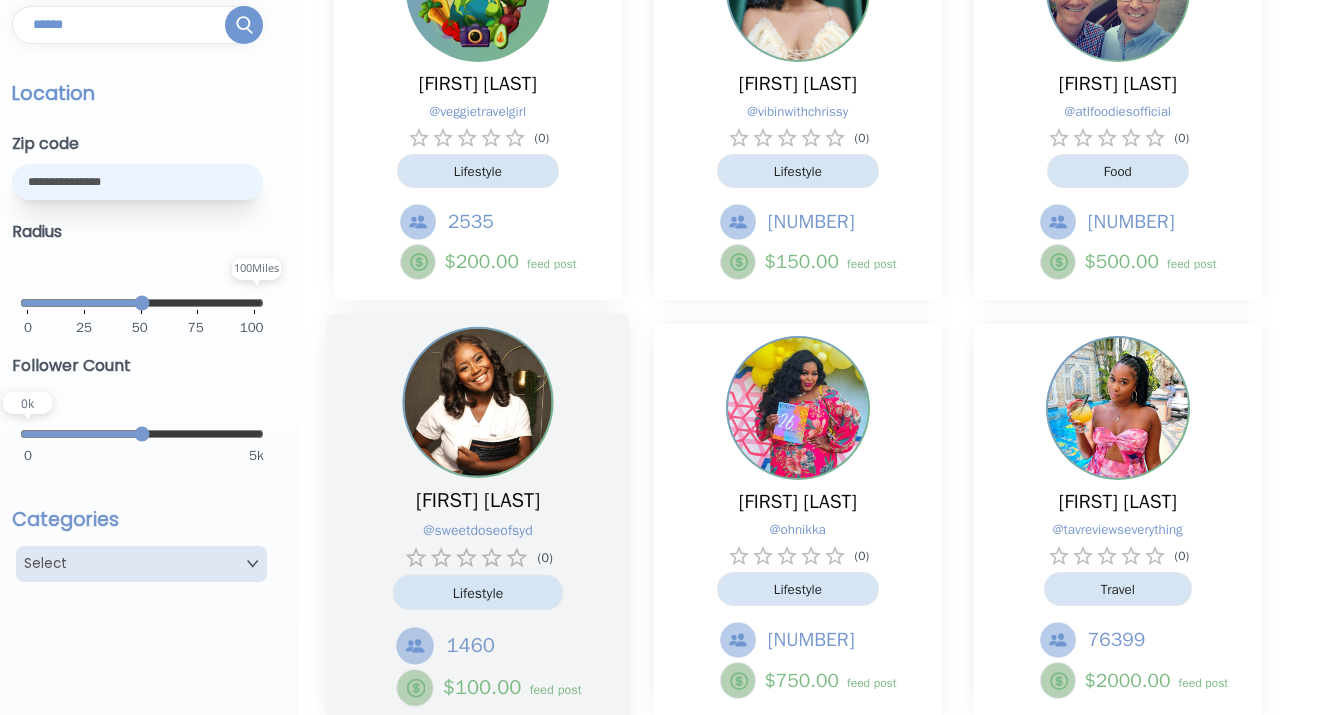 click on "[FIRST] [LAST] @ sweetdoseofsyd ( 0 ) Lifestyle 1460 $ 100.00 feed post" at bounding box center [478, 597] 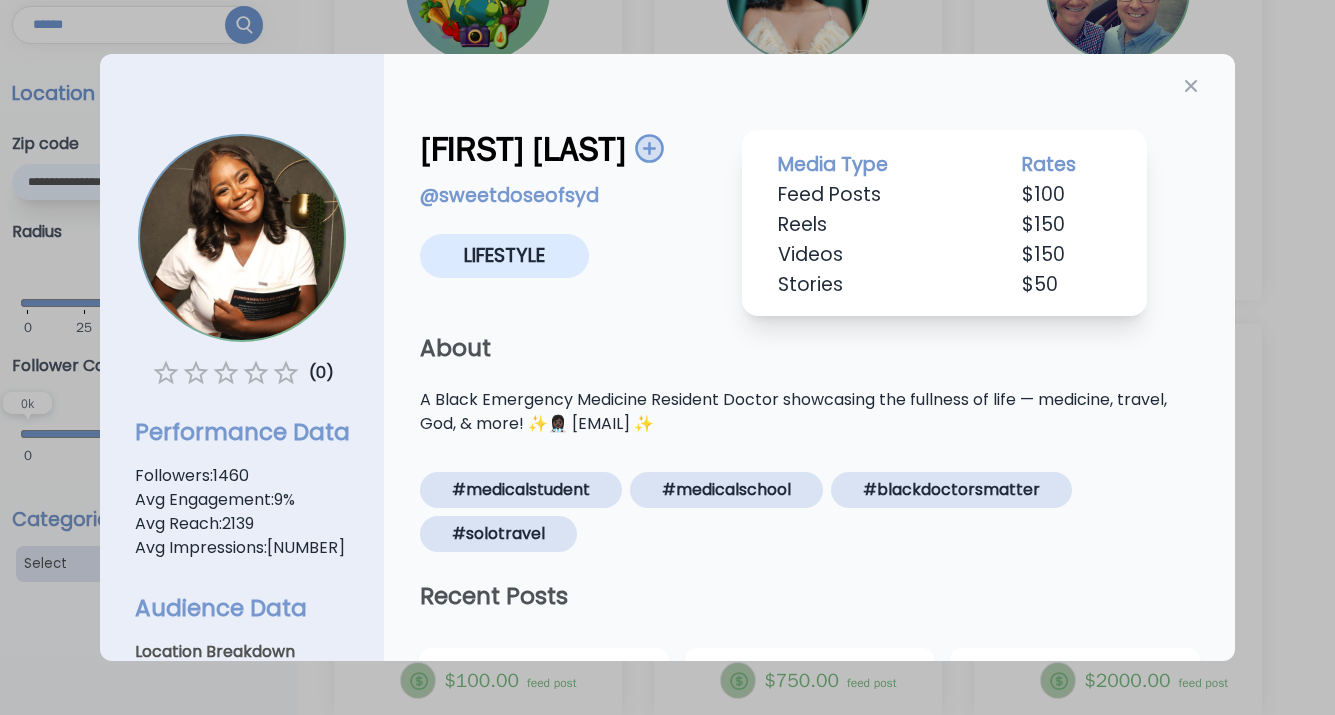 click at bounding box center (648, 148) 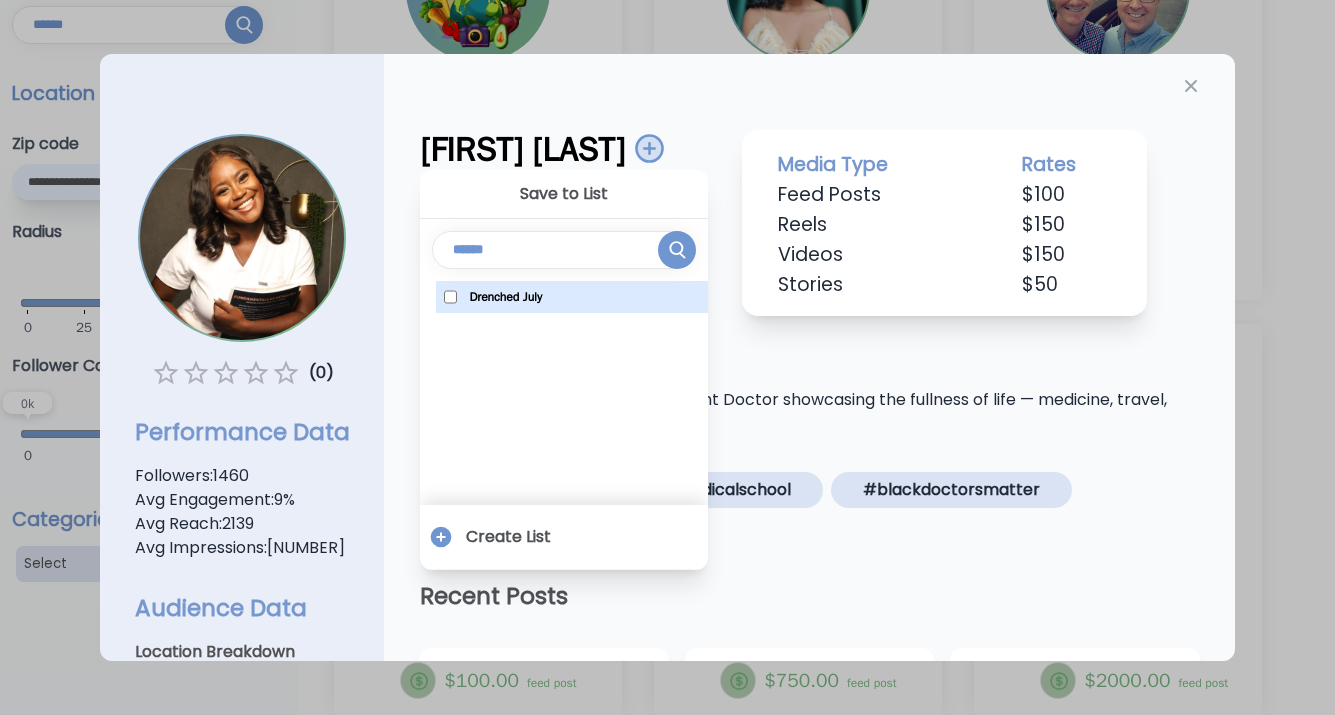click on "Drenched July" at bounding box center (572, 297) 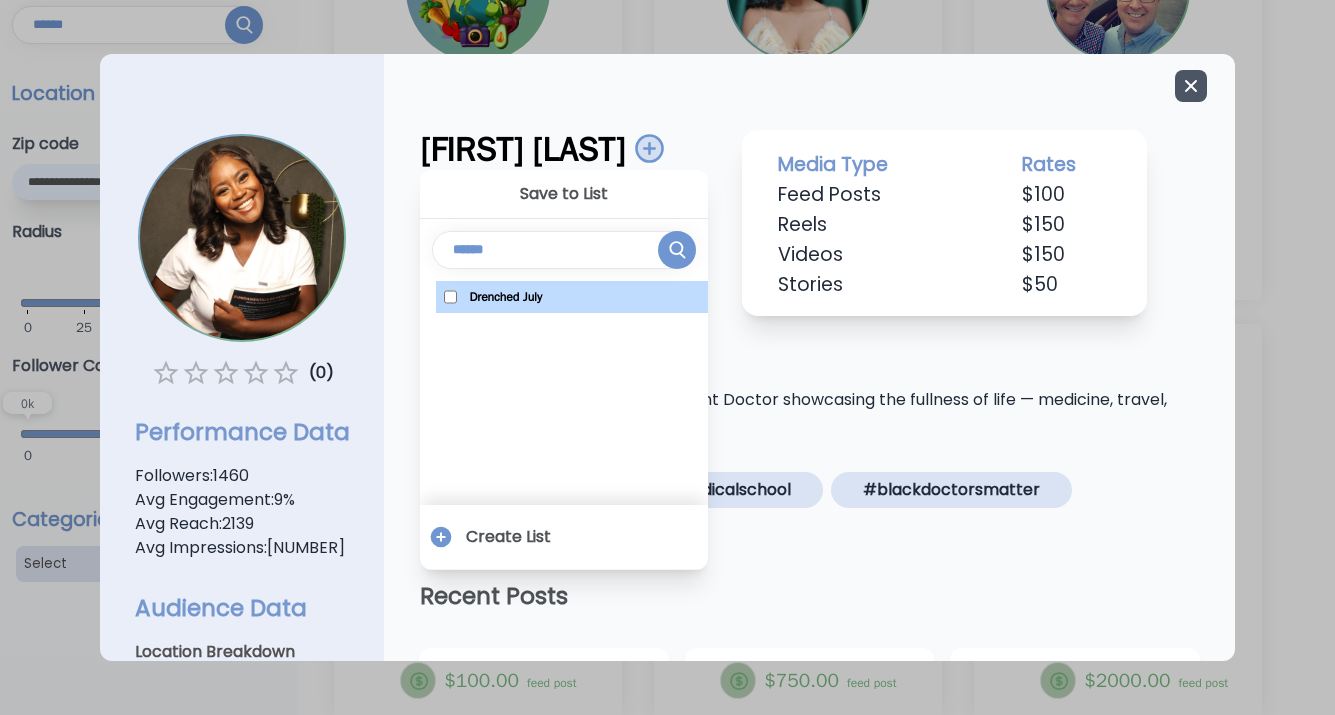 click 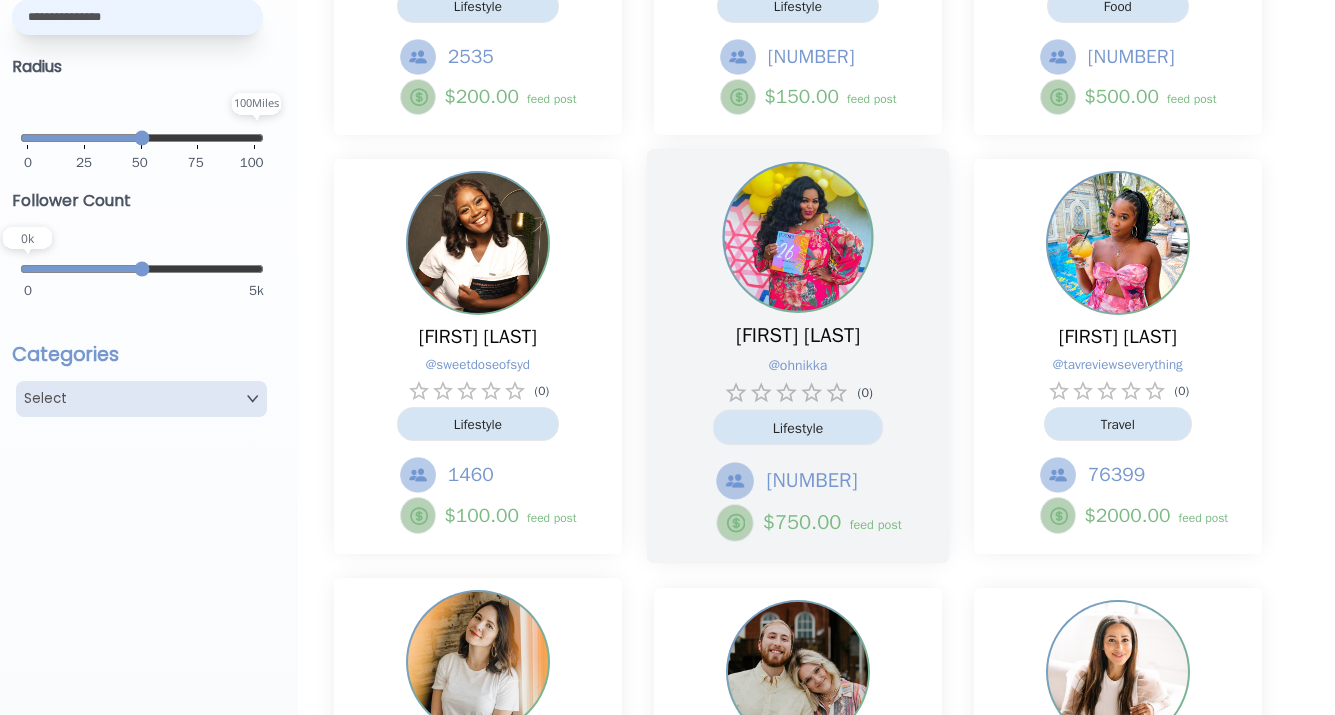 scroll, scrollTop: 465, scrollLeft: 0, axis: vertical 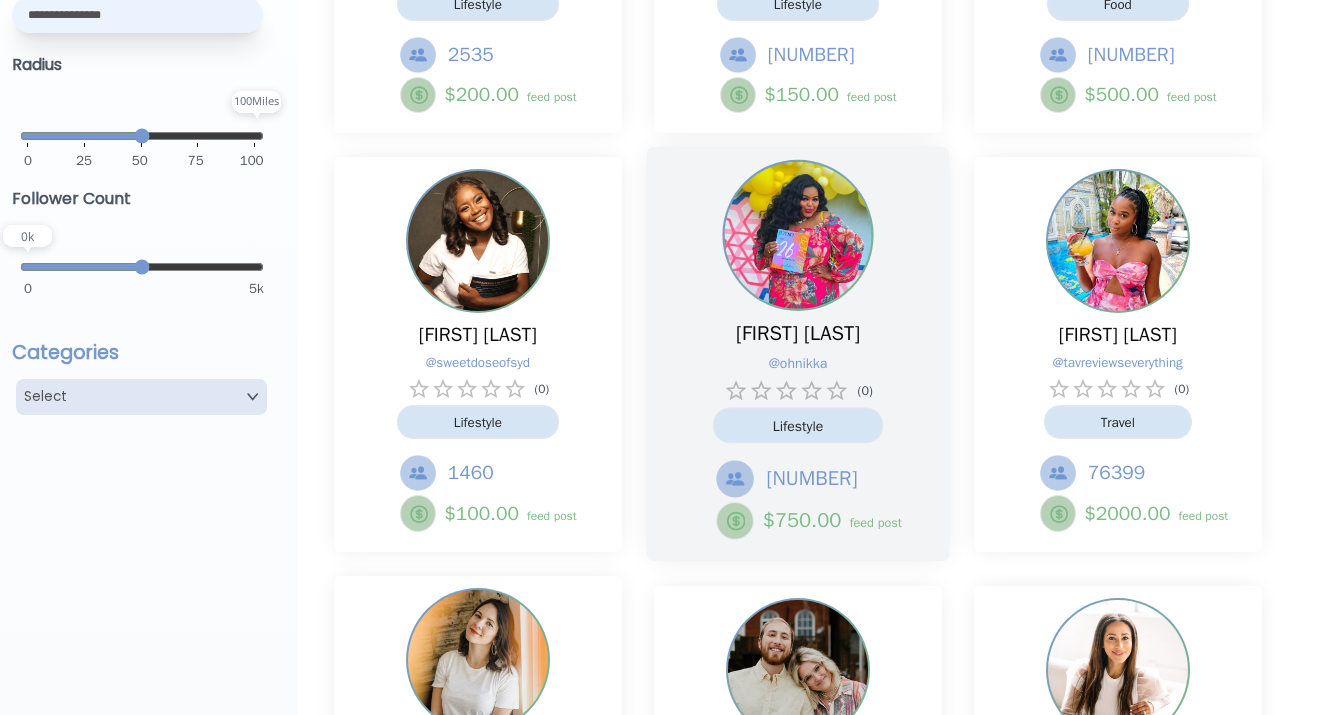 click on "[FIRST] [LAST] @ ohnikka ( 0 ) Lifestyle 55353 $ 750.00 feed post" at bounding box center [798, 430] 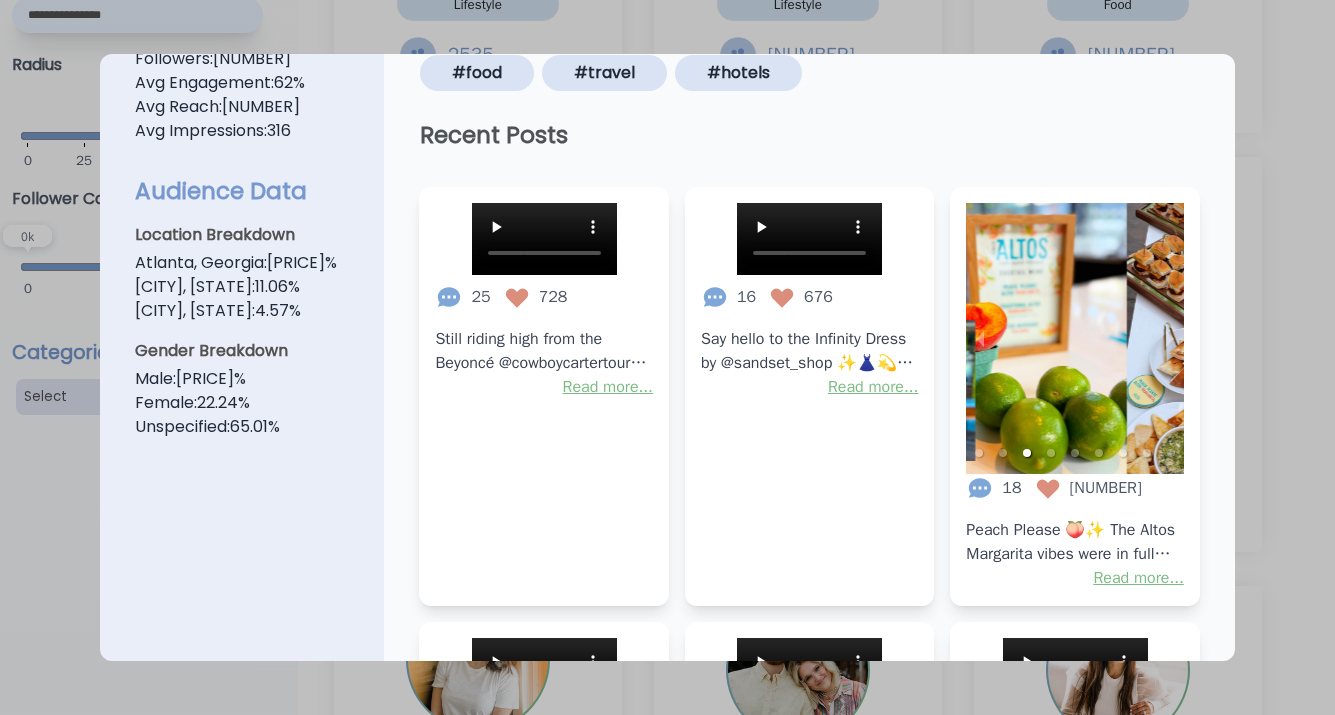 scroll, scrollTop: 0, scrollLeft: 0, axis: both 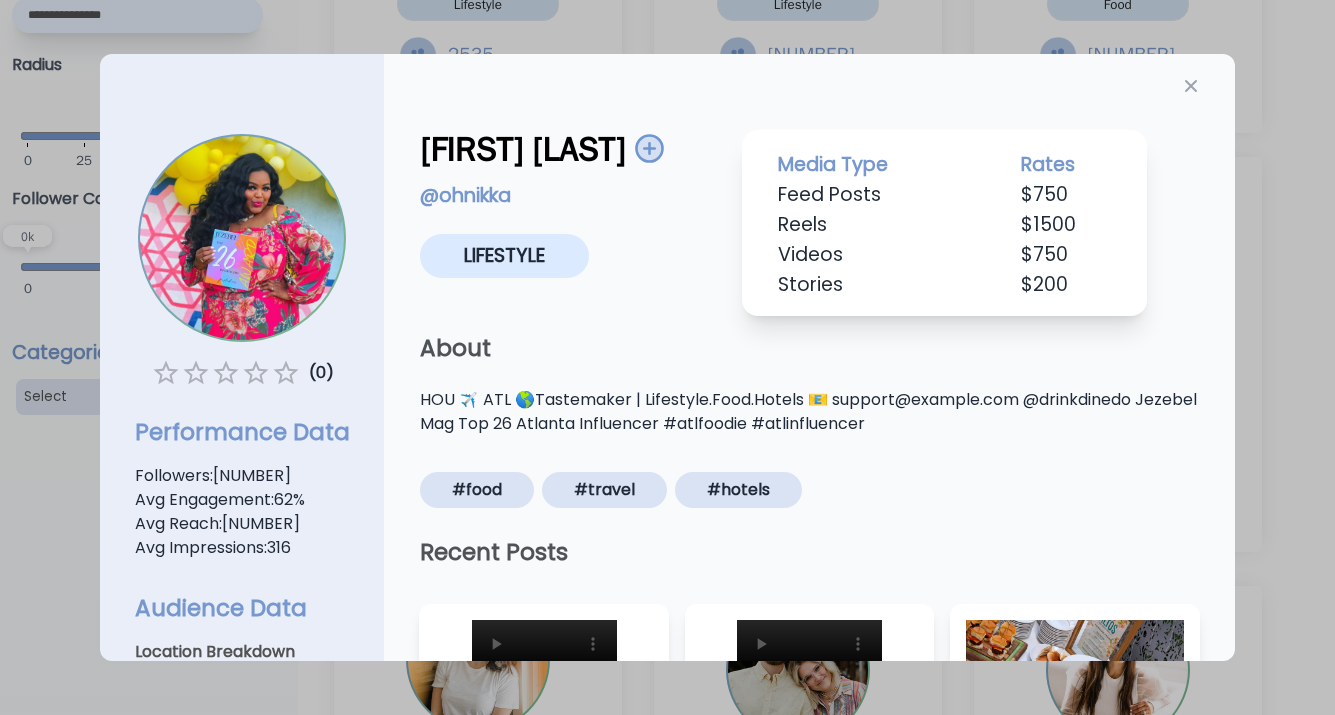 click at bounding box center (648, 148) 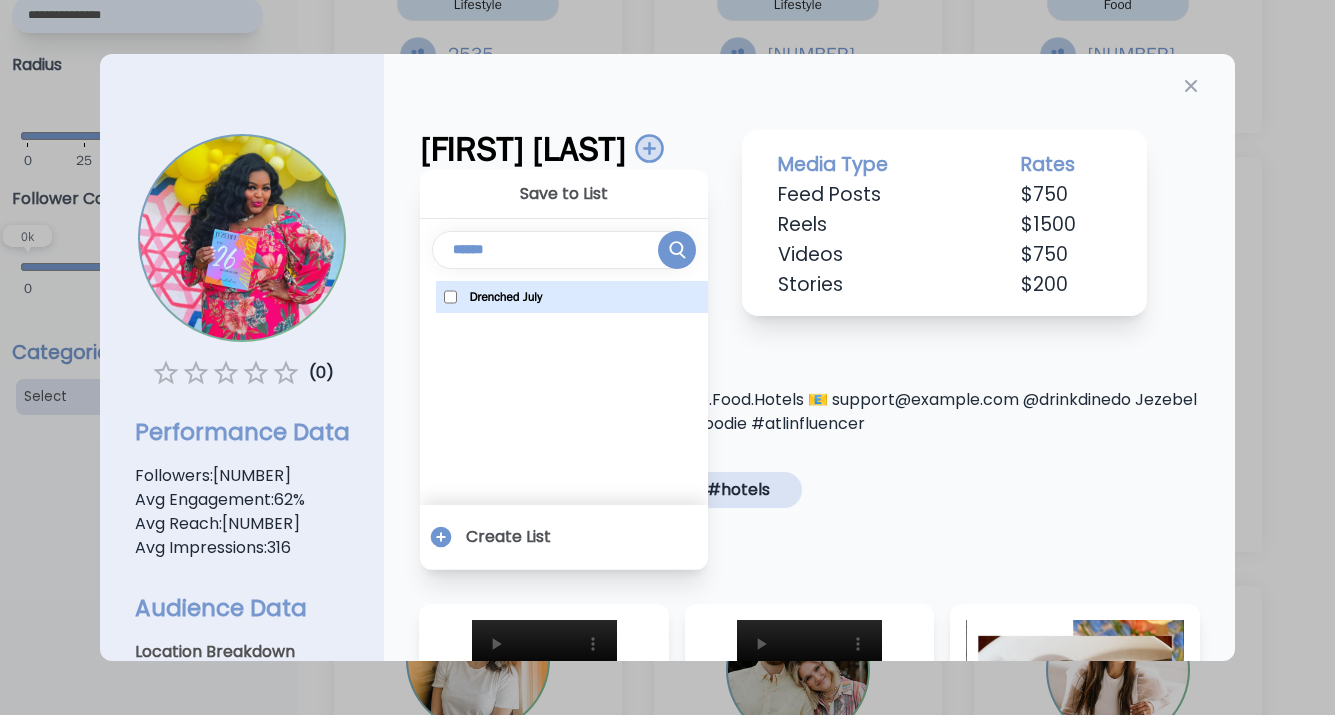 click on "Drenched July" at bounding box center [572, 297] 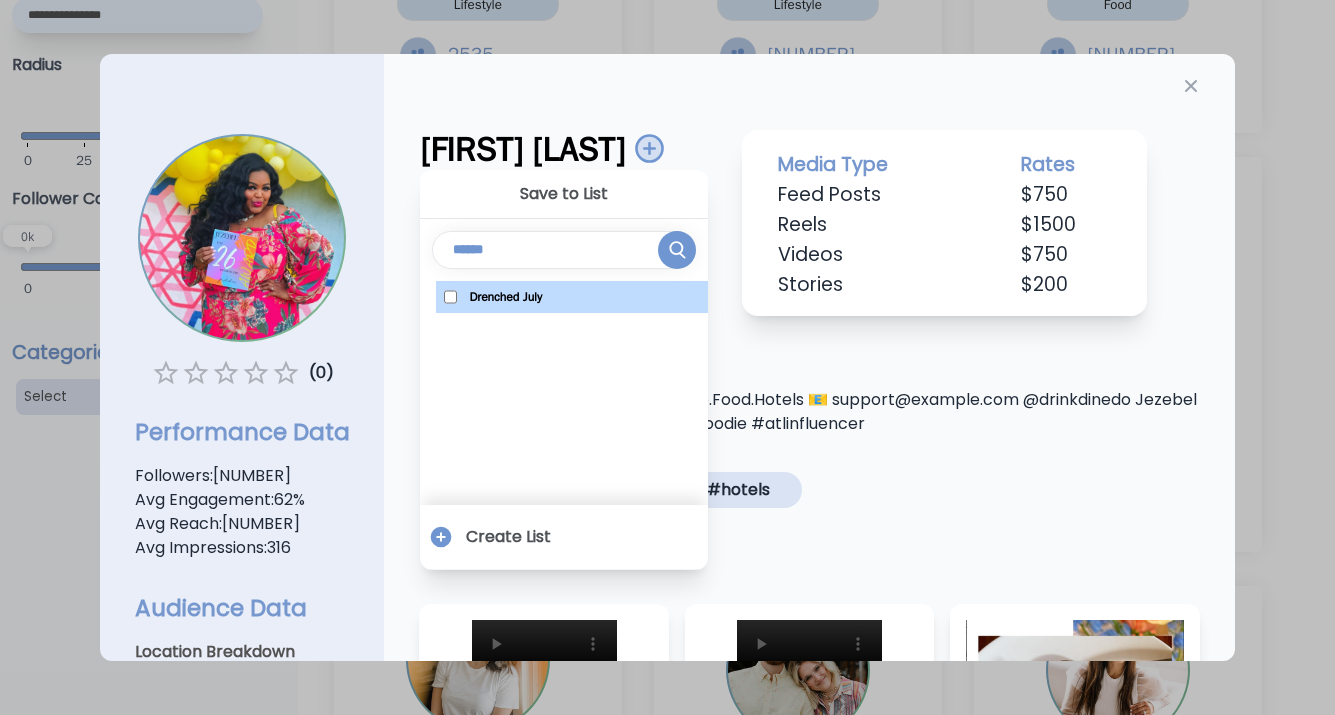 click on "[FIRST] [LAST] Save to List Drenched July Create List @ ohnikka Lifestyle Media Type Rates Feed Posts $ 750 Reels $ 1500 Videos $ 750 Stories $ 200 About HOU ✈️ ATL 🌎Tastemaker | Lifestyle.Food.Hotels
📧 support@example.com  @drinkdinedo
Jezebel Mag Top 26 Atlanta Influencer
#atlfoodie #atlinfluencer #food #travel #hotels" at bounding box center (809, 291) 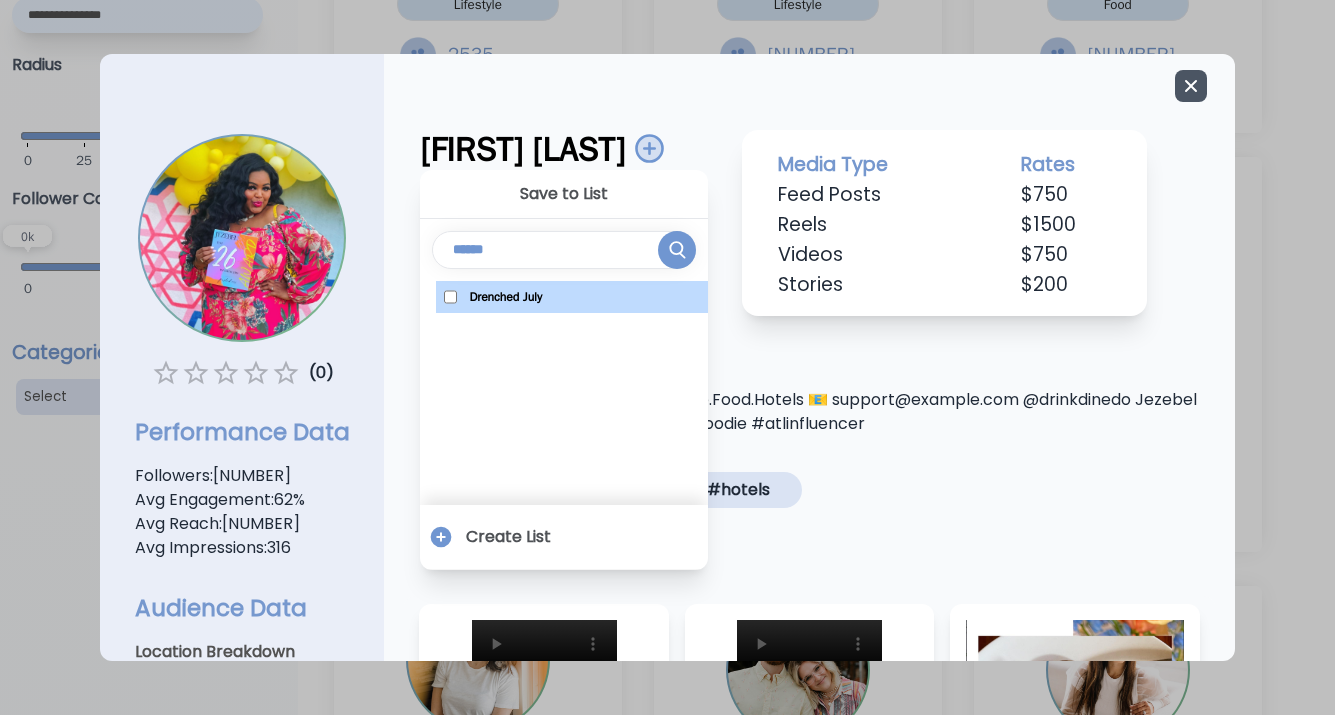 click 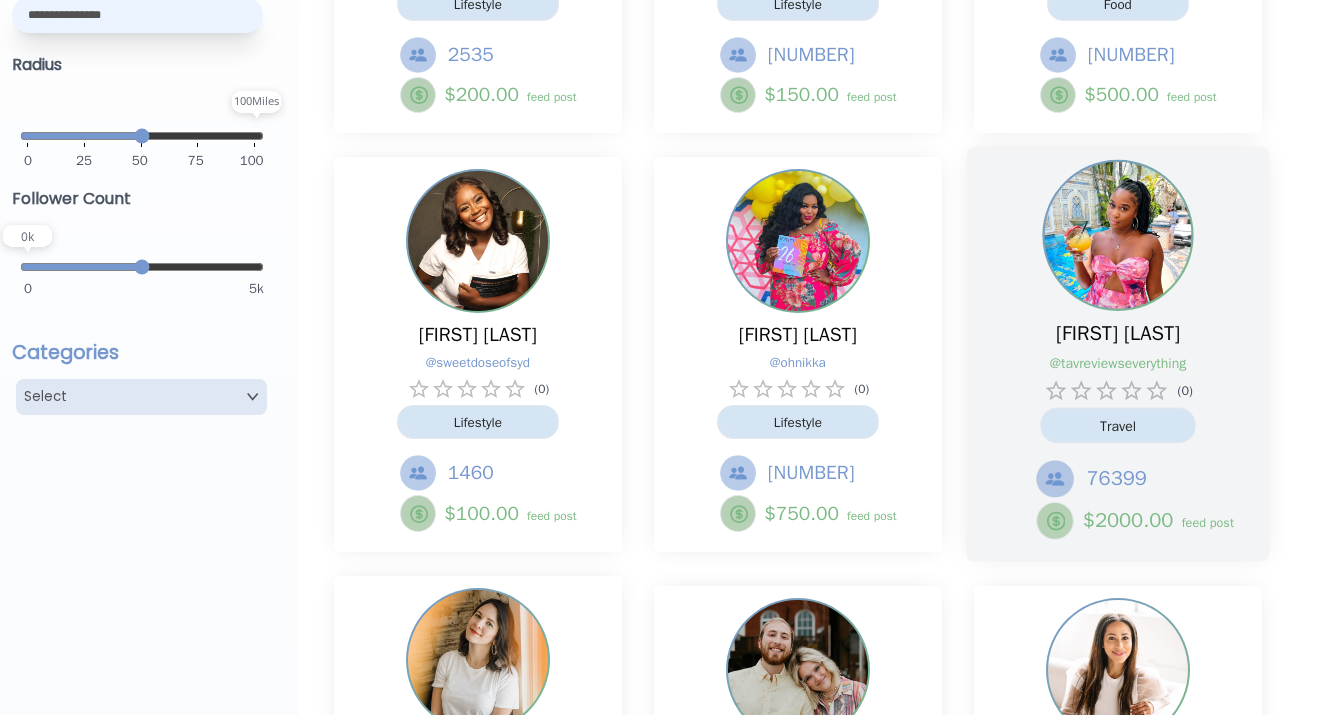 click on "@ tavreviewseverything" at bounding box center (1107, 363) 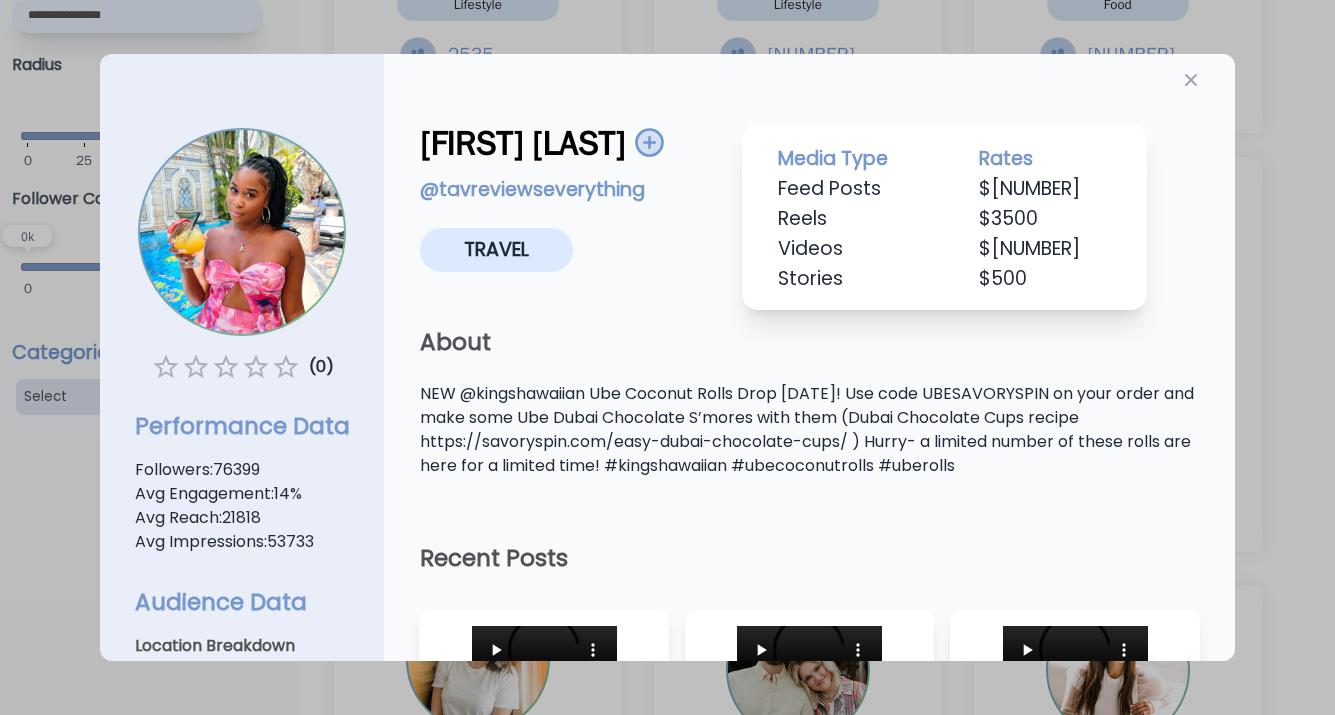 scroll, scrollTop: 0, scrollLeft: 0, axis: both 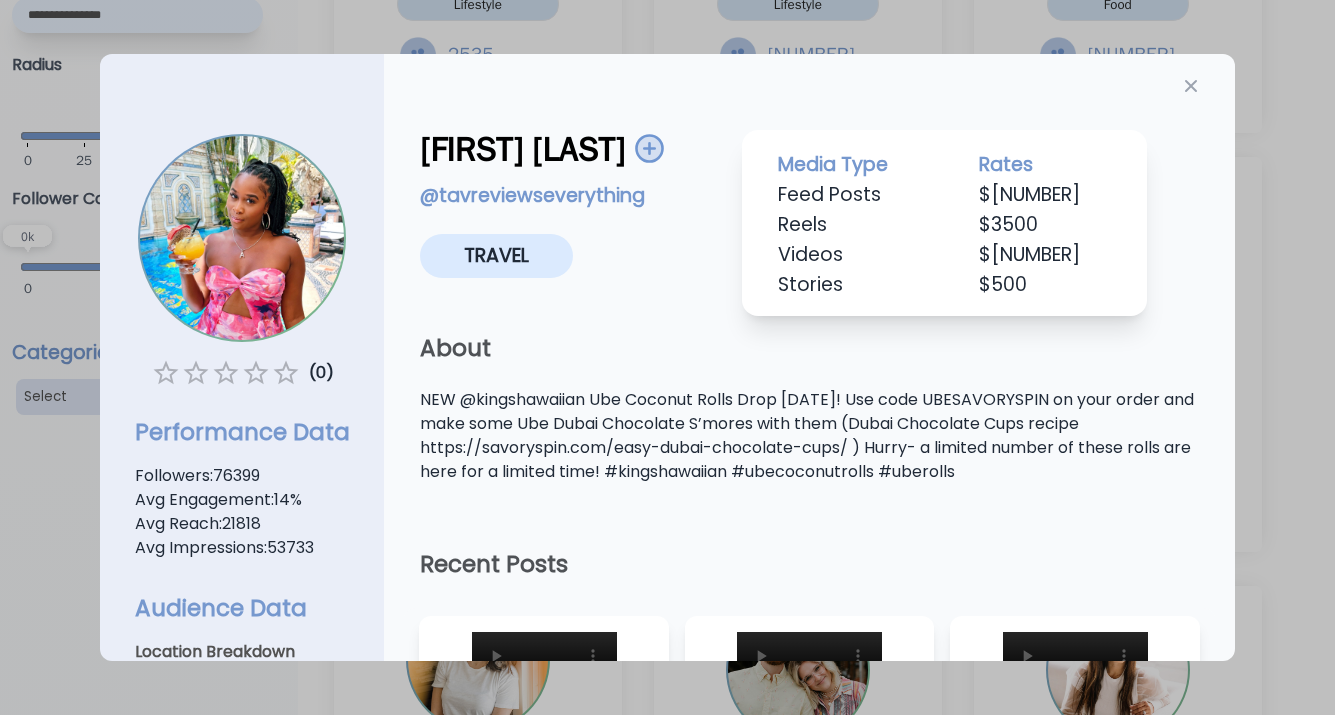 click at bounding box center [643, 148] 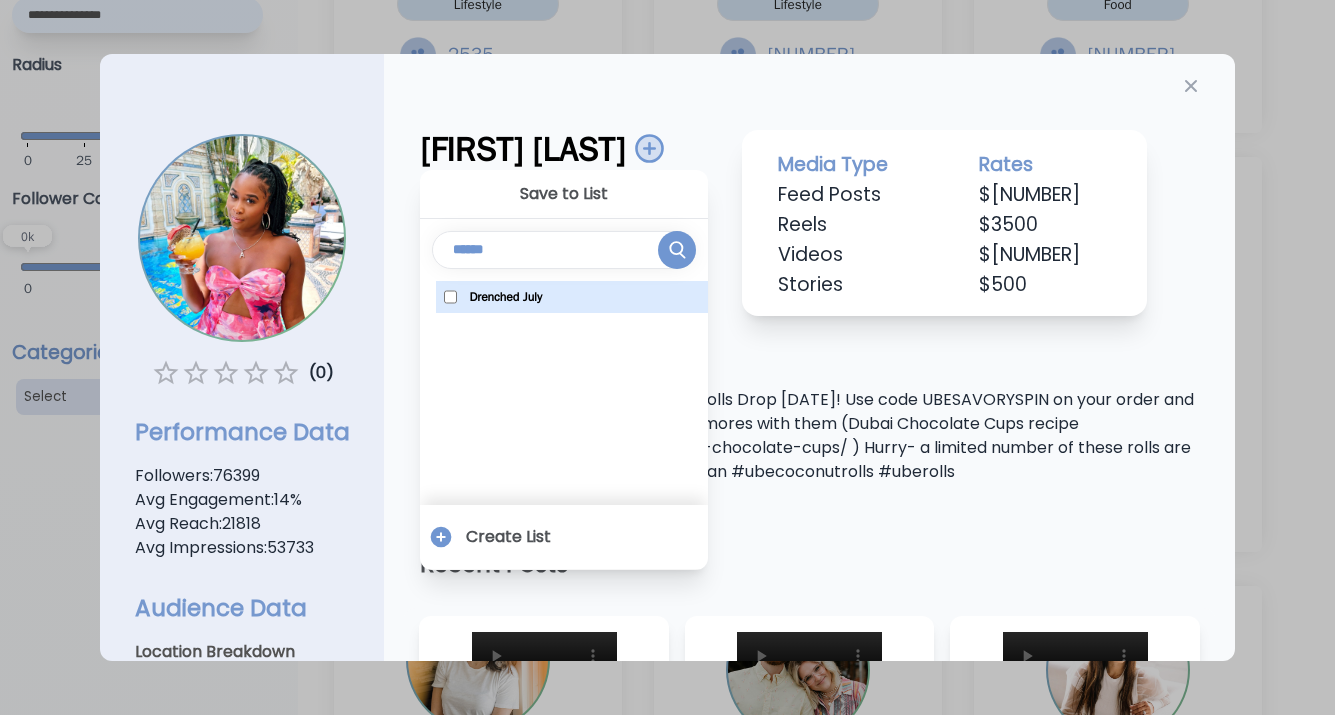 click on "Drenched July" at bounding box center [572, 297] 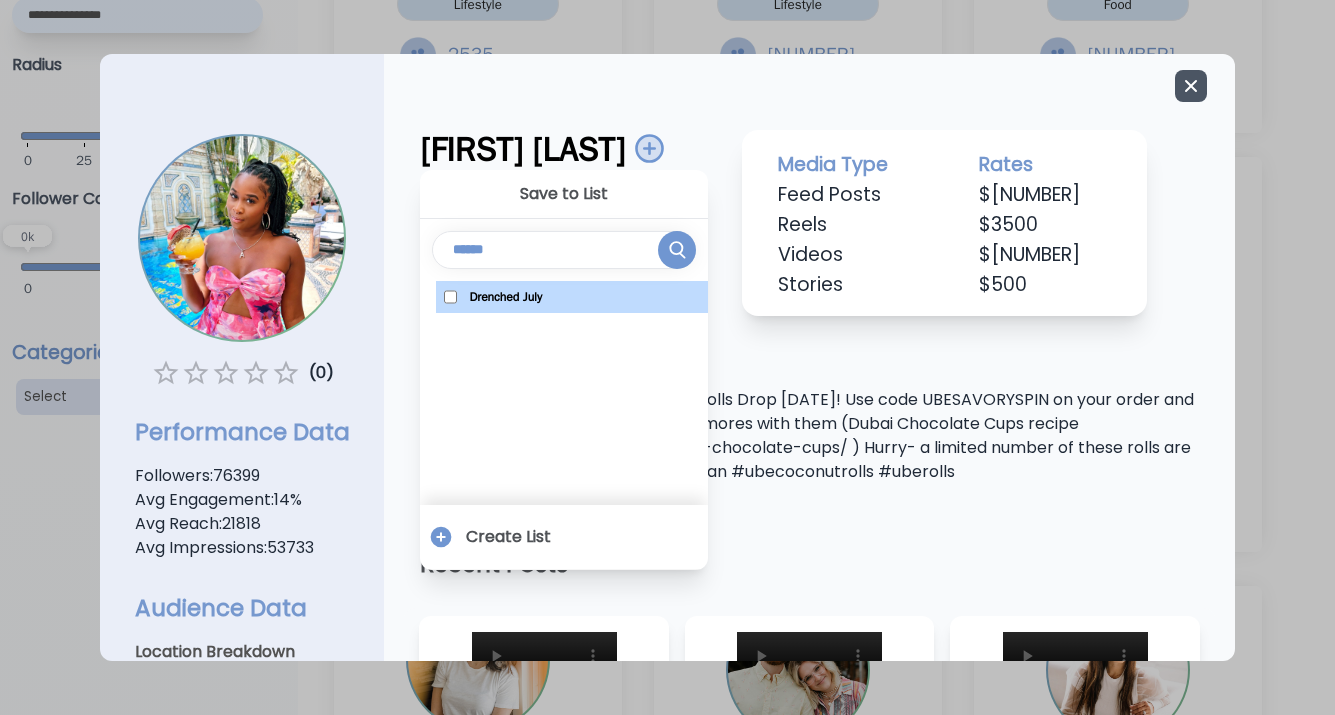 click 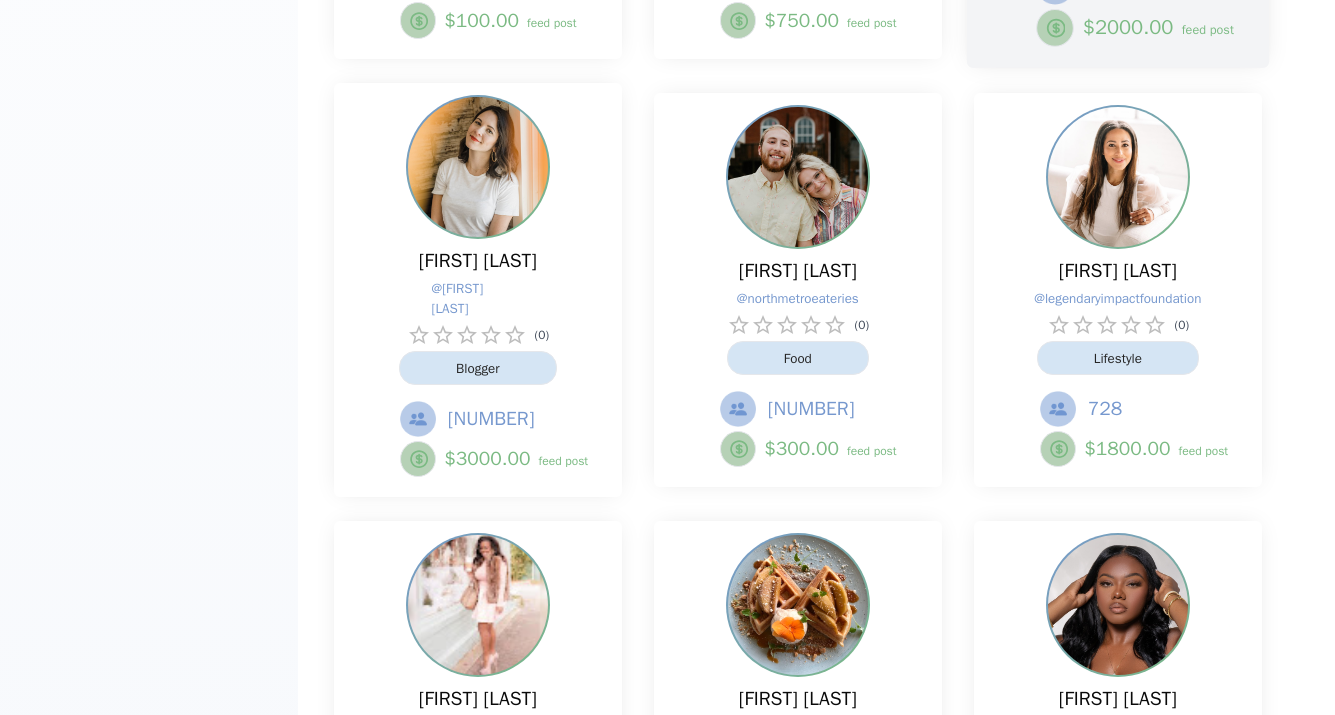 scroll, scrollTop: 941, scrollLeft: 0, axis: vertical 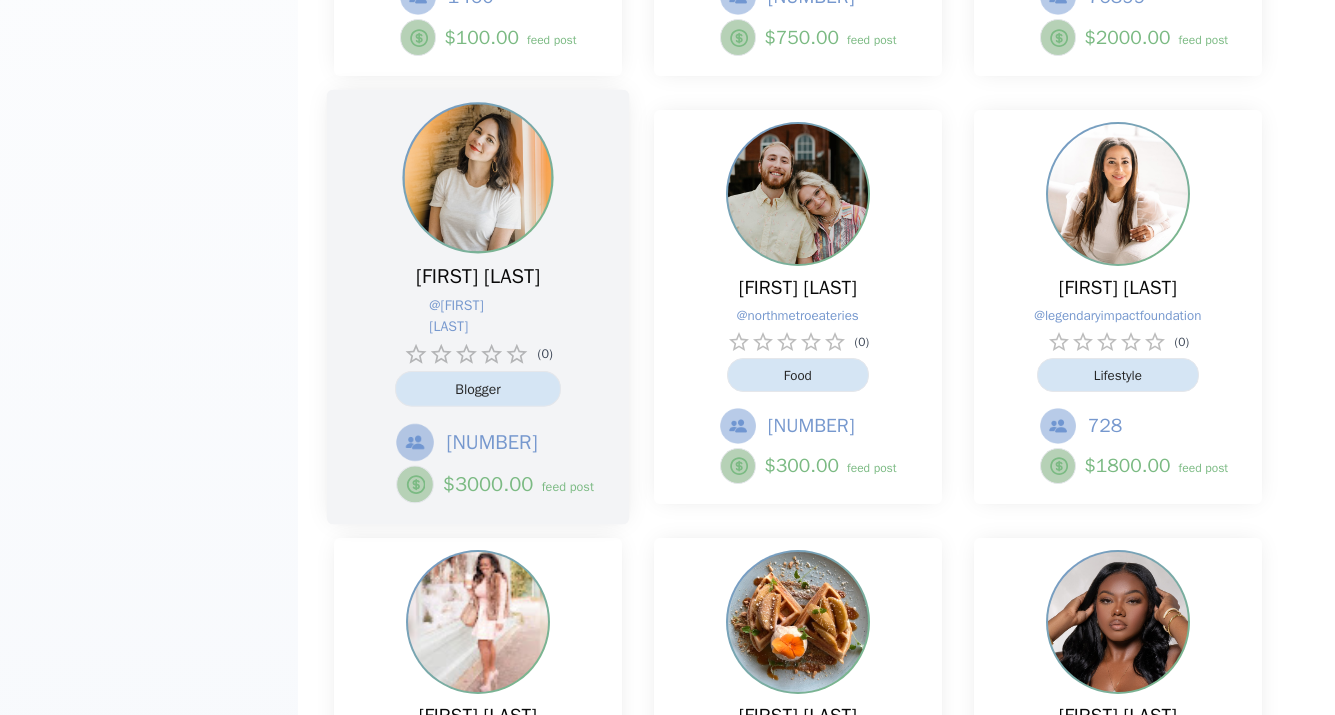 click on "[FIRST] [LAST] @ anindigoday ( 0 ) Blogger 61116 $ 3000.00 feed post" at bounding box center [478, 382] 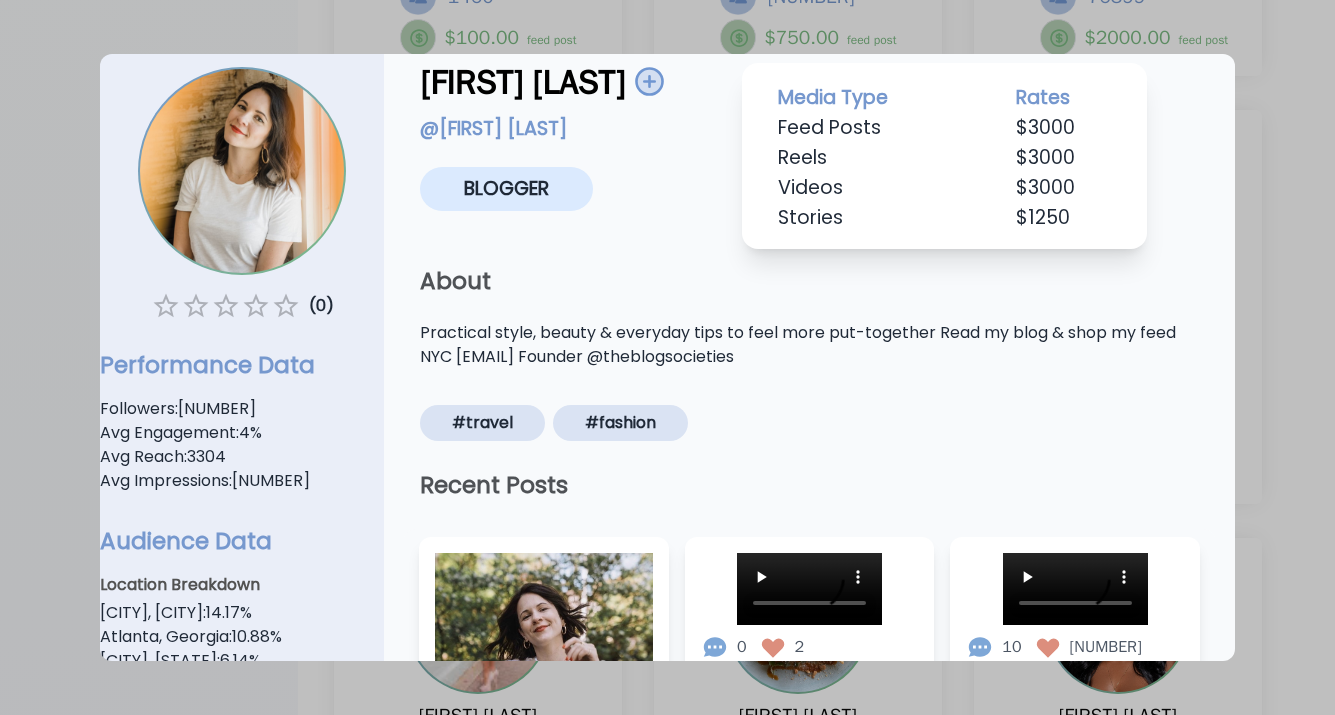 scroll, scrollTop: 0, scrollLeft: 0, axis: both 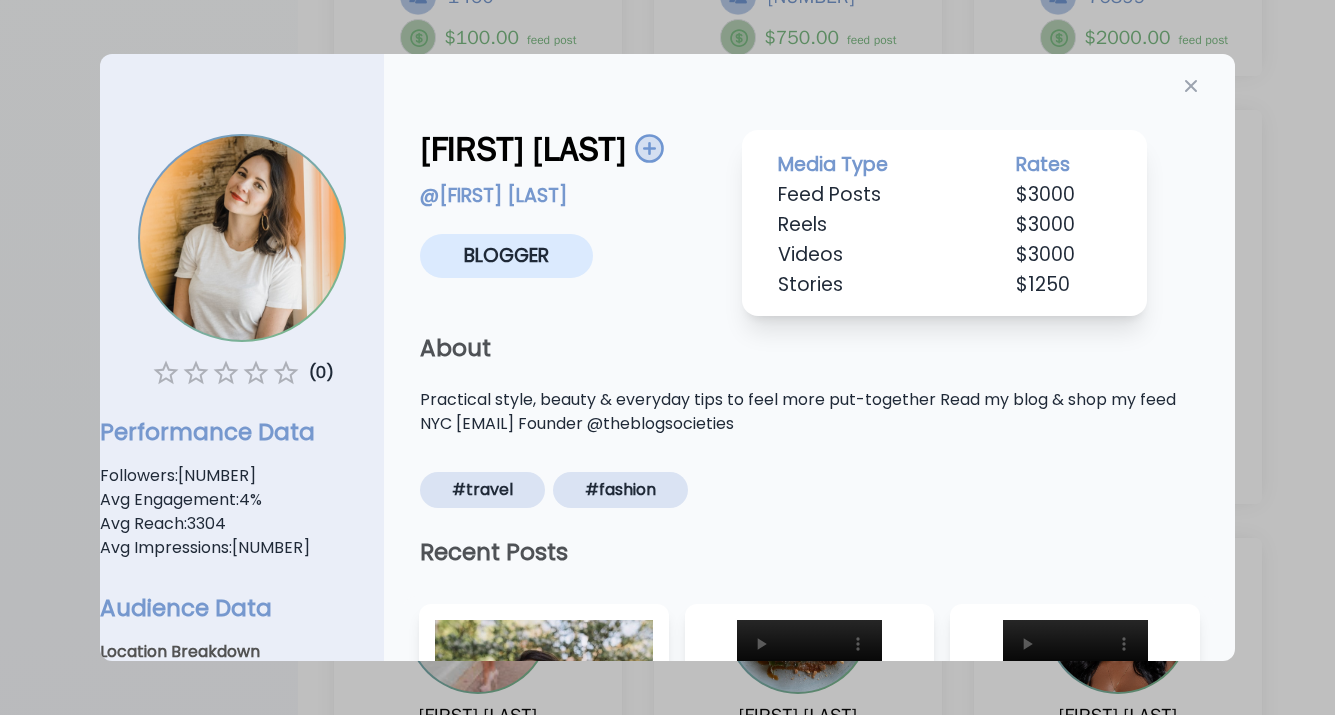 click at bounding box center (648, 148) 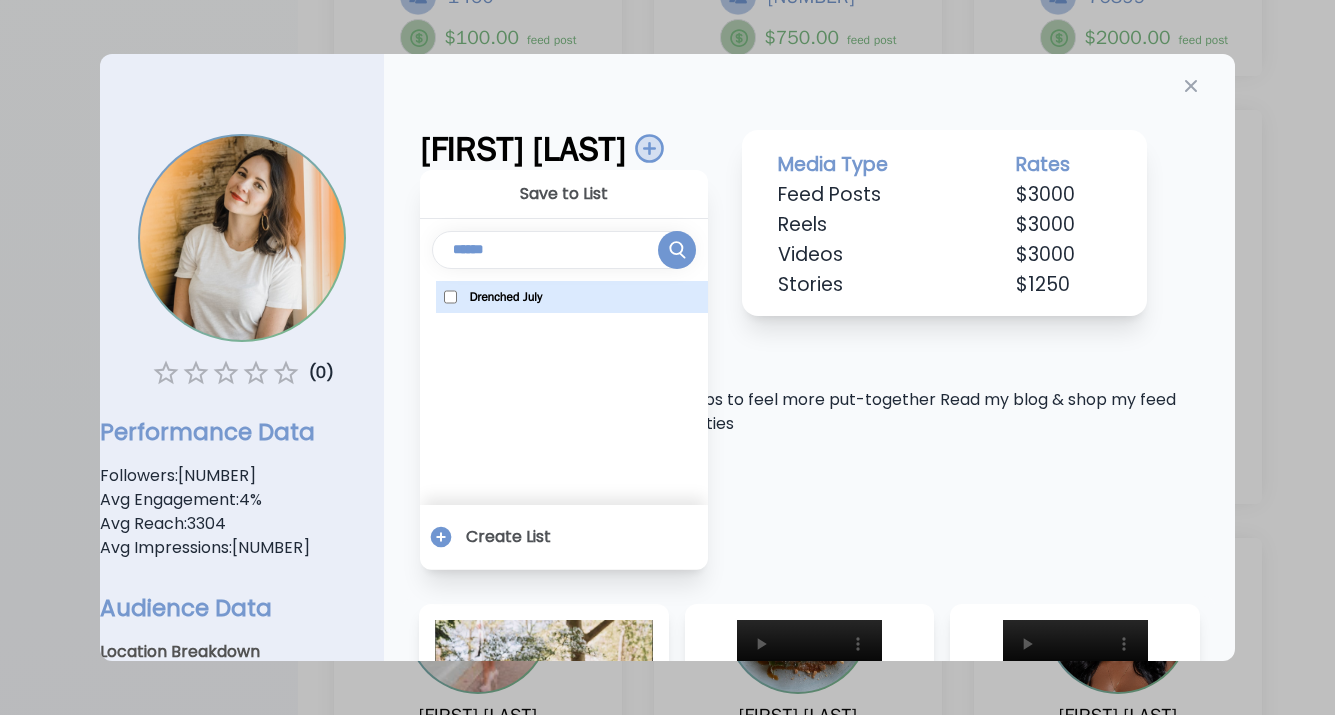 click on "Drenched July" at bounding box center [505, 297] 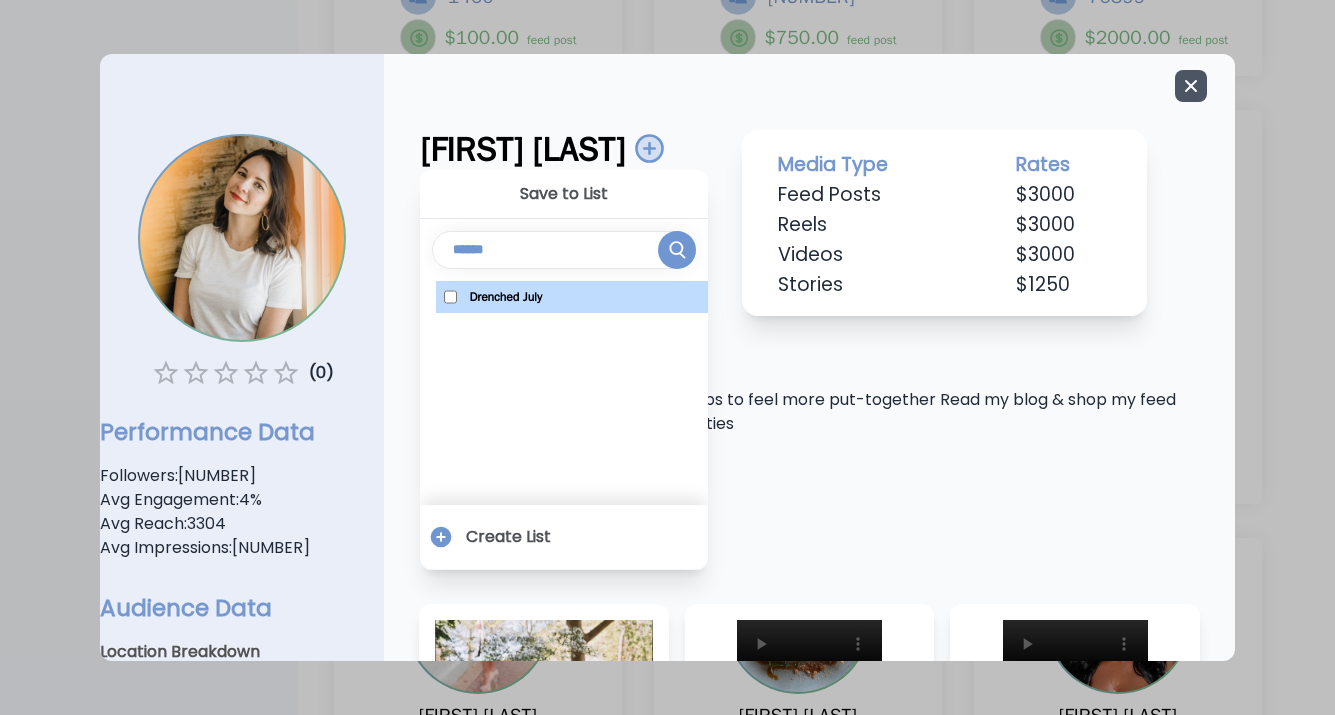 click 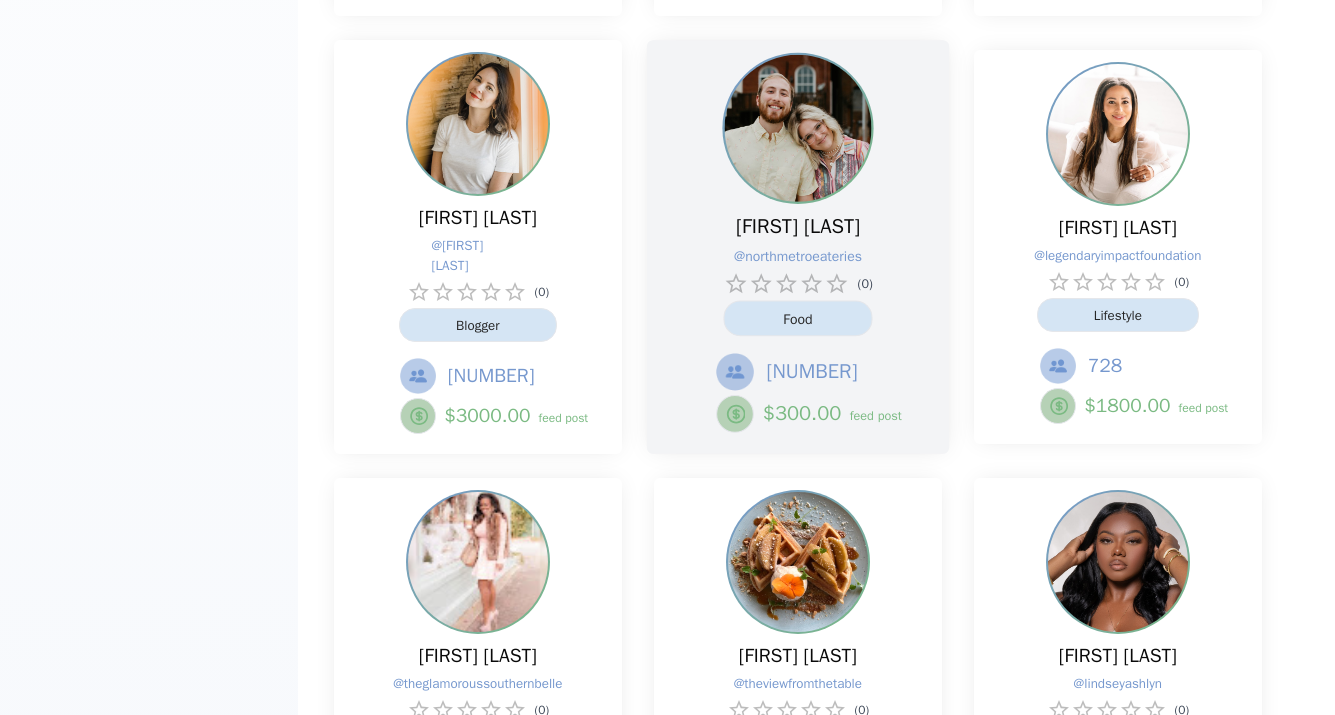 scroll, scrollTop: 973, scrollLeft: 0, axis: vertical 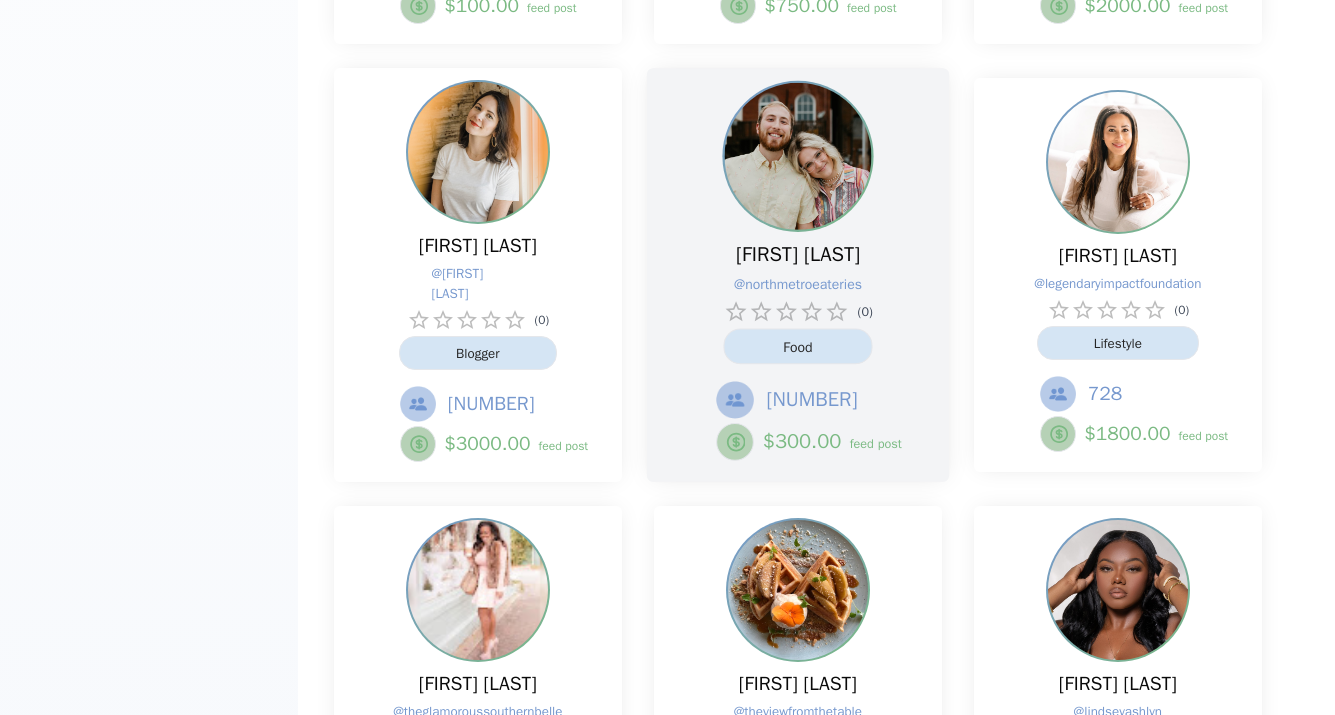 click on "[FIRST] [LAST] @ northmetroeateries ( 0 ) Food 30800 $ 300.00 feed post" at bounding box center [798, 351] 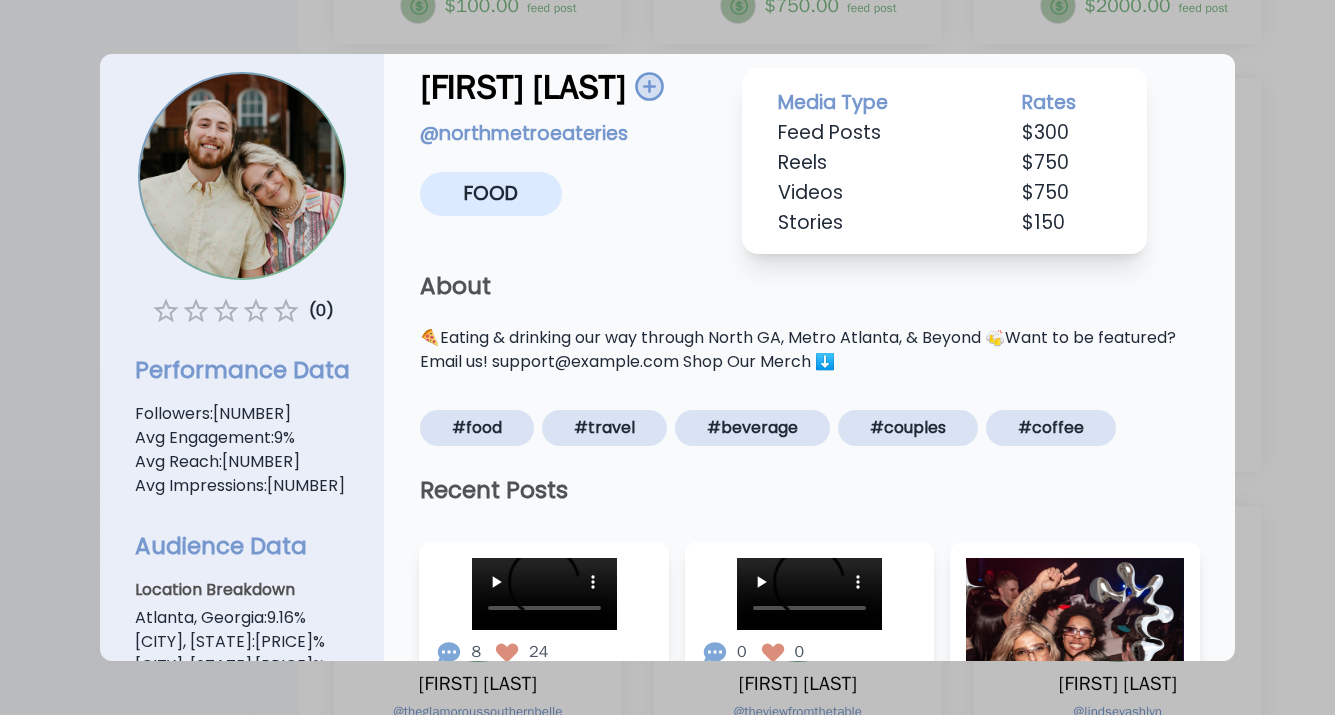 scroll, scrollTop: 0, scrollLeft: 0, axis: both 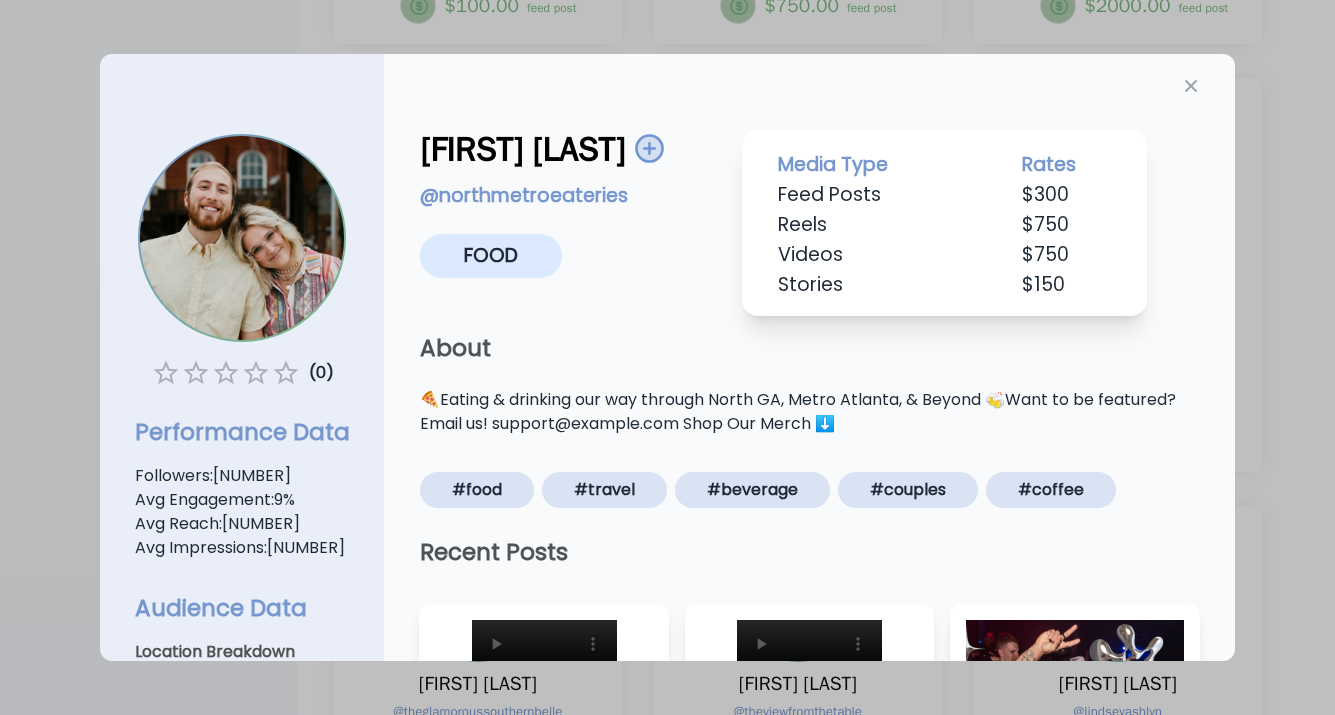 click at bounding box center (648, 148) 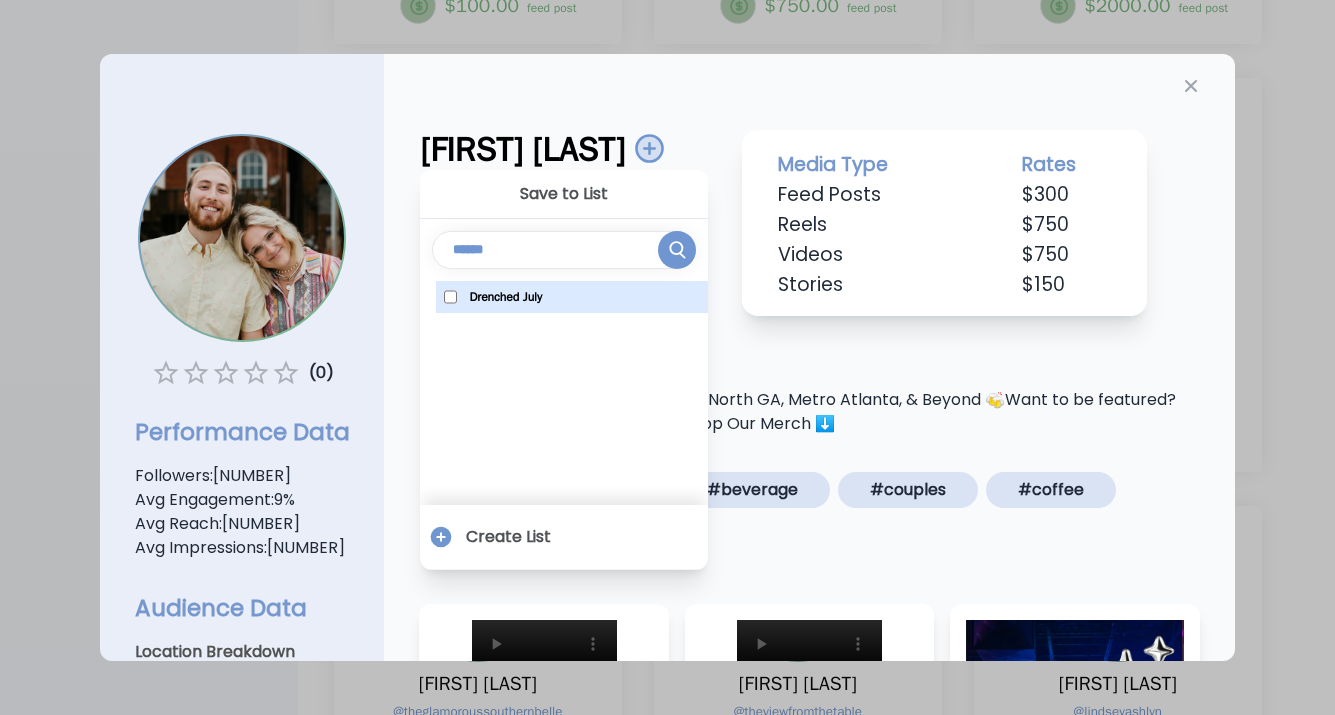 click on "Drenched July" at bounding box center [572, 297] 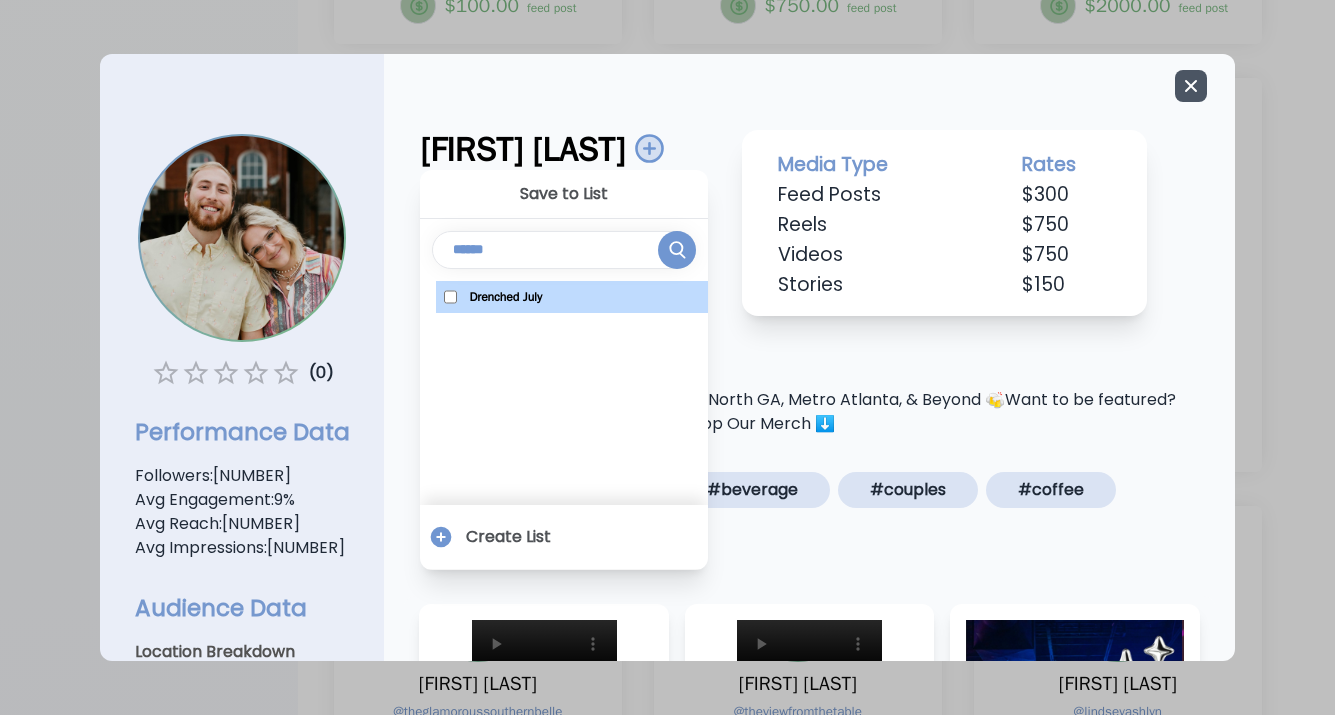 click 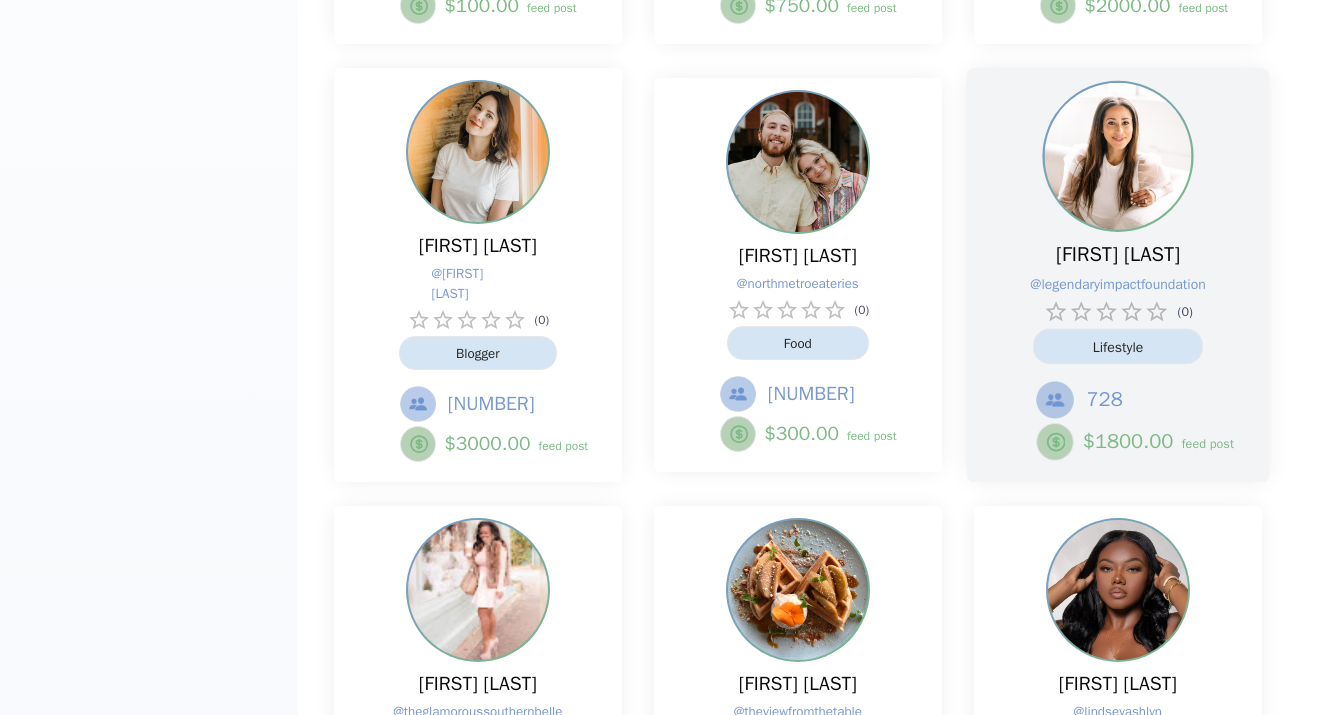 click on "[FIRST] [LAST] @ legendaryimpactfoundation ( 0 ) Lifestyle 728 $ 1800.00 feed post" at bounding box center (1118, 351) 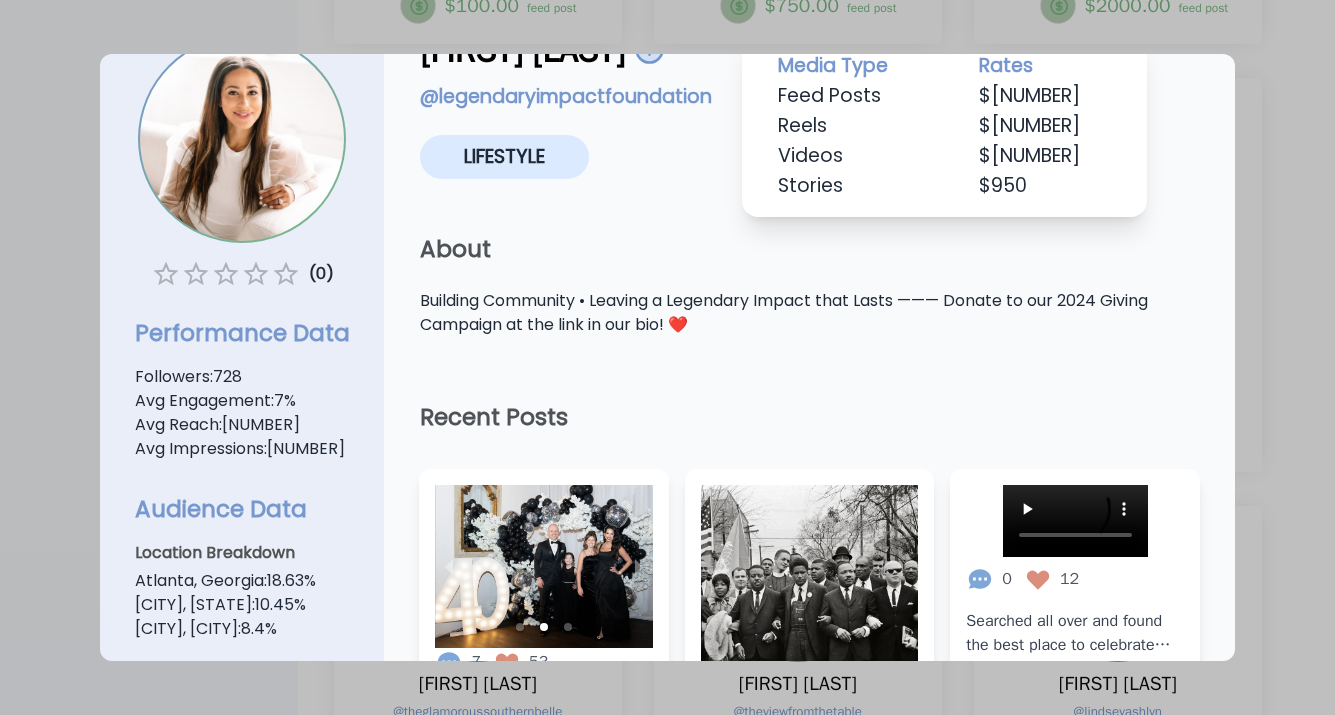 scroll, scrollTop: 0, scrollLeft: 0, axis: both 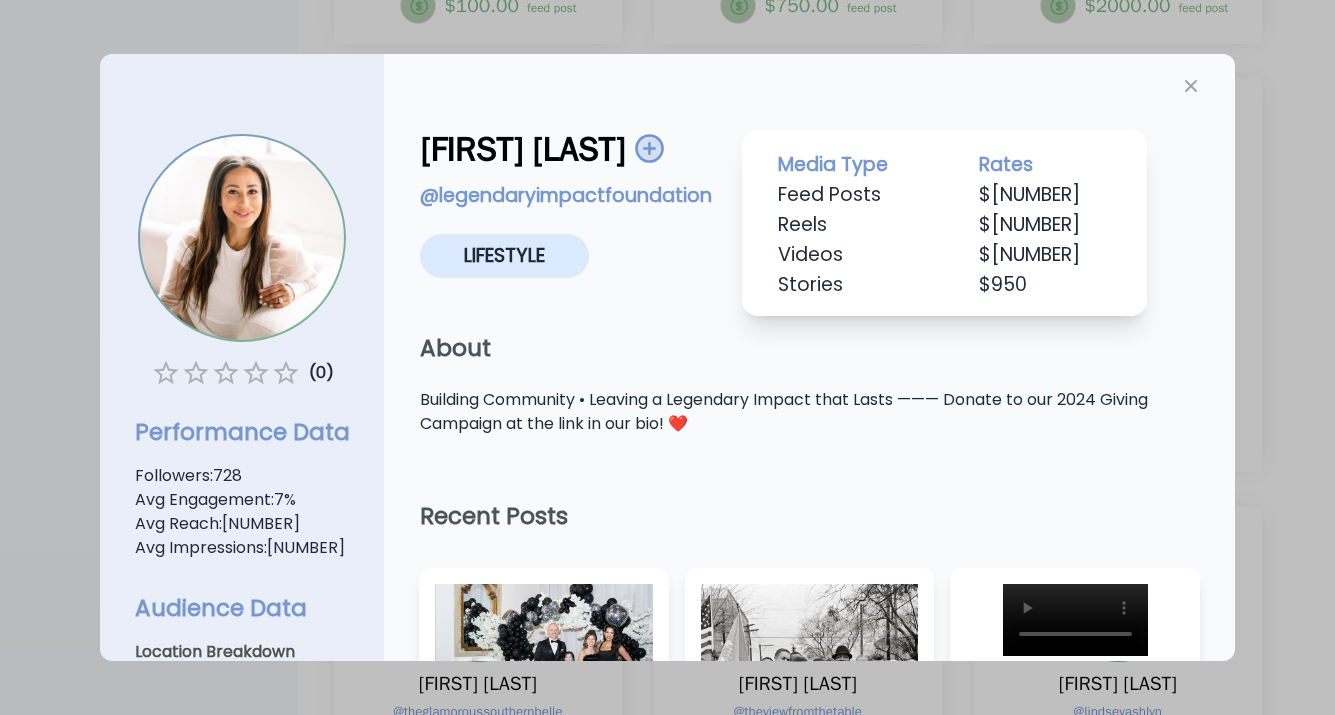 click at bounding box center (667, 357) 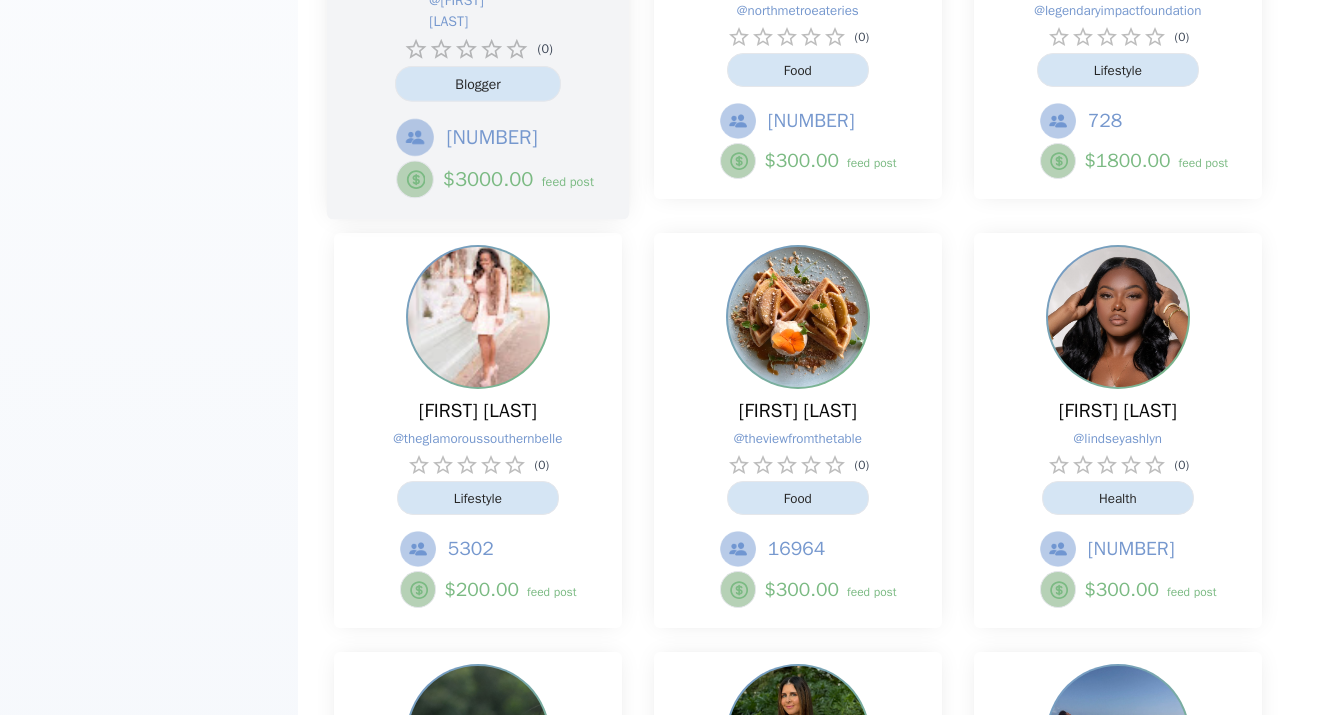 scroll, scrollTop: 1402, scrollLeft: 0, axis: vertical 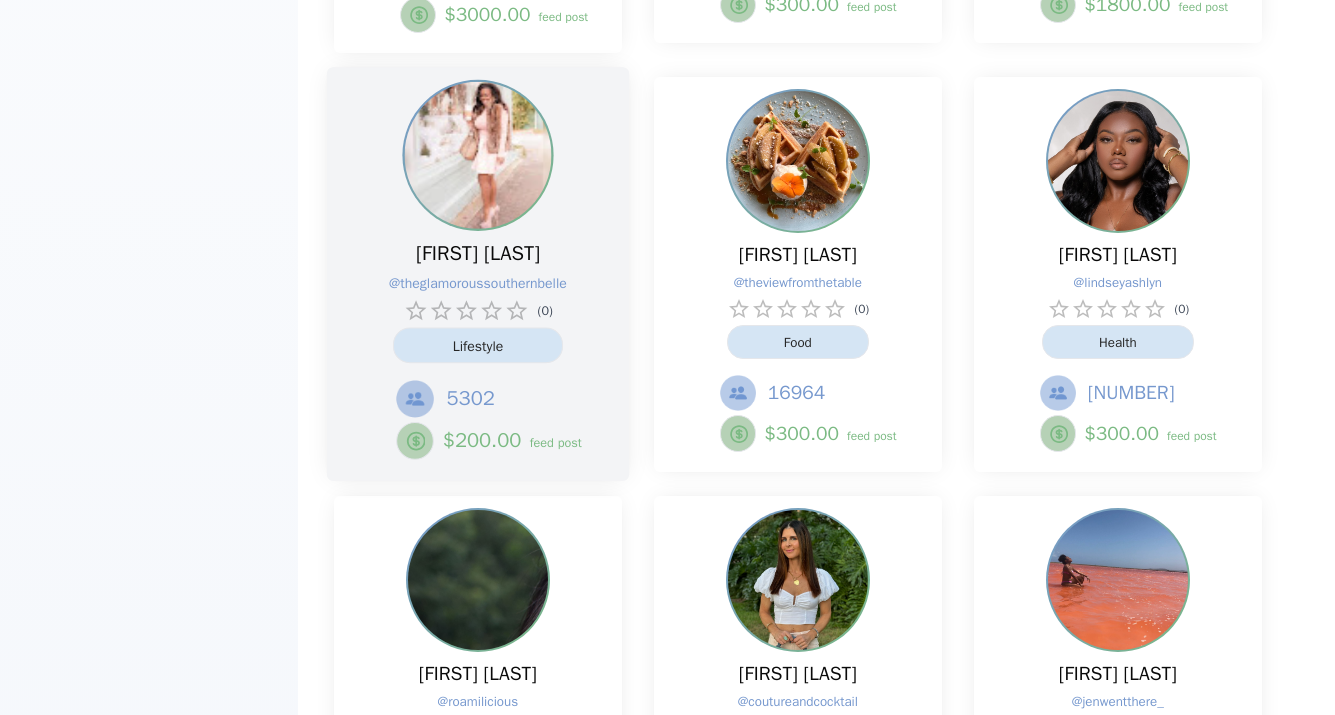 click on "[FIRST] [LAST] @ theglamoroussouthernbelle ( 0 ) Lifestyle 5302 $ 200.00 feed post" at bounding box center [478, 275] 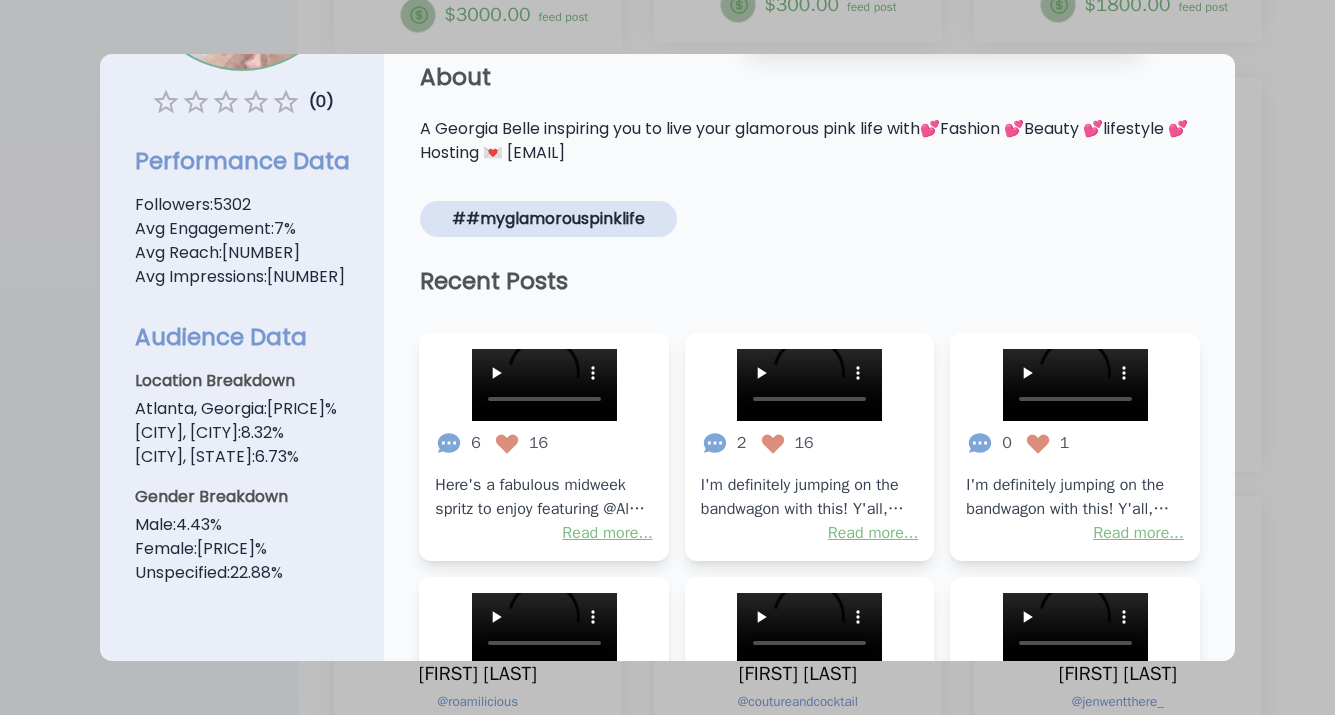 scroll, scrollTop: 0, scrollLeft: 0, axis: both 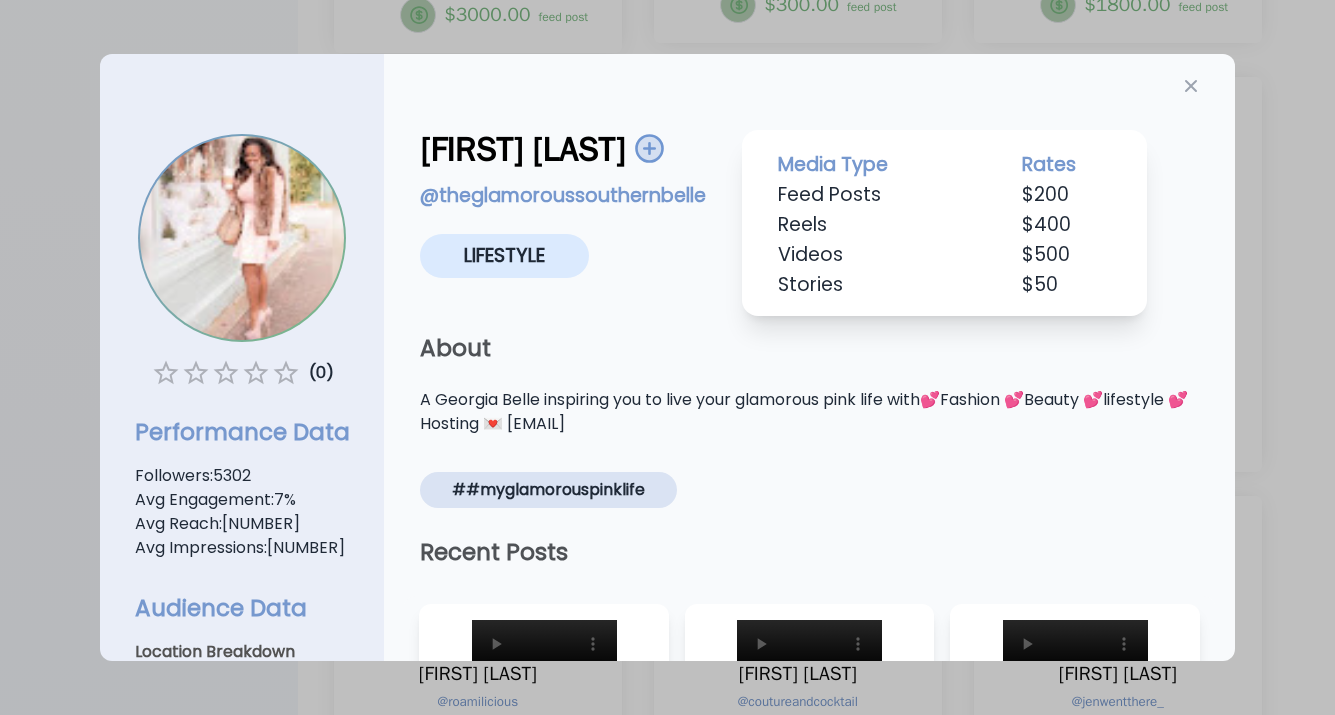 click at bounding box center [648, 148] 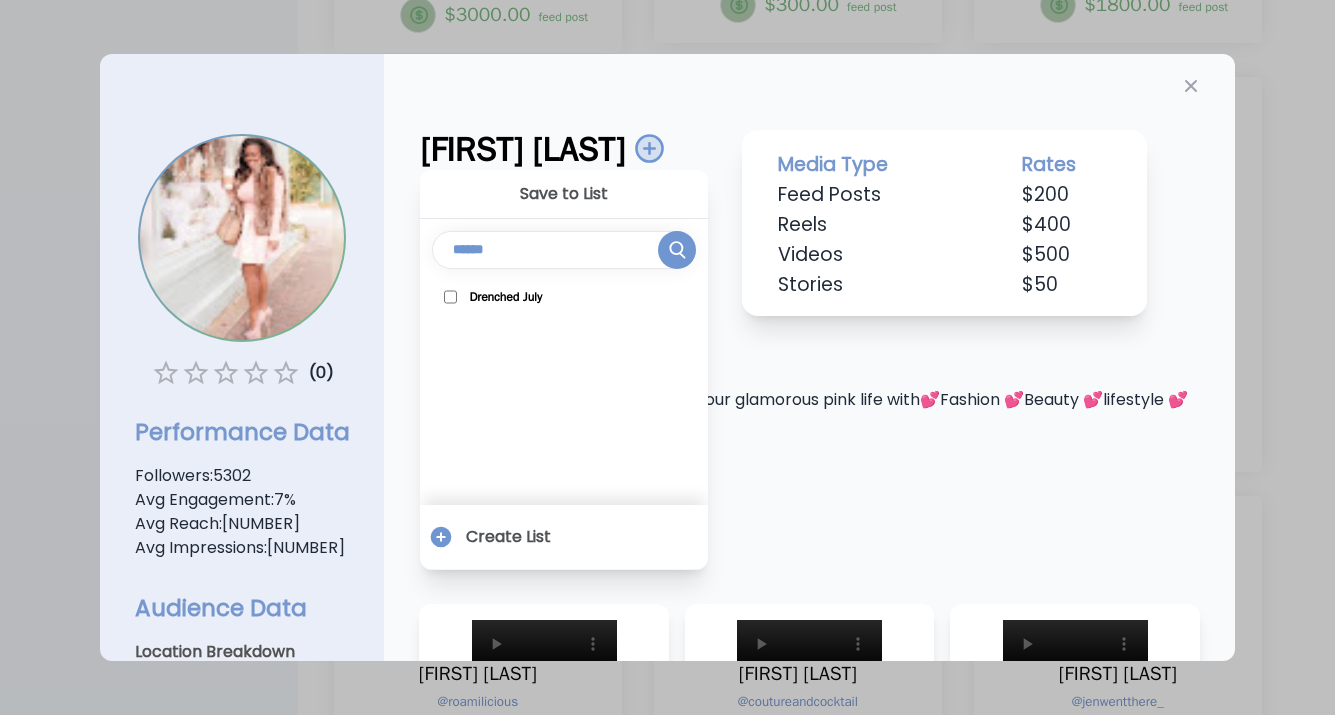 click at bounding box center [667, 357] 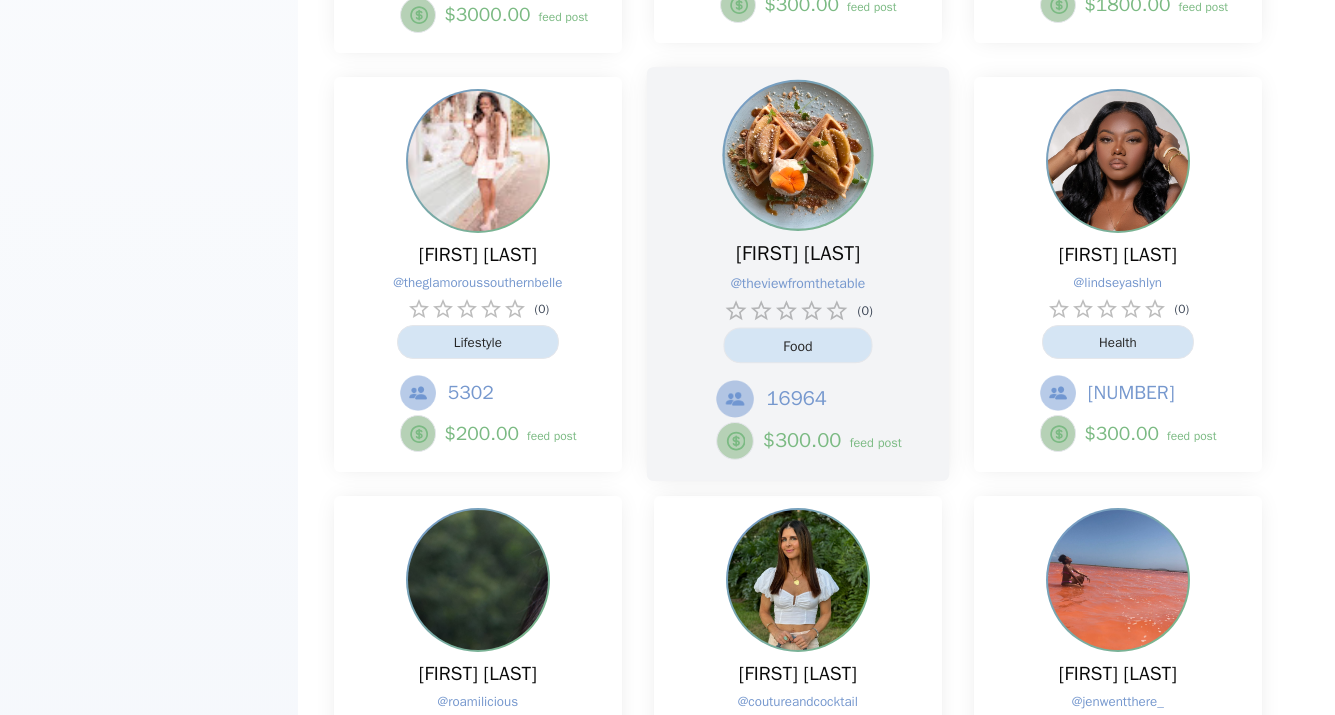 click on "[FIRST] [LAST] @ theviewfromthetable ( 0 ) Food 16964 $ 300.00 feed post" at bounding box center [798, 350] 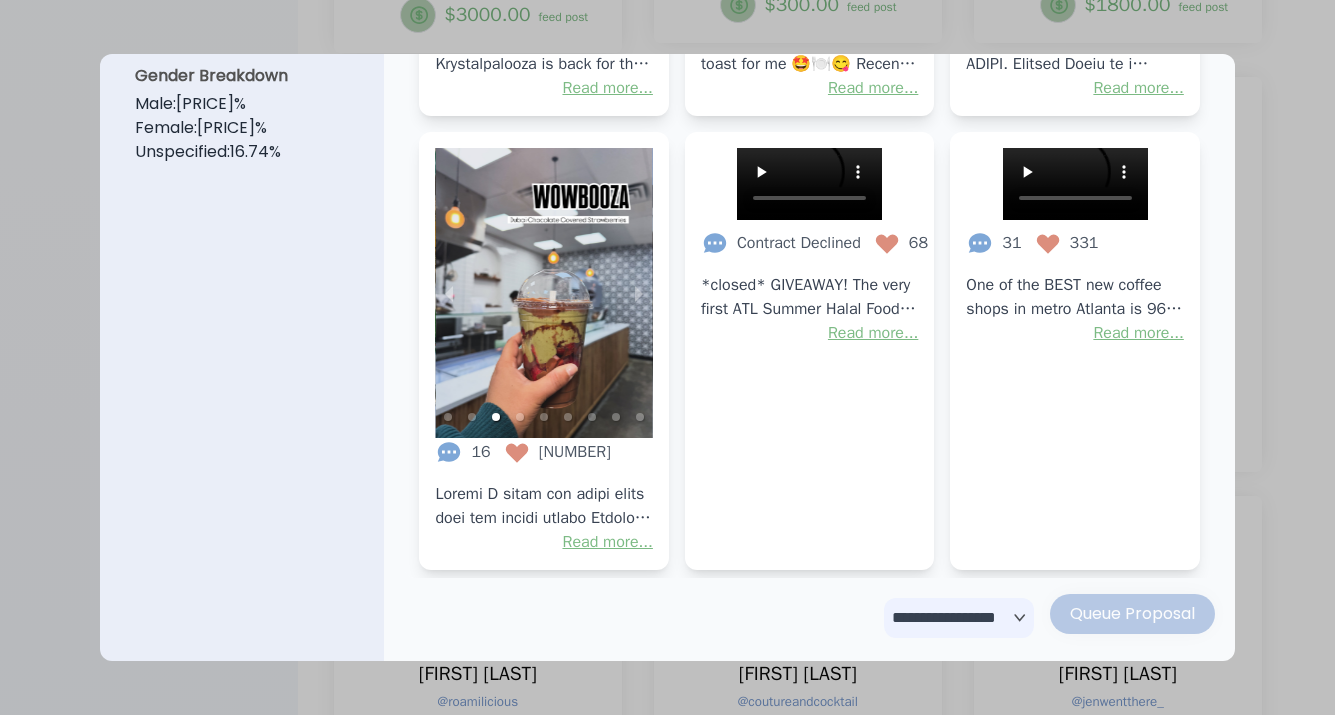scroll, scrollTop: 866, scrollLeft: 0, axis: vertical 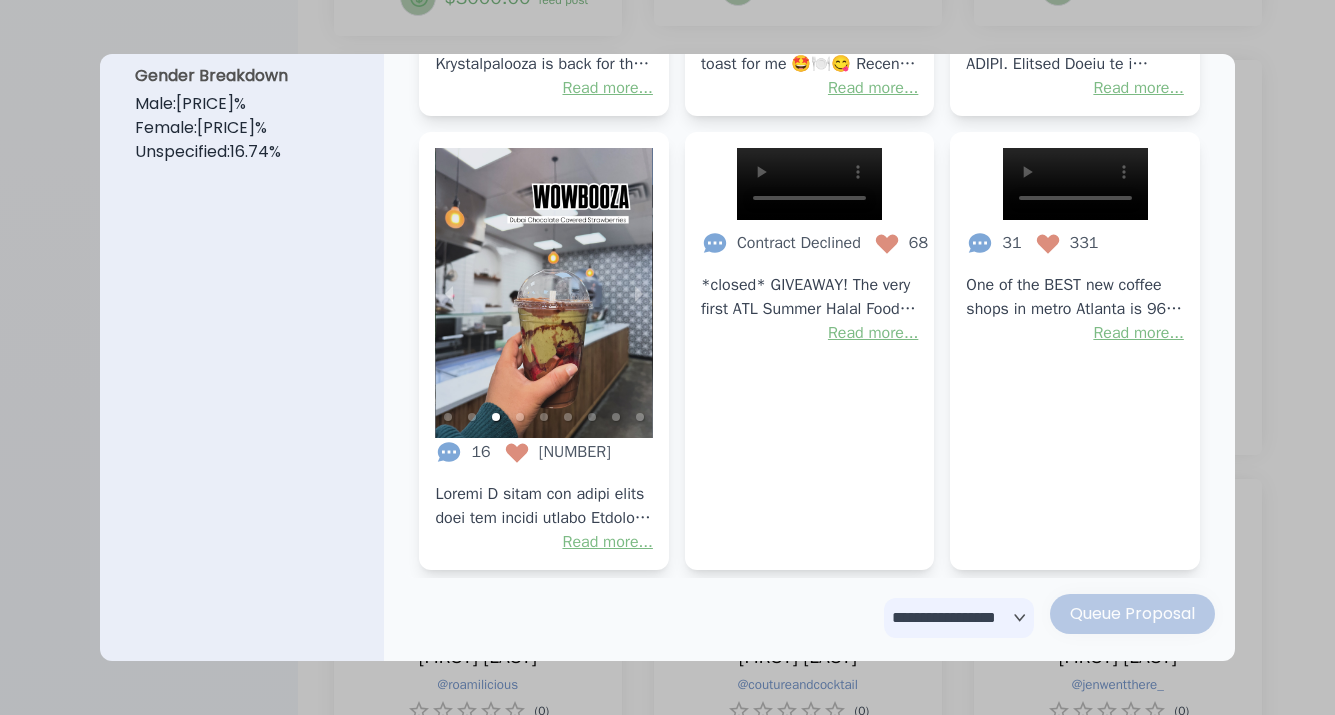 click at bounding box center (667, 357) 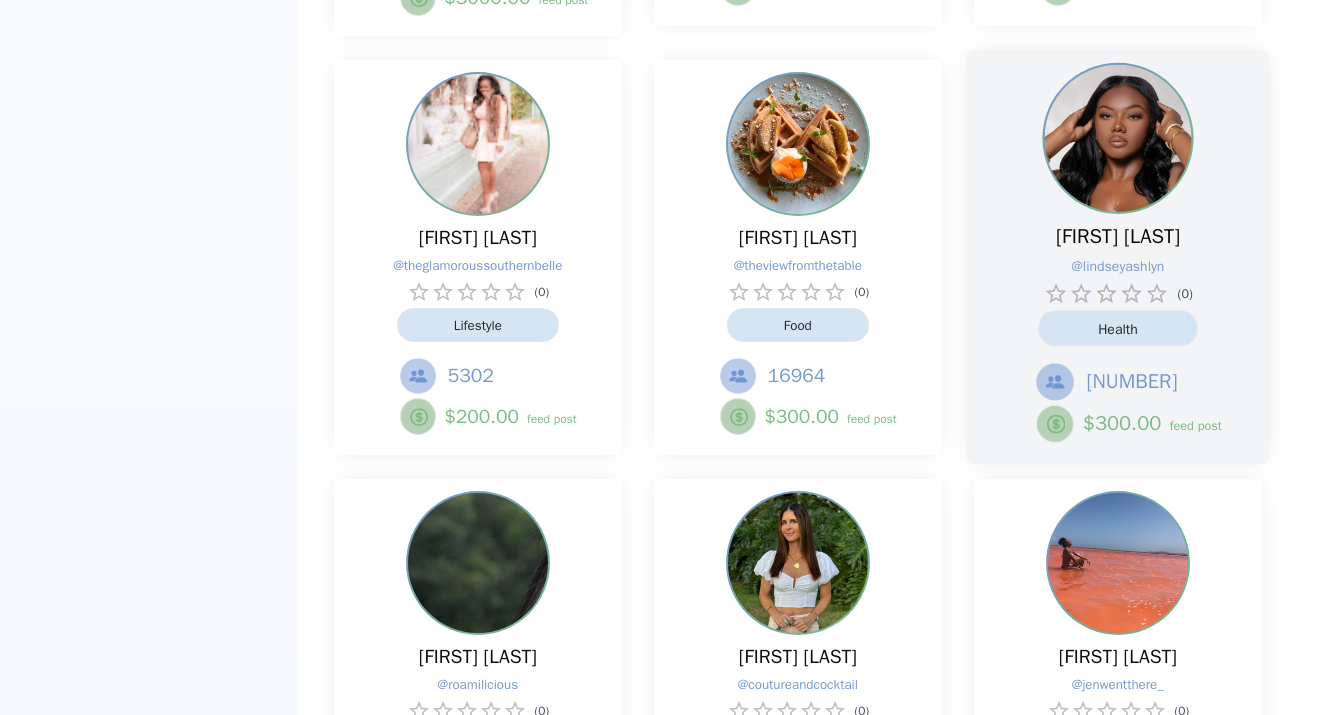 click on "[FIRST] [LAST]" at bounding box center (1118, 237) 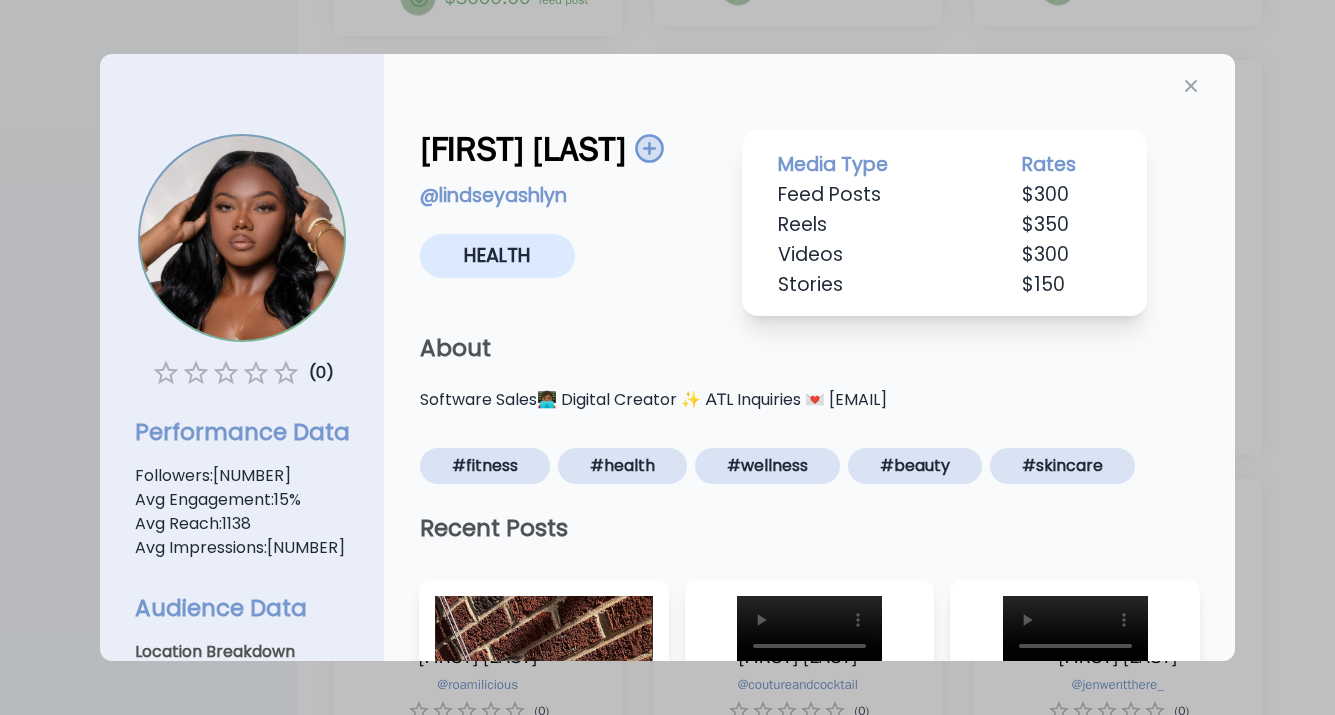 click at bounding box center (648, 148) 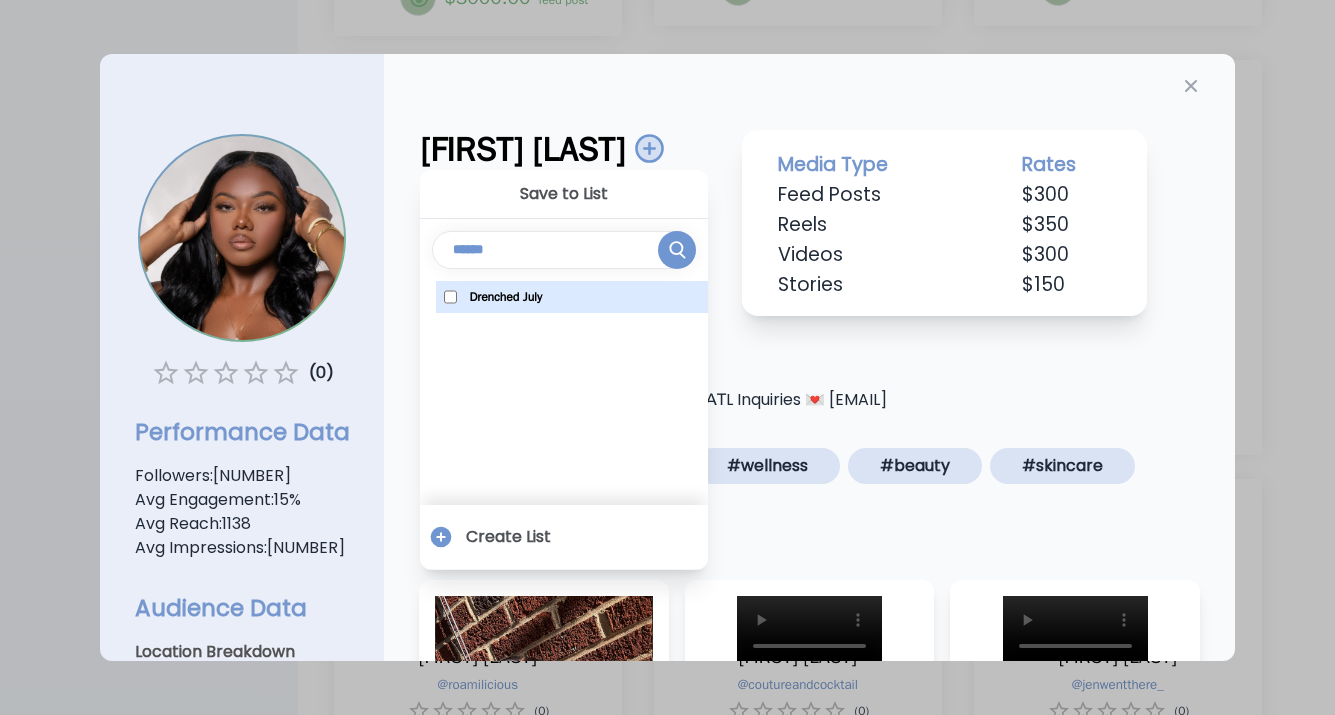 click on "Drenched July" at bounding box center [505, 297] 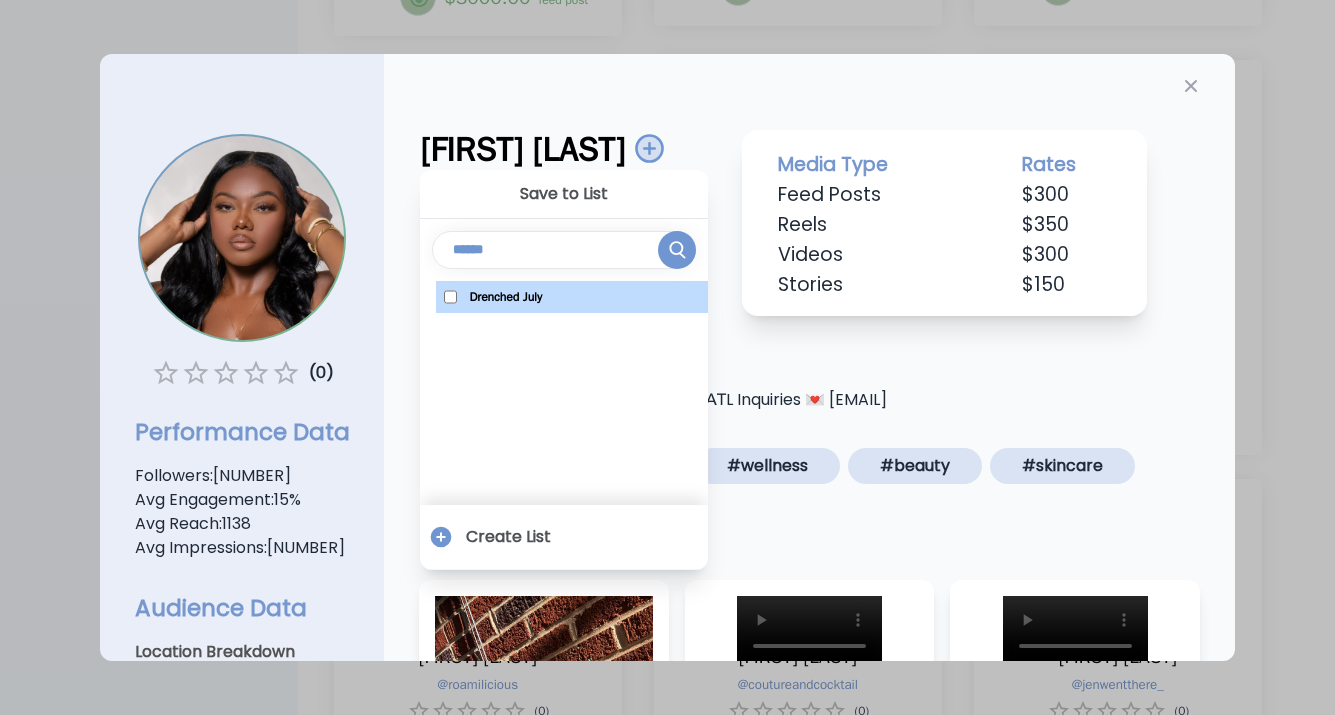 click on "About" at bounding box center [809, 348] 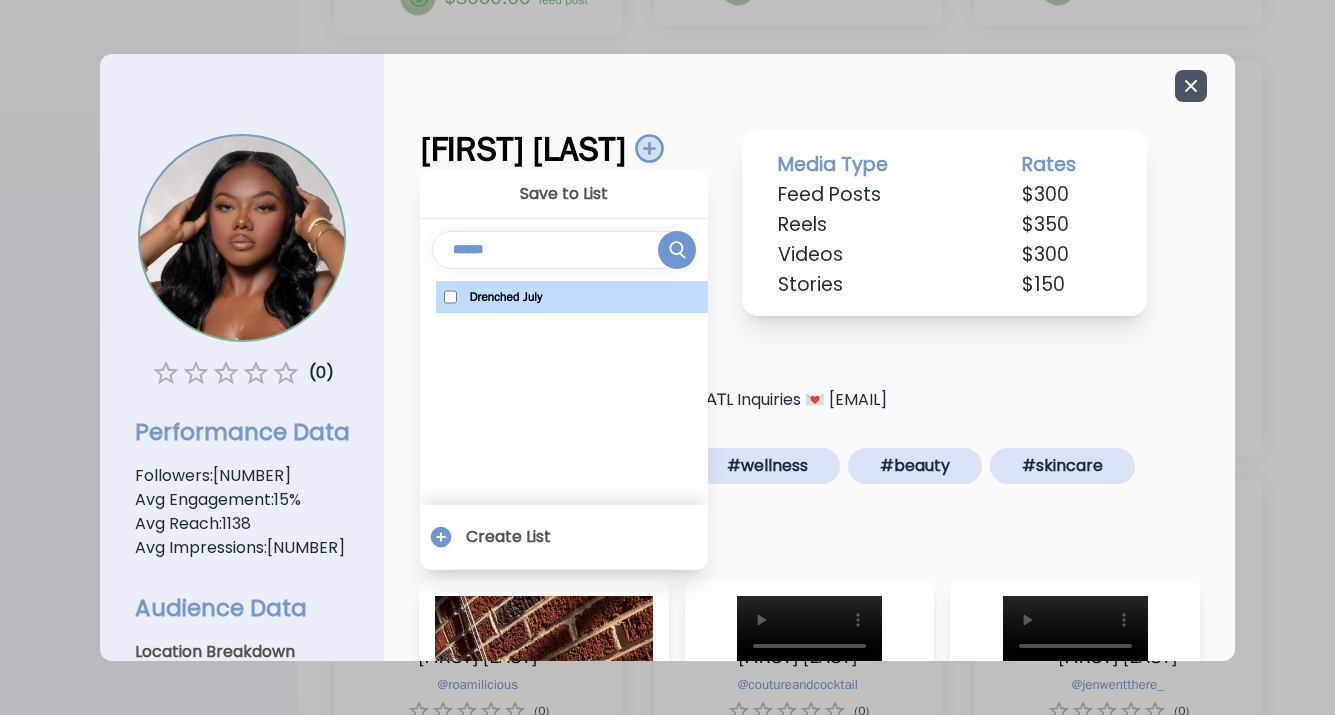 click 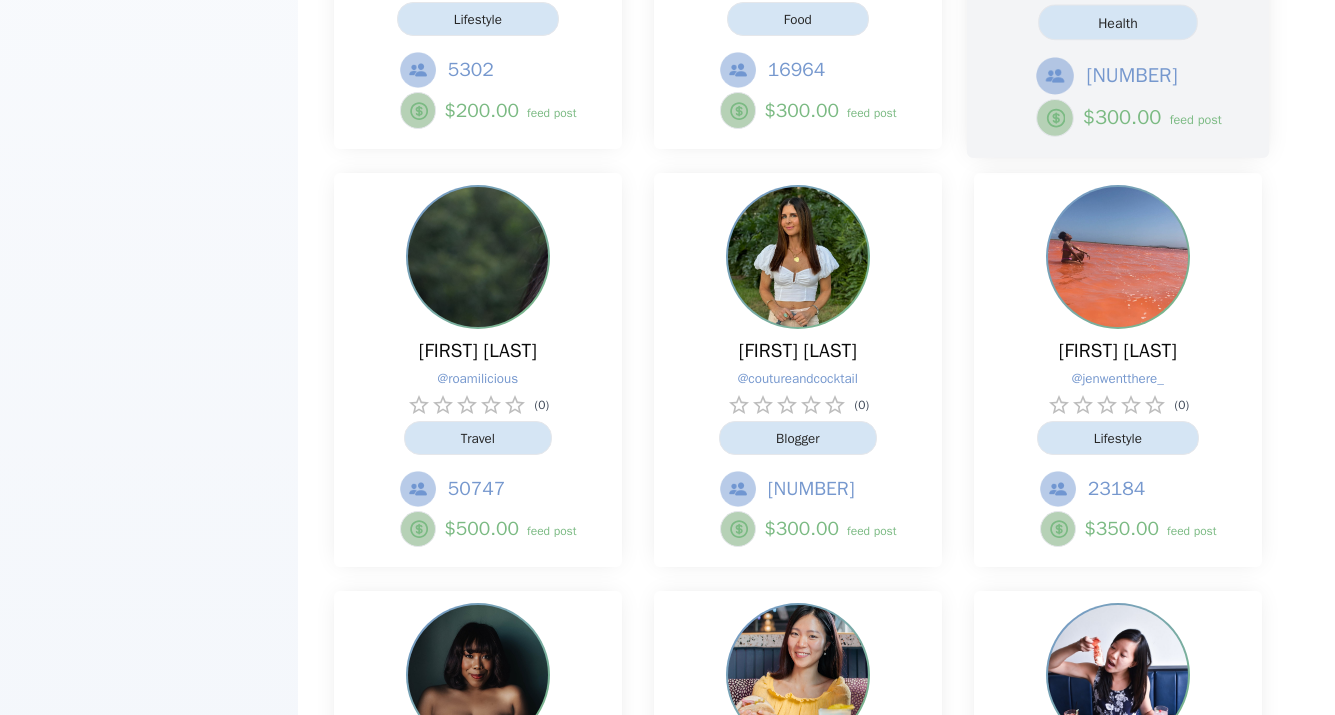 scroll, scrollTop: 1726, scrollLeft: 0, axis: vertical 